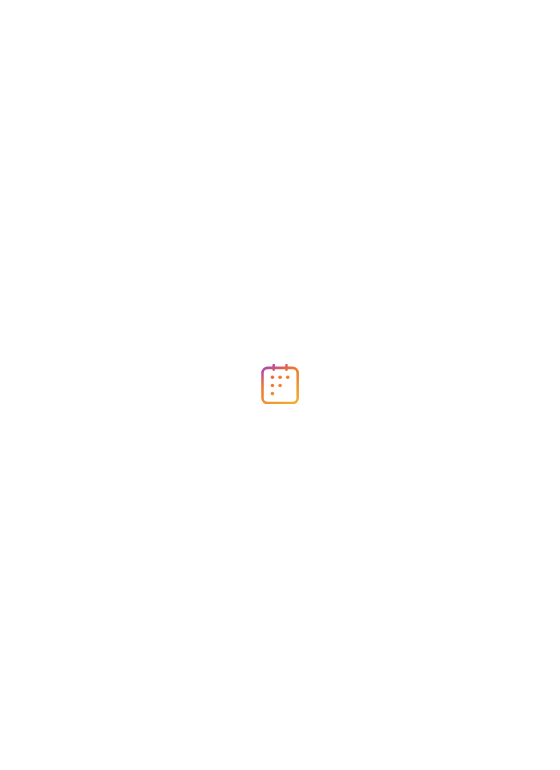 scroll, scrollTop: 0, scrollLeft: 0, axis: both 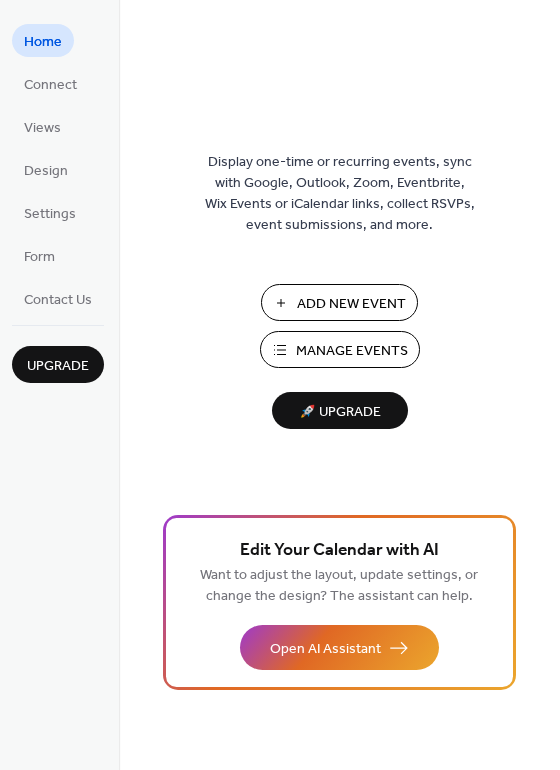 click on "Manage Events" at bounding box center (352, 351) 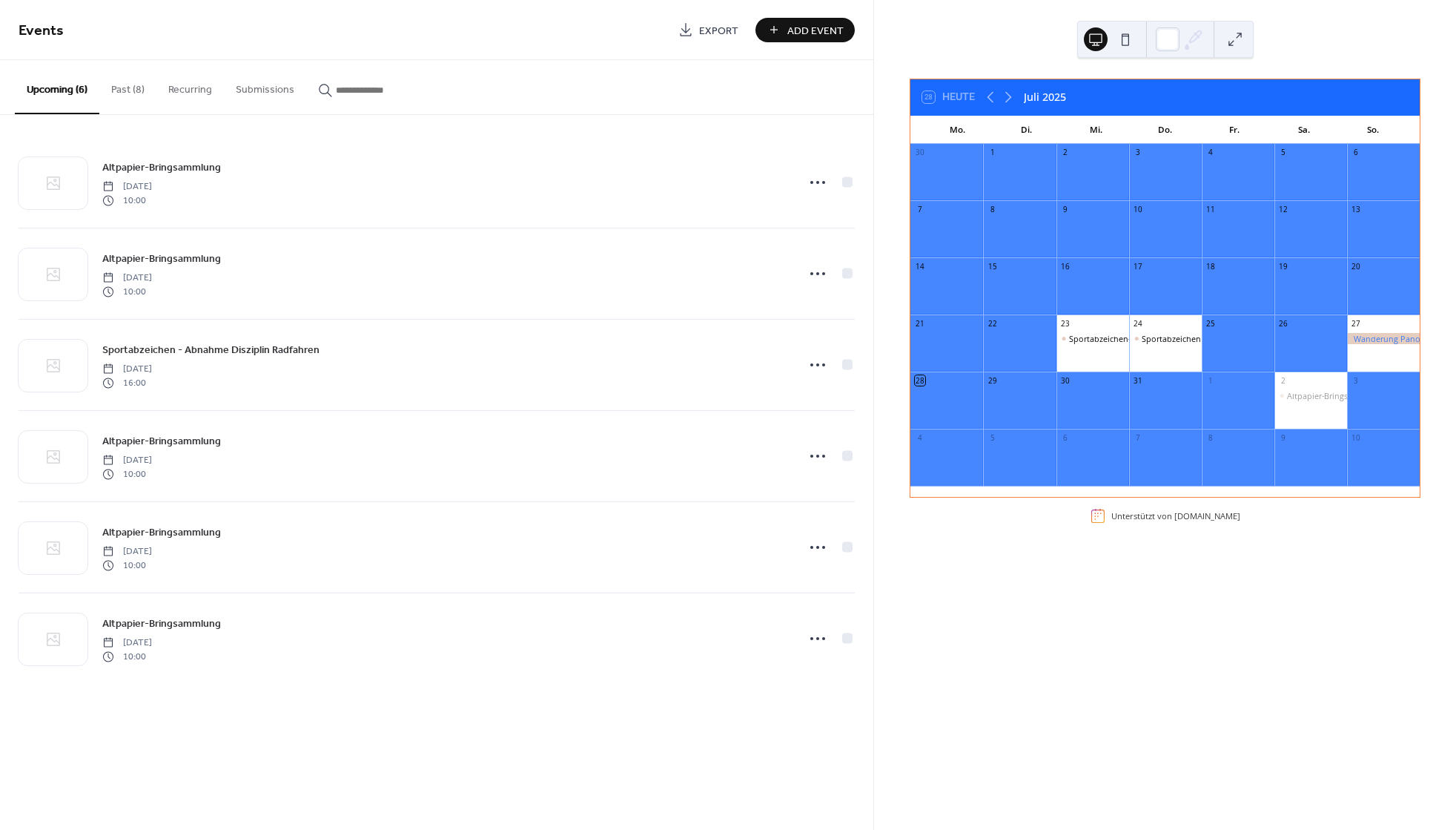 scroll, scrollTop: 0, scrollLeft: 0, axis: both 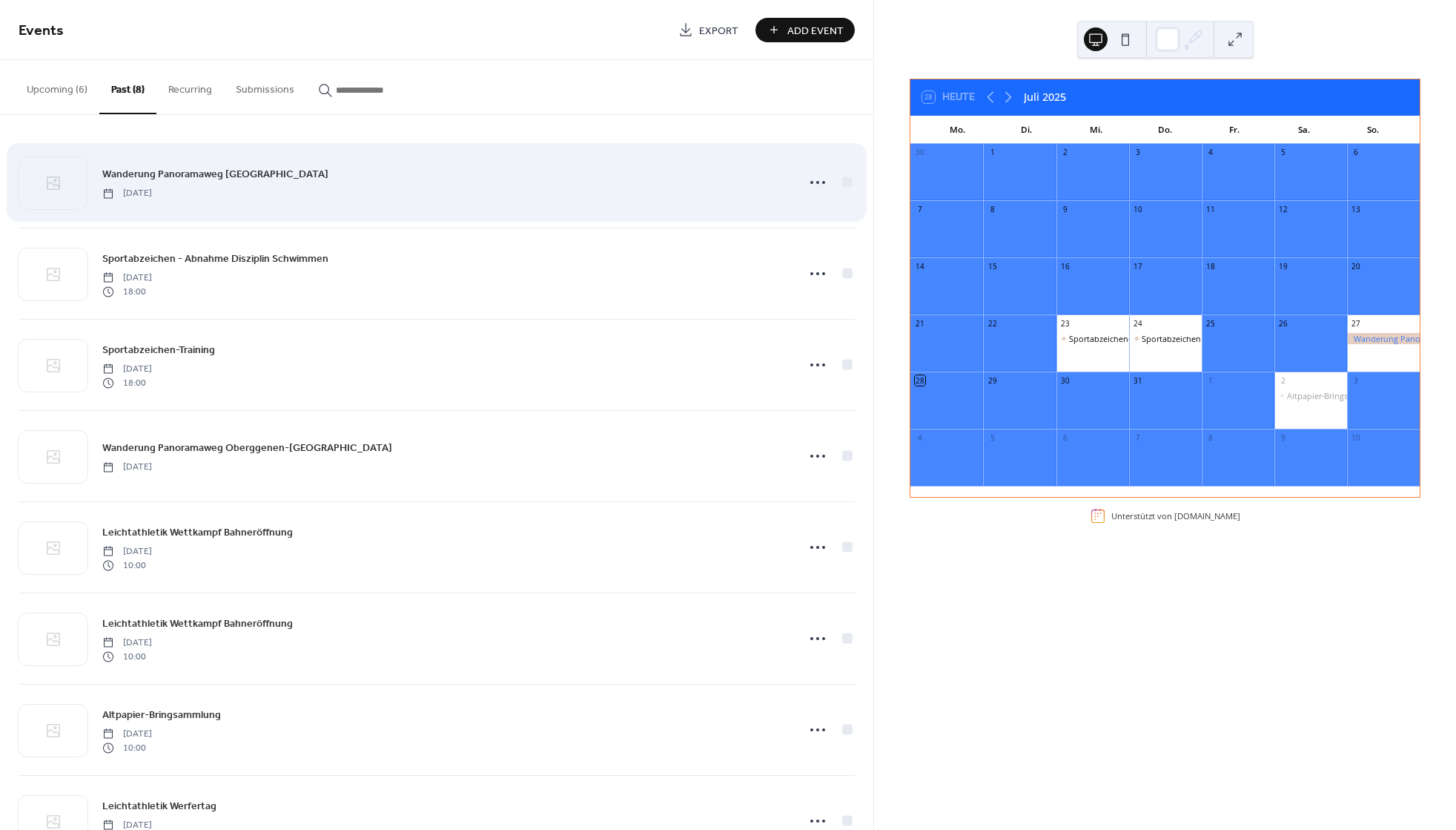 click on "Wanderung Panoramaweg [GEOGRAPHIC_DATA]" at bounding box center [215, 174] 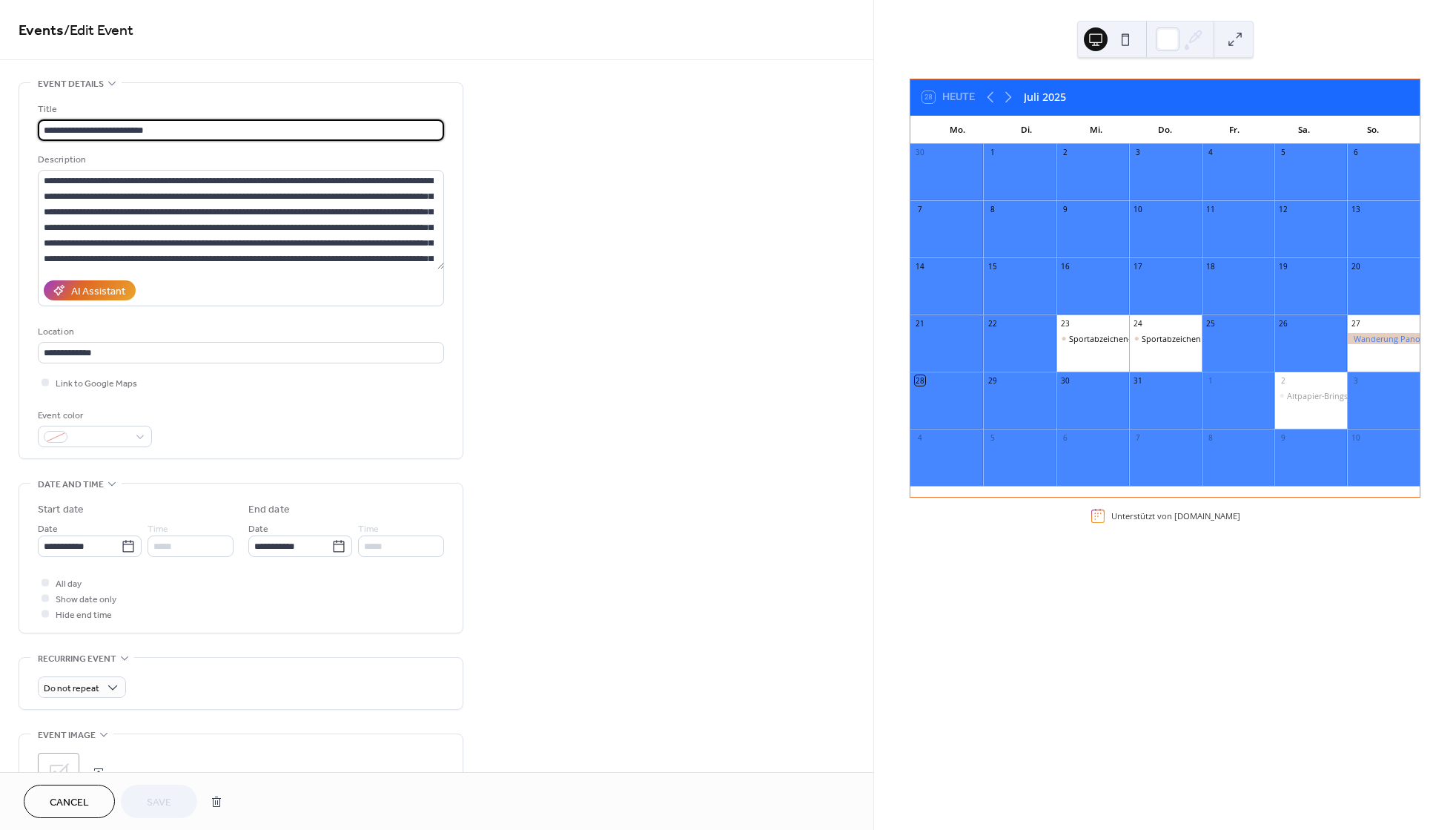 click on "Cancel" at bounding box center (69, 803) 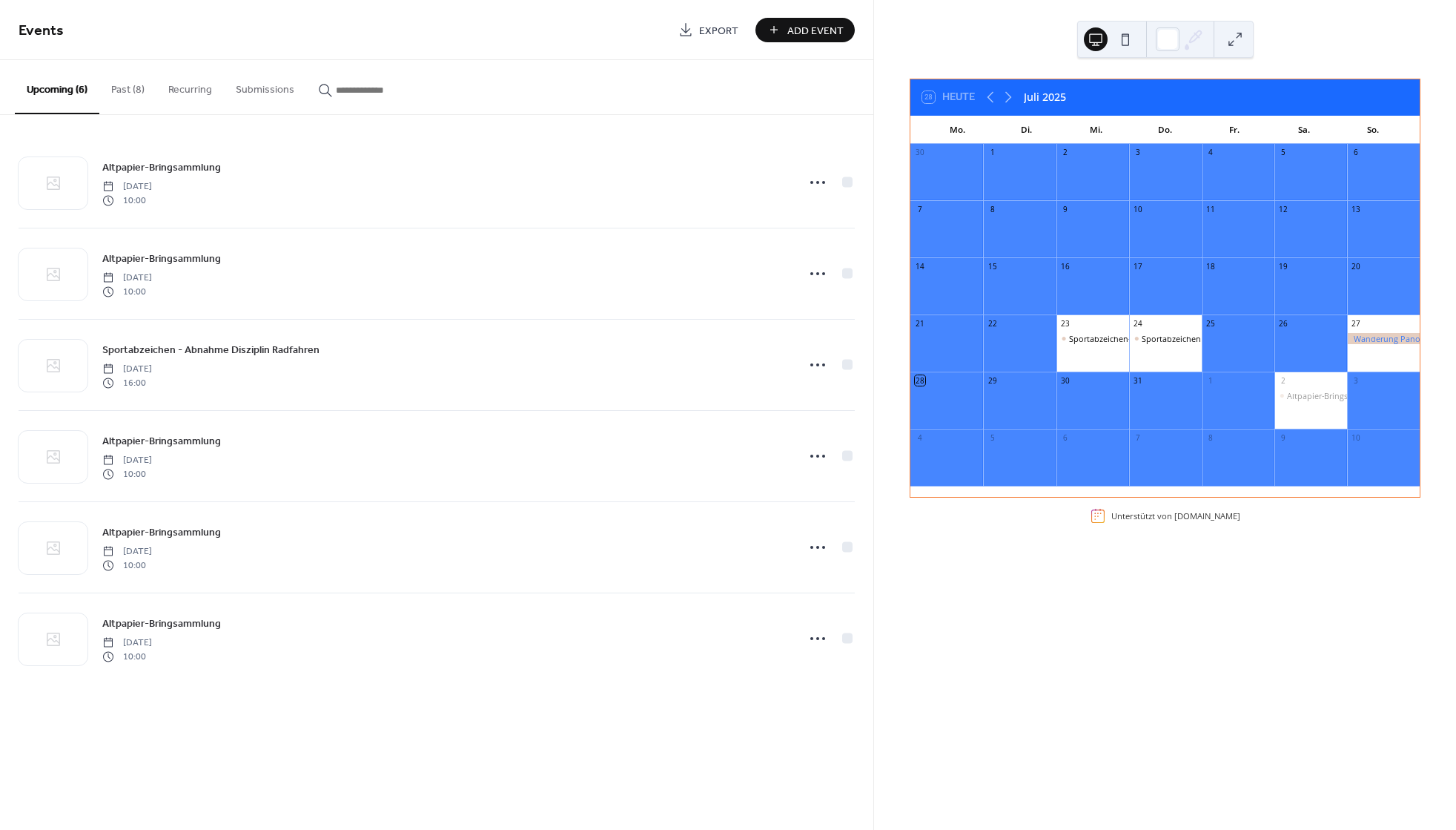 click on "Past (8)" at bounding box center (128, 86) 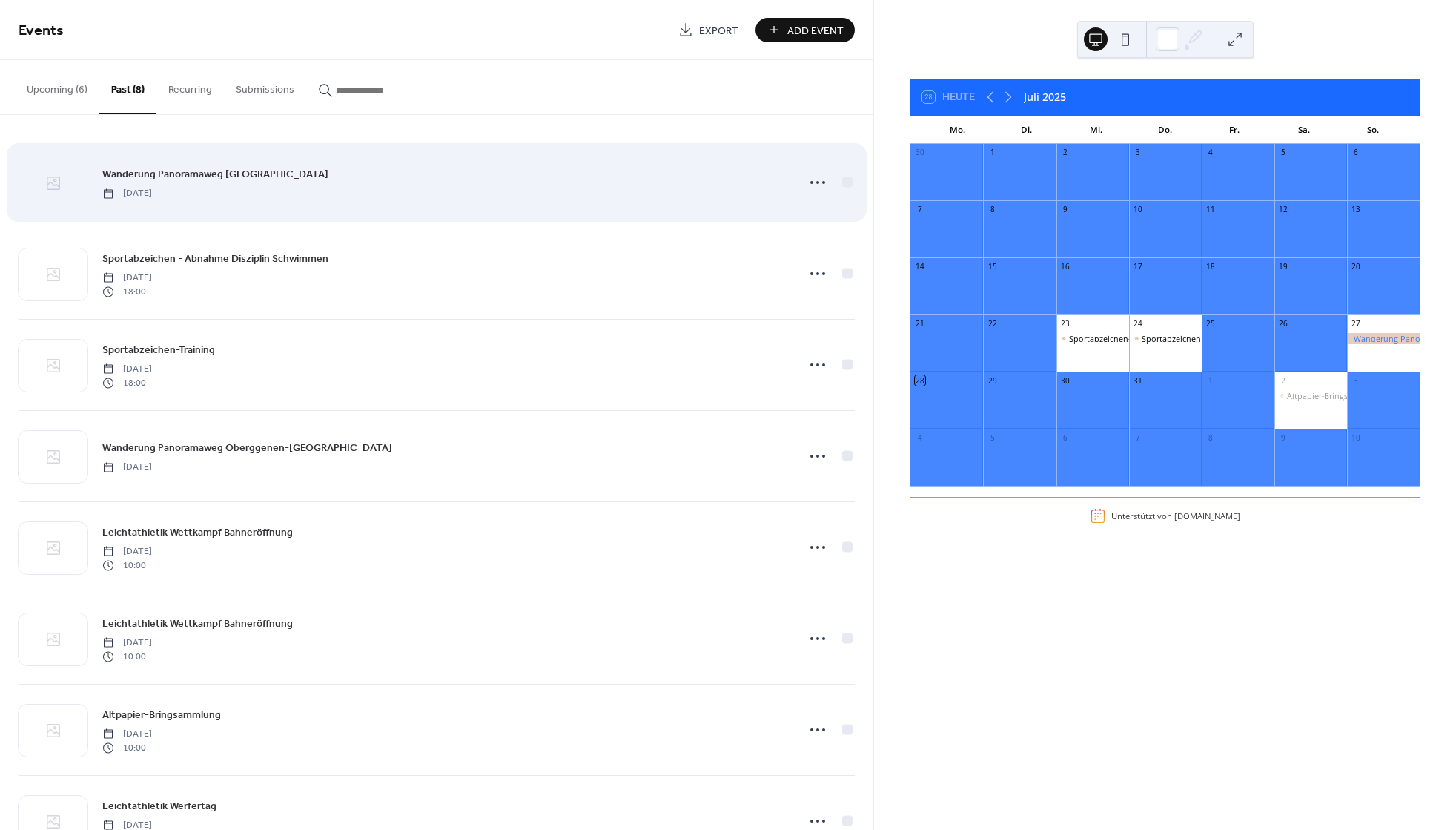 click 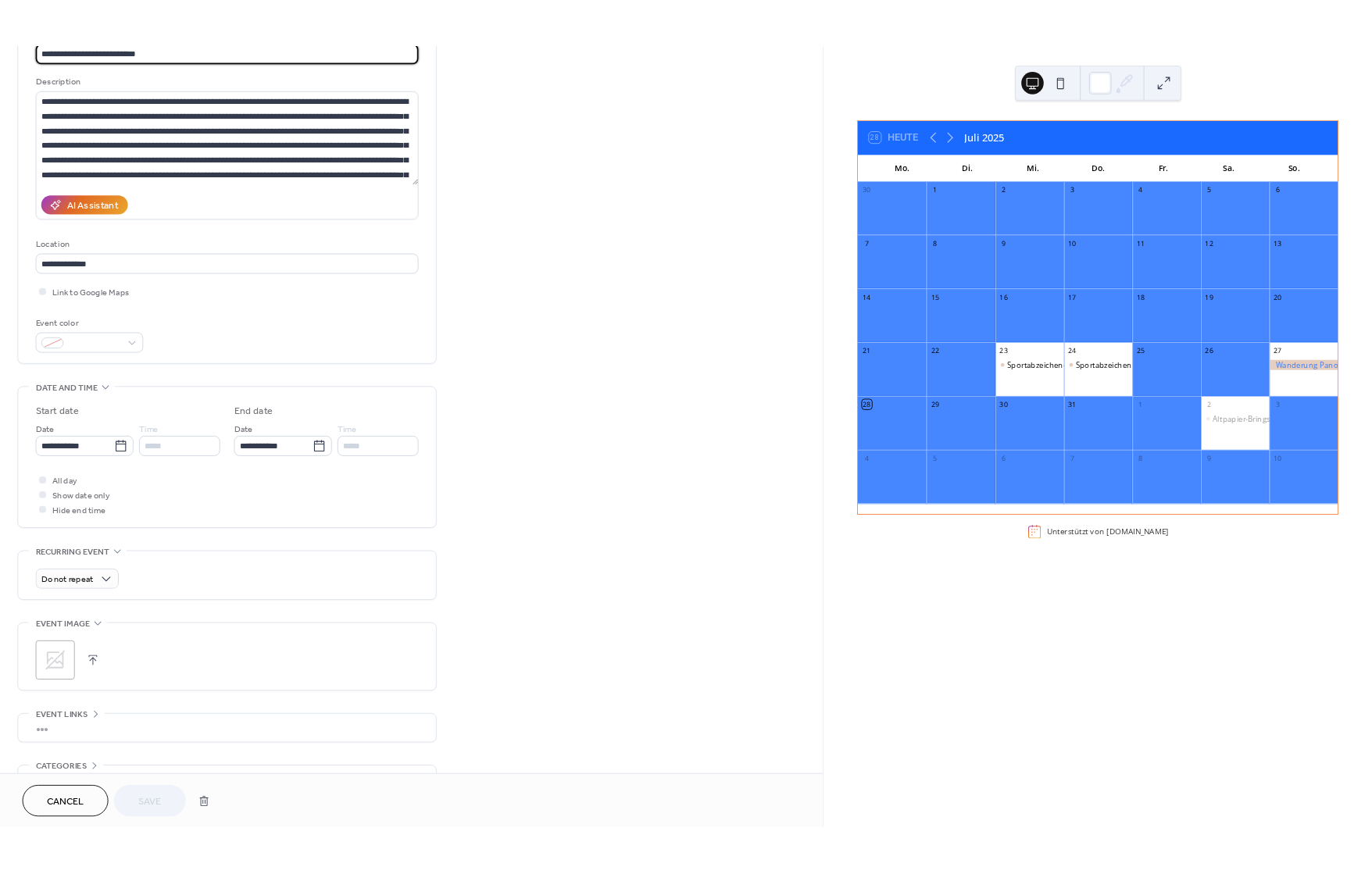 scroll, scrollTop: 156, scrollLeft: 0, axis: vertical 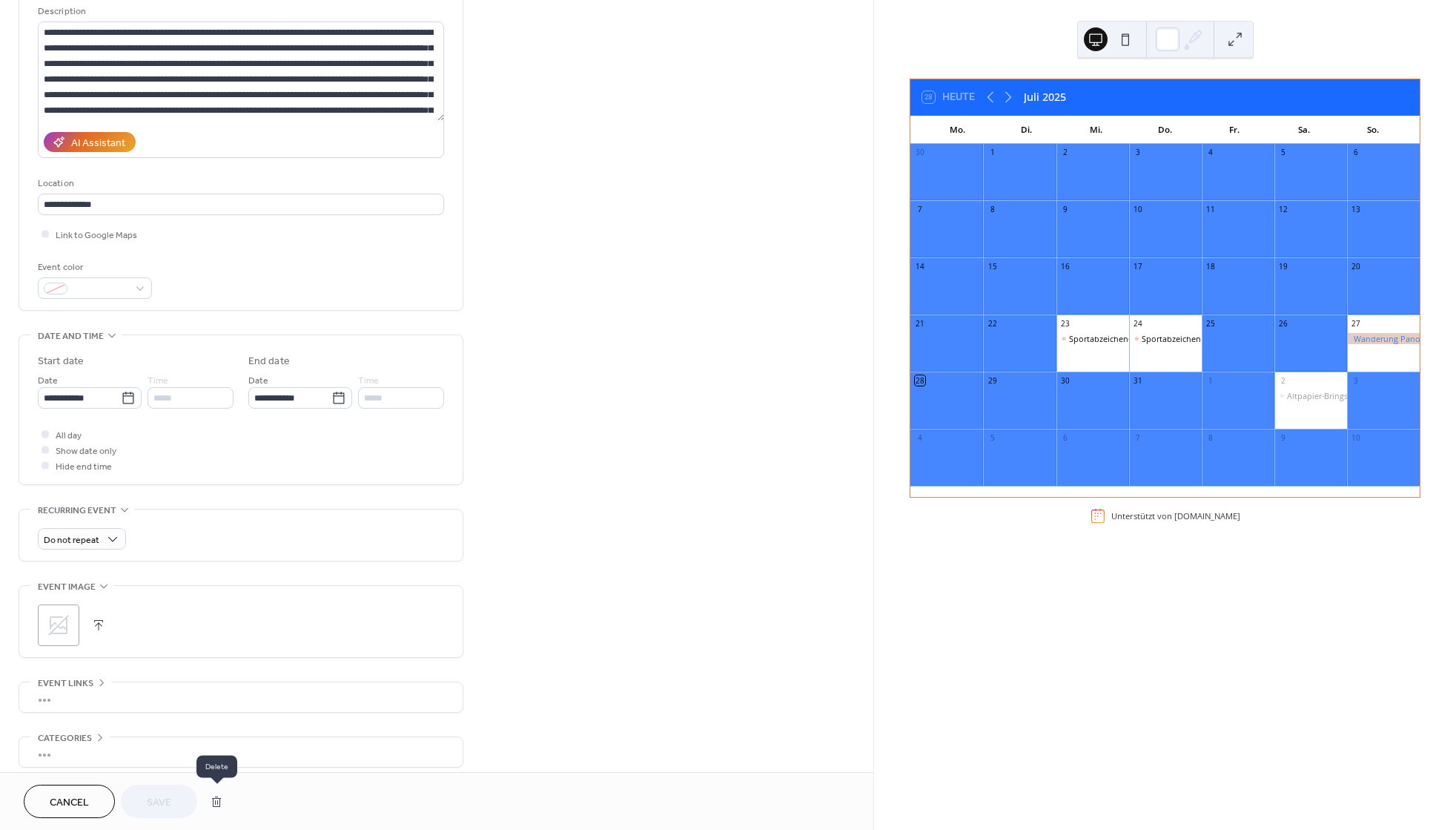 click at bounding box center [216, 802] 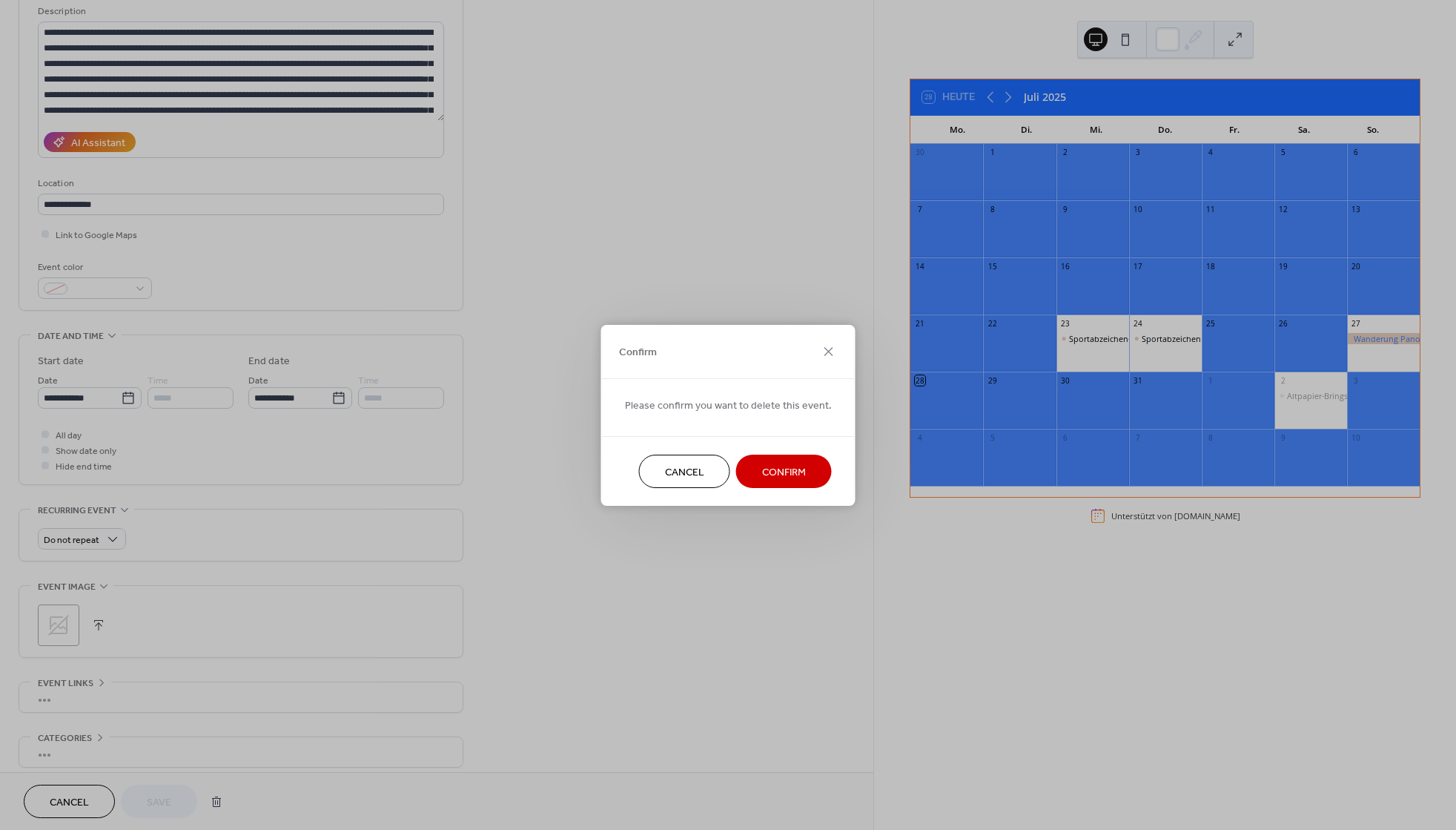 click on "Confirm" at bounding box center (784, 472) 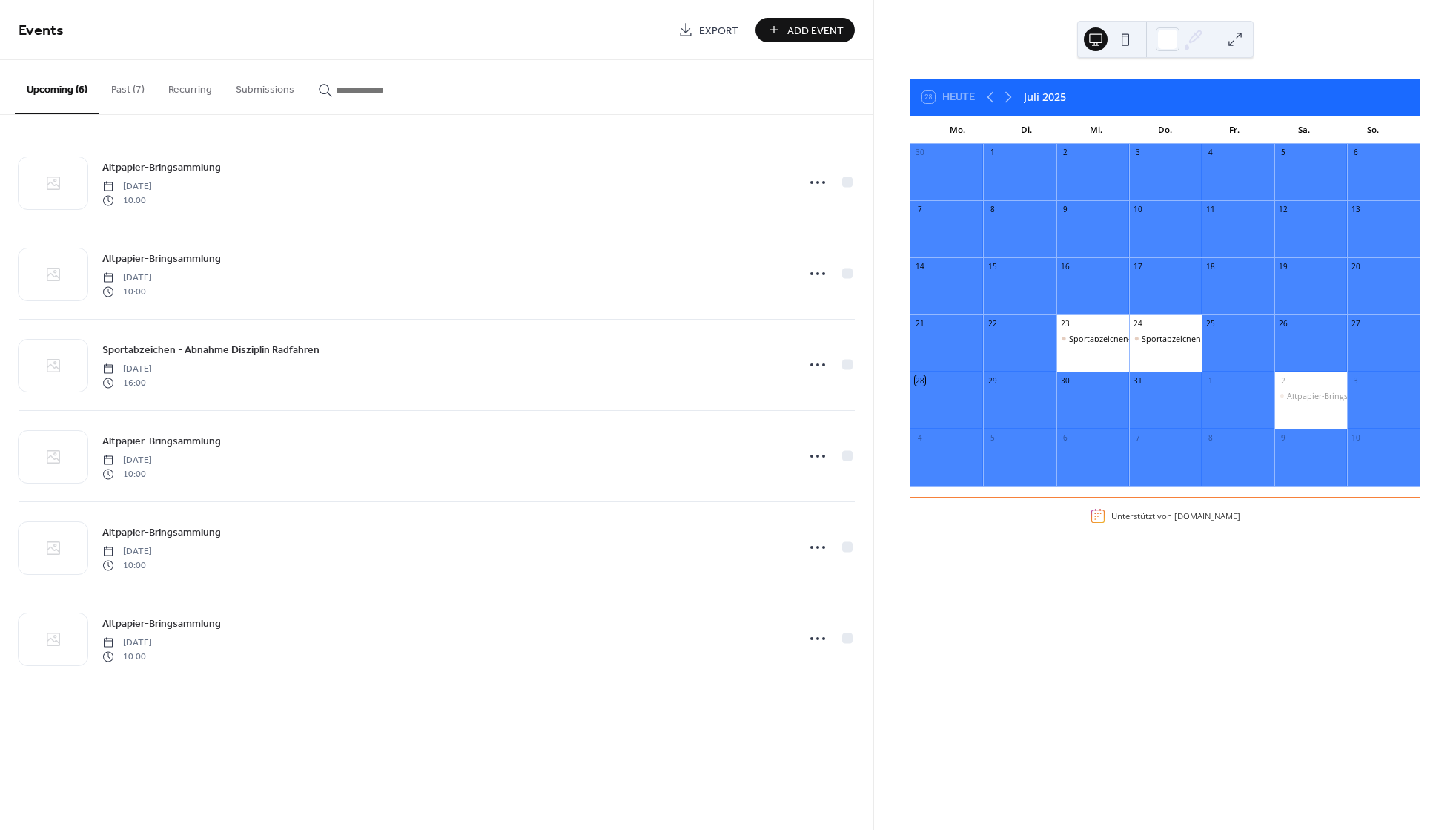 click on "Past (7)" at bounding box center [128, 86] 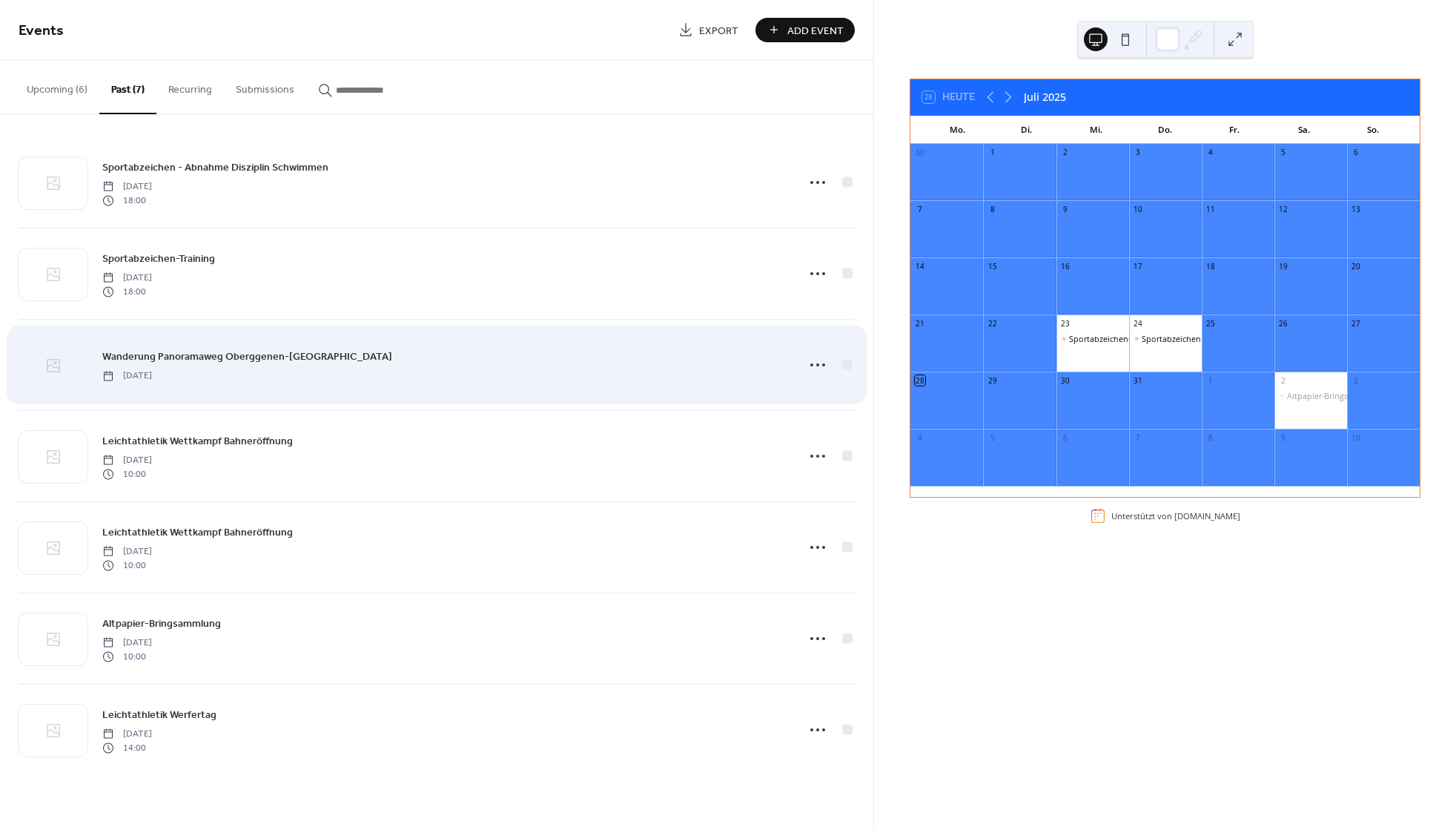 click 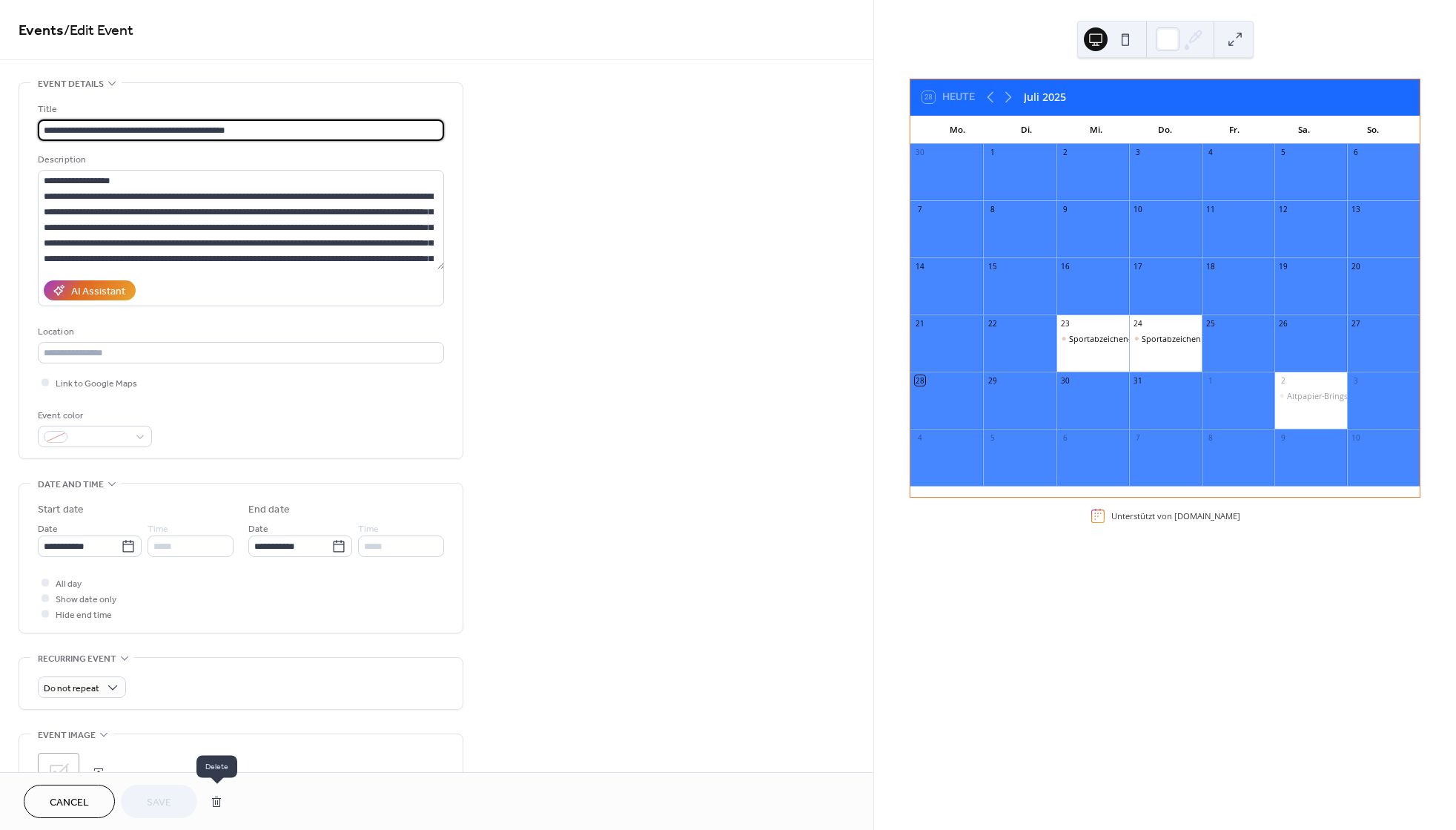 click at bounding box center [216, 802] 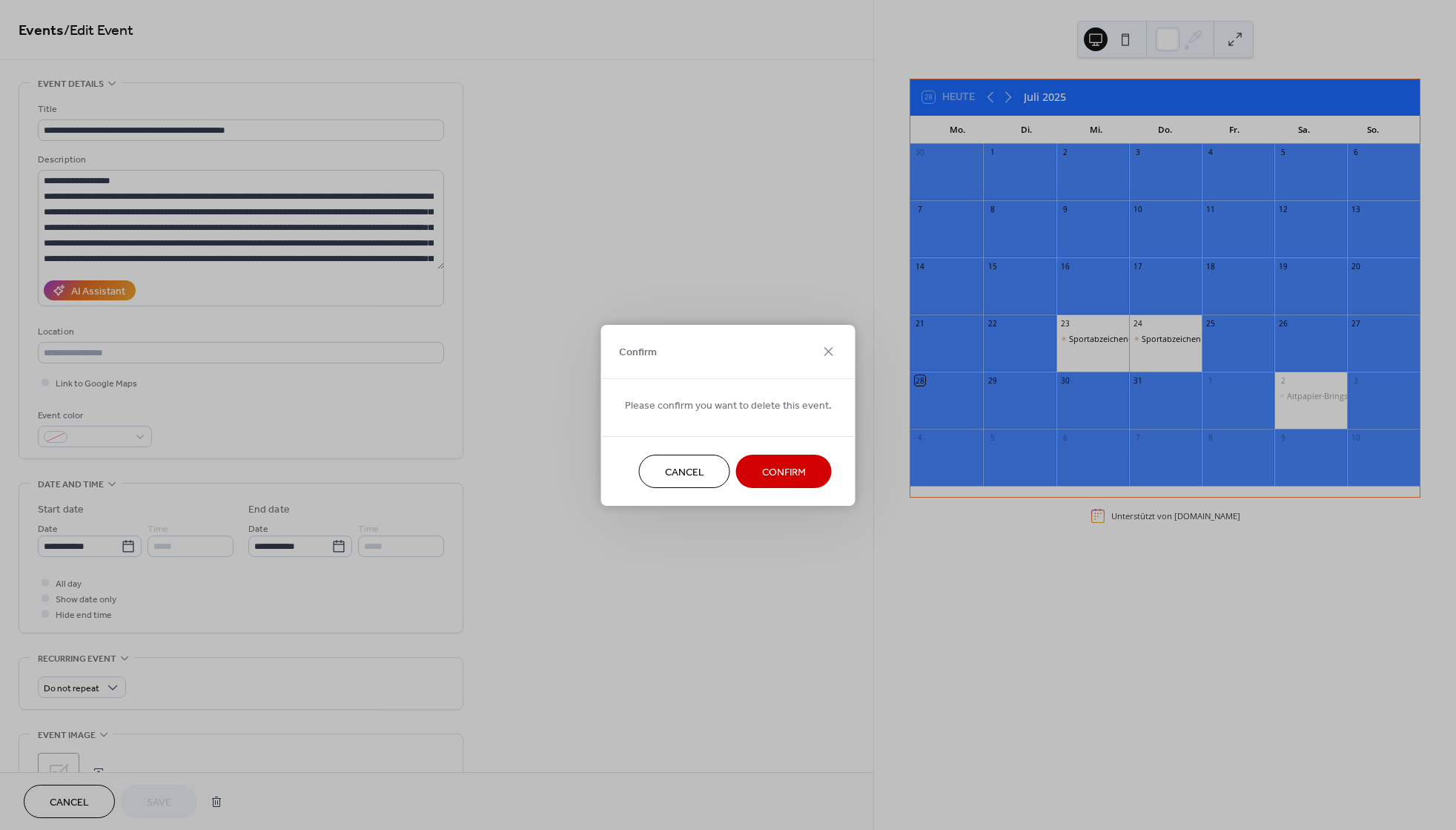 click on "Confirm" at bounding box center (784, 472) 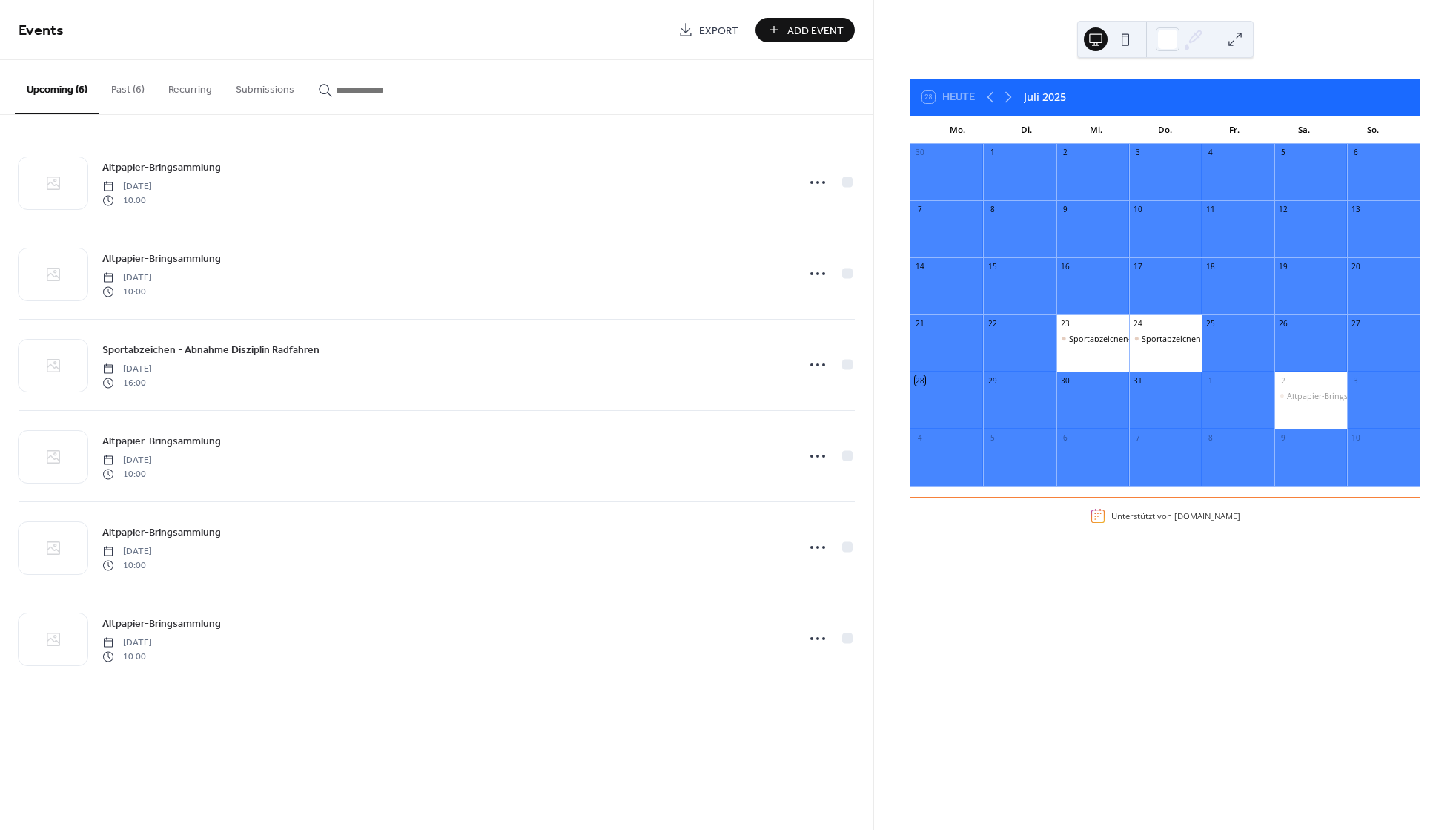 click on "Past (6)" at bounding box center [128, 86] 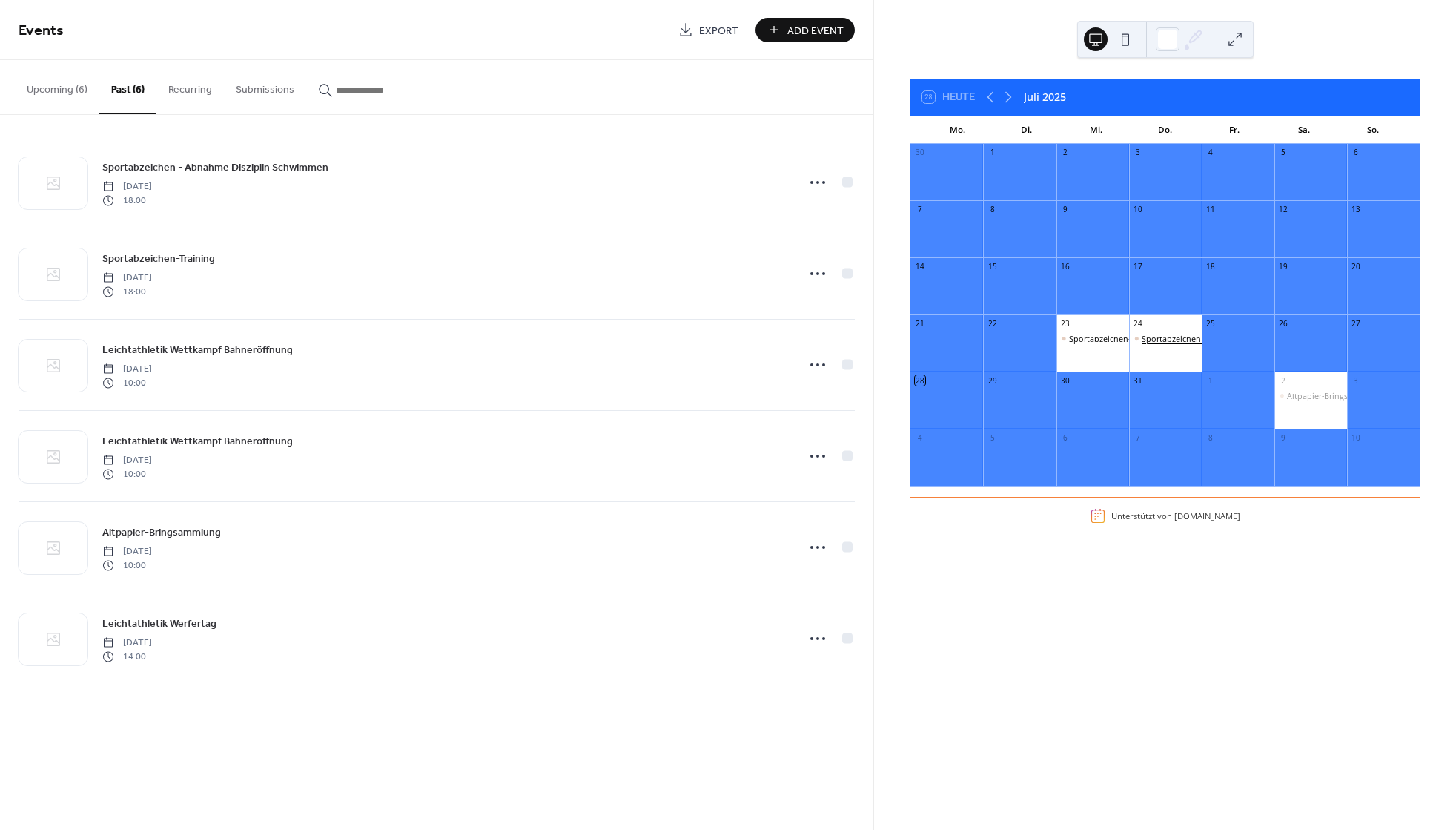 click on "Sportabzeichen - Abnahme Disziplin Schwimmen" at bounding box center (1234, 338) 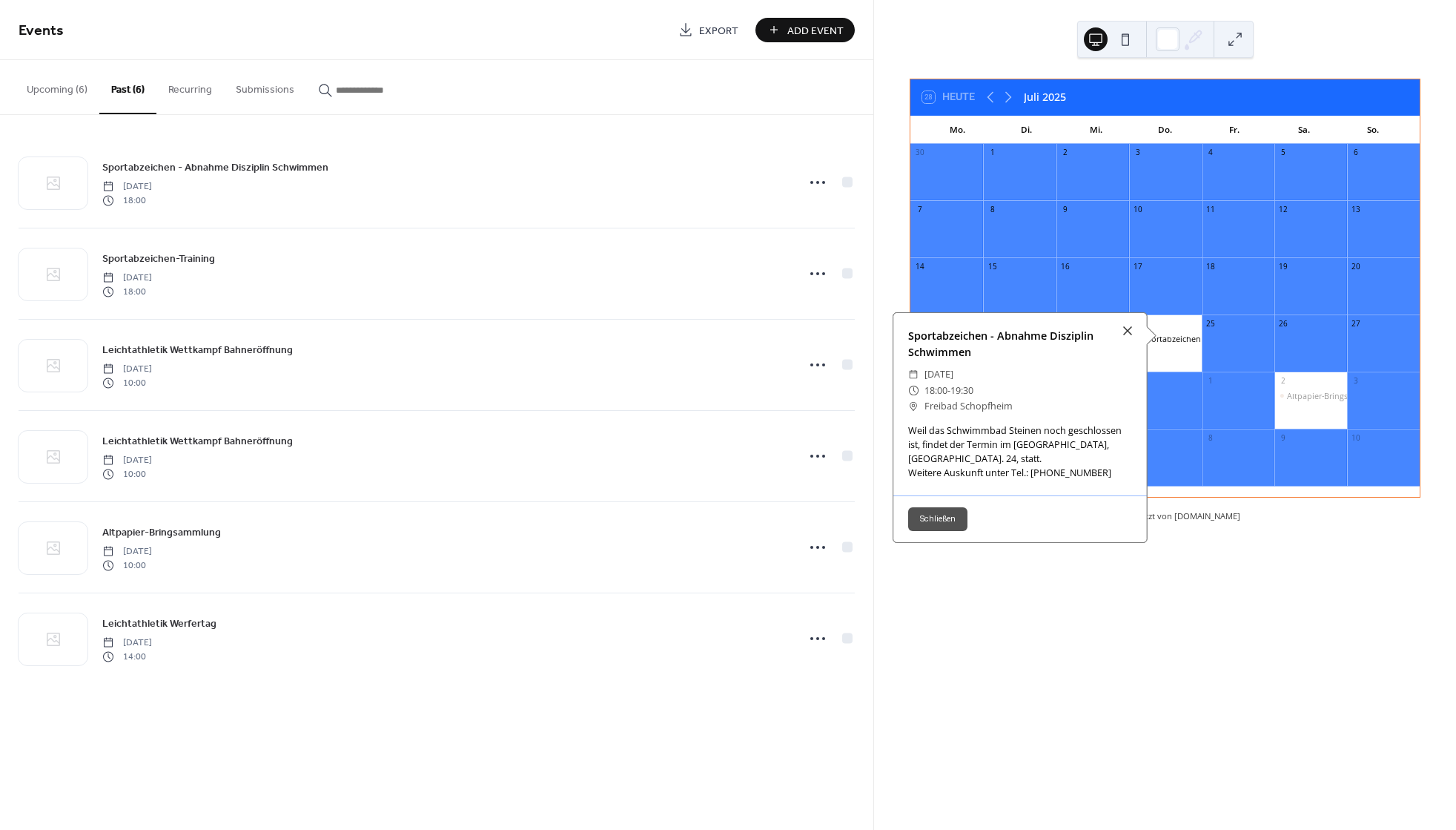 click on "Schließen" at bounding box center (938, 519) 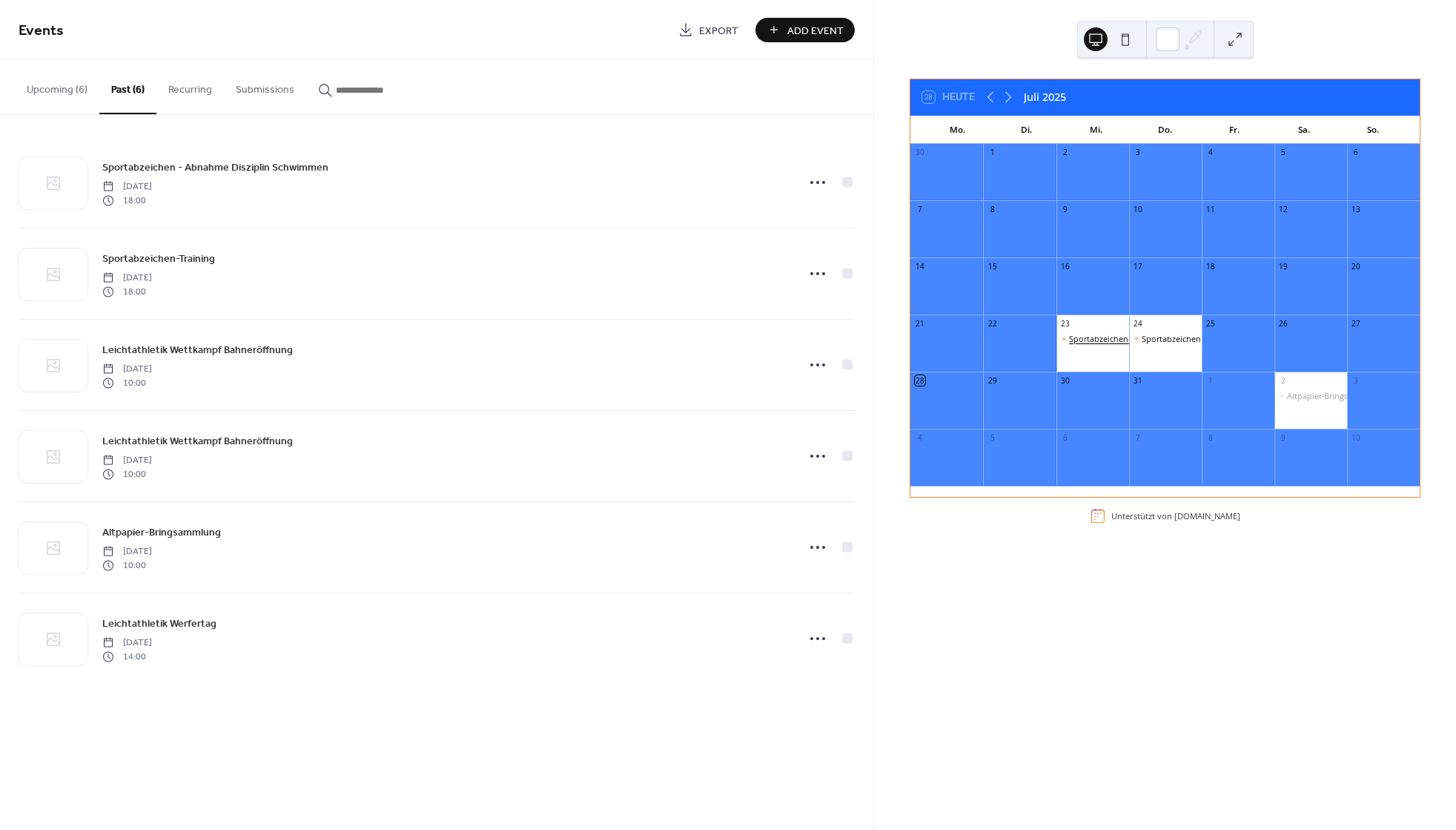 click on "Sportabzeichen-Training" at bounding box center [1115, 338] 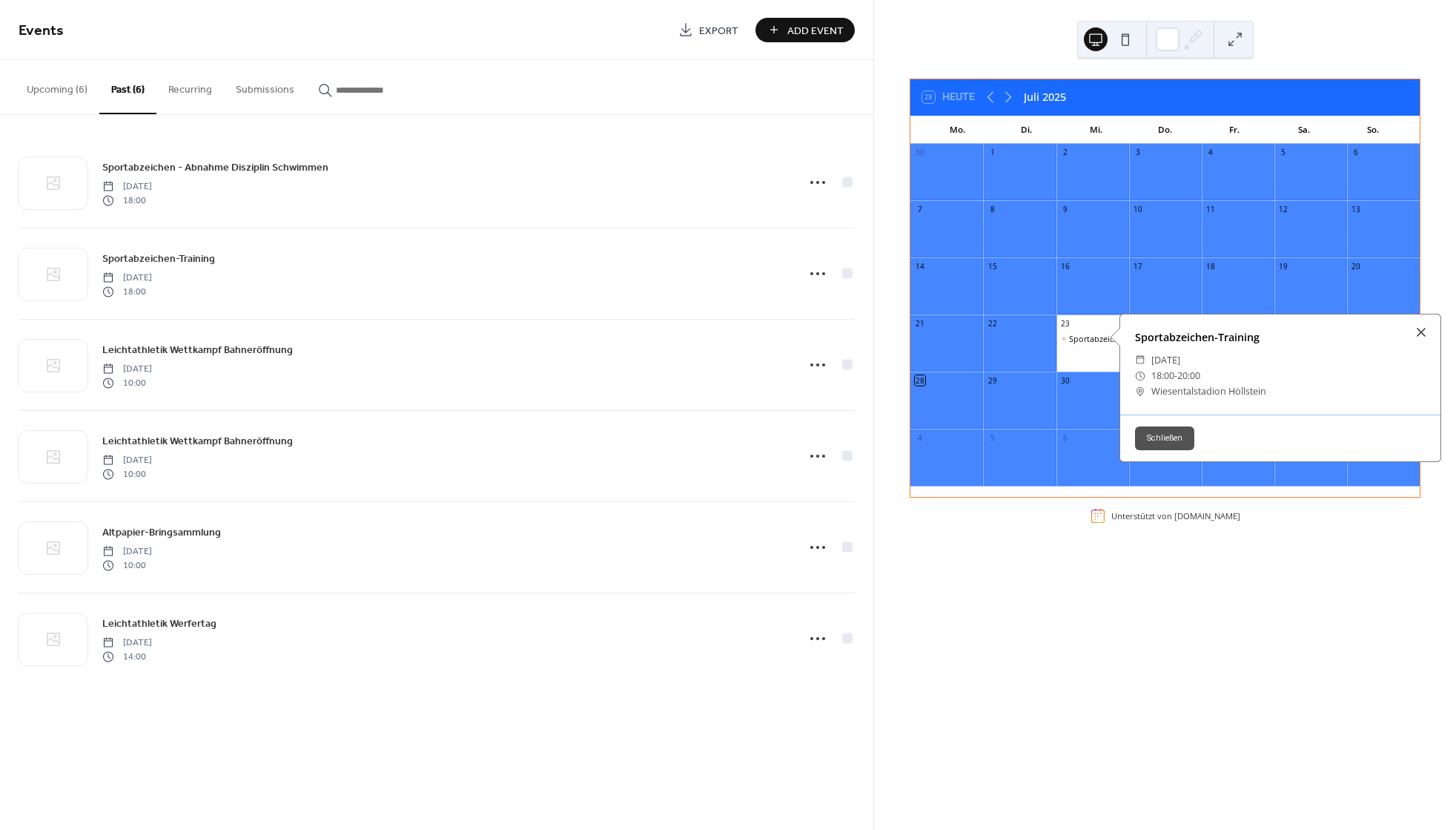 click on "Schließen" at bounding box center [1165, 438] 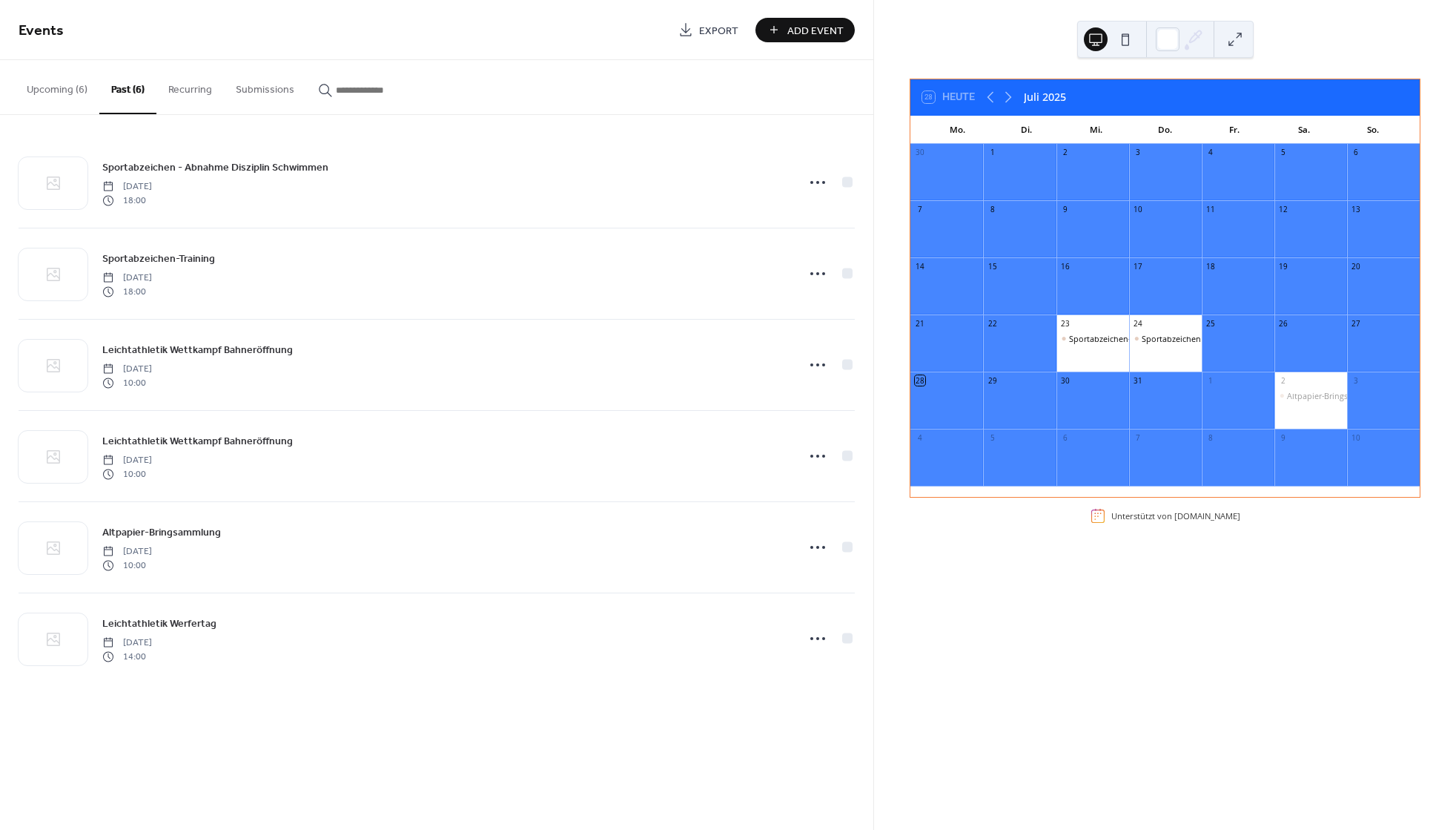 click on "Upcoming (6)" at bounding box center [57, 86] 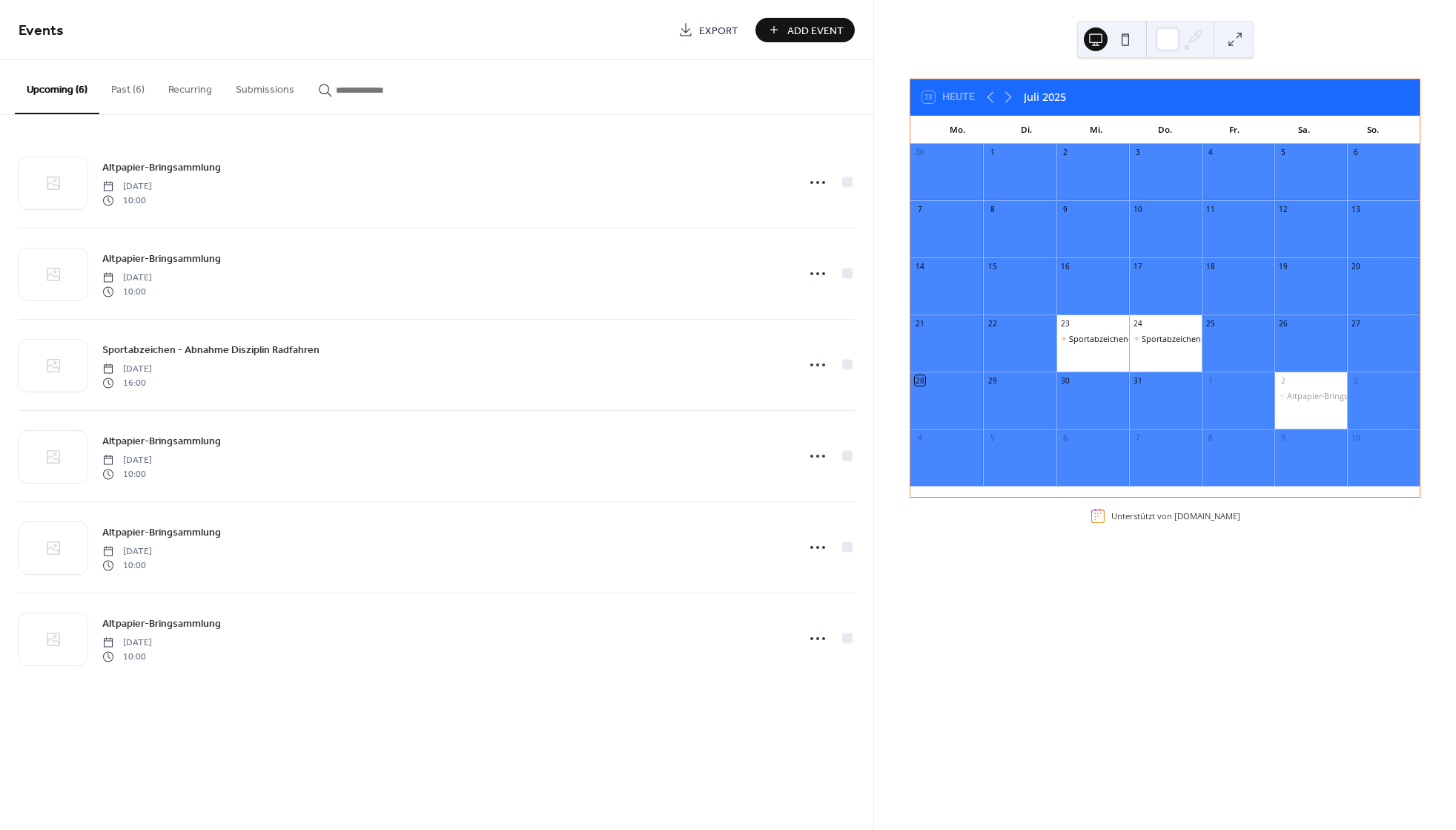 click on "Past (6)" at bounding box center [128, 86] 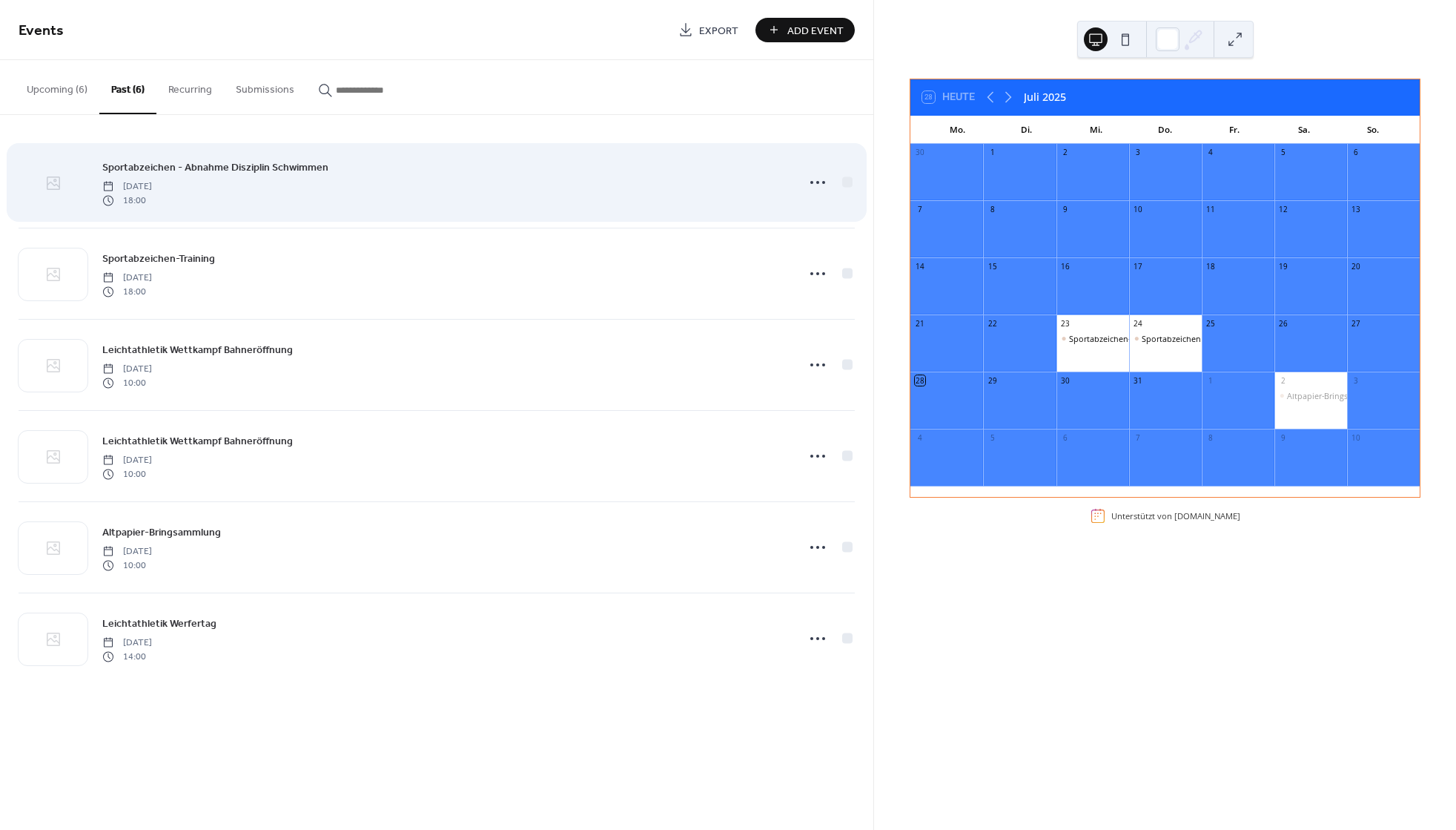 click 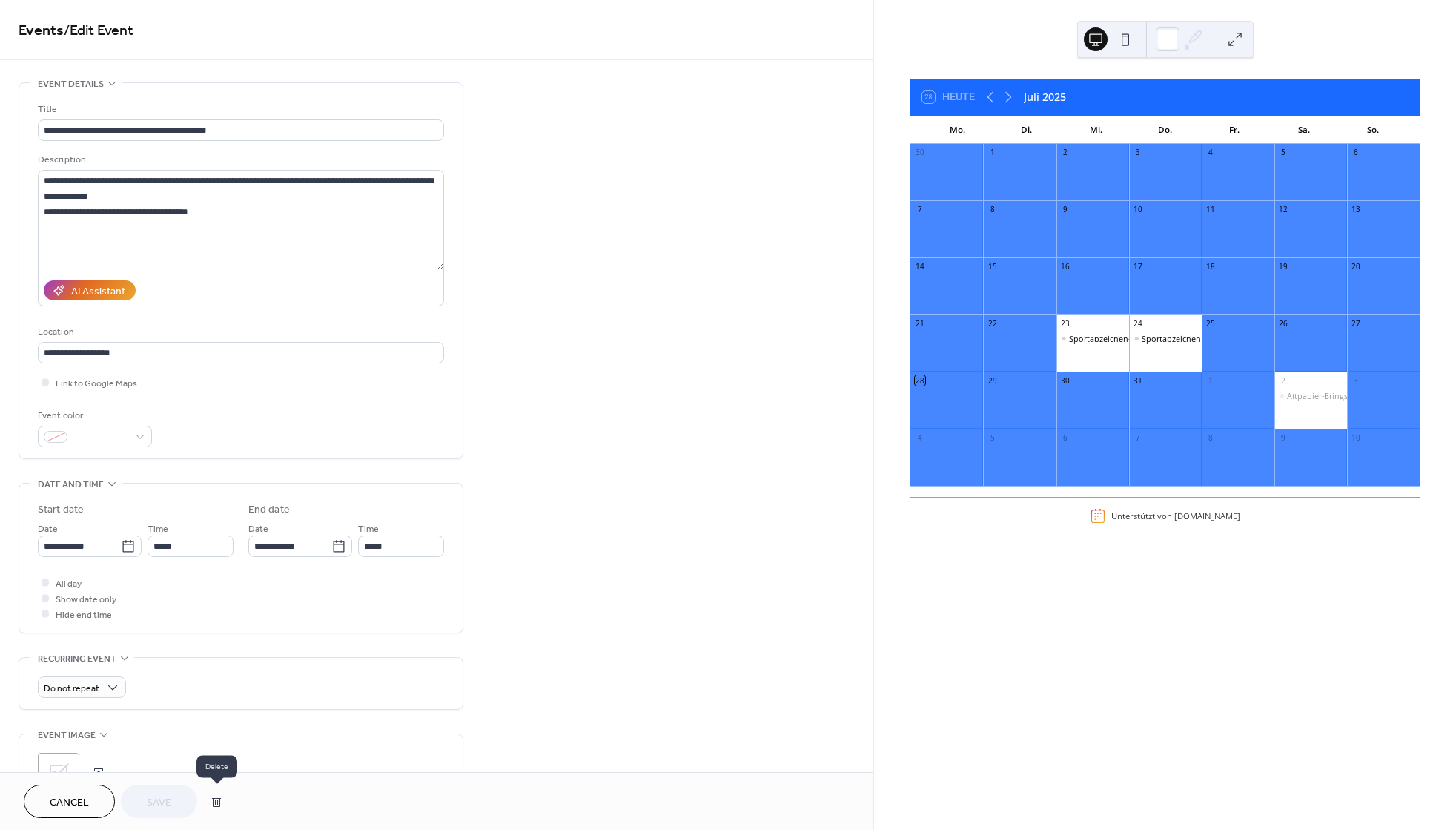click at bounding box center [216, 802] 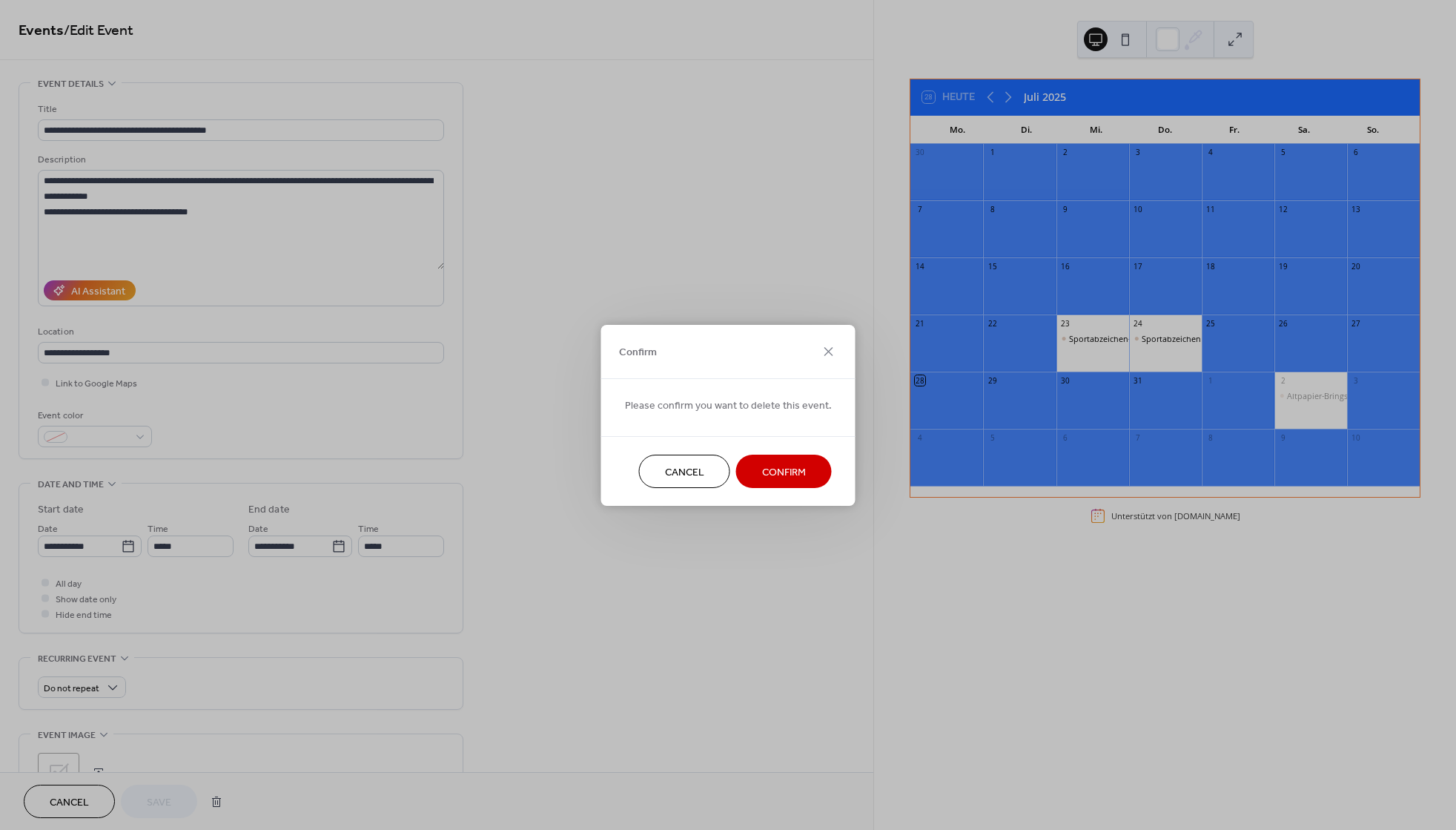 click on "Confirm" at bounding box center (784, 472) 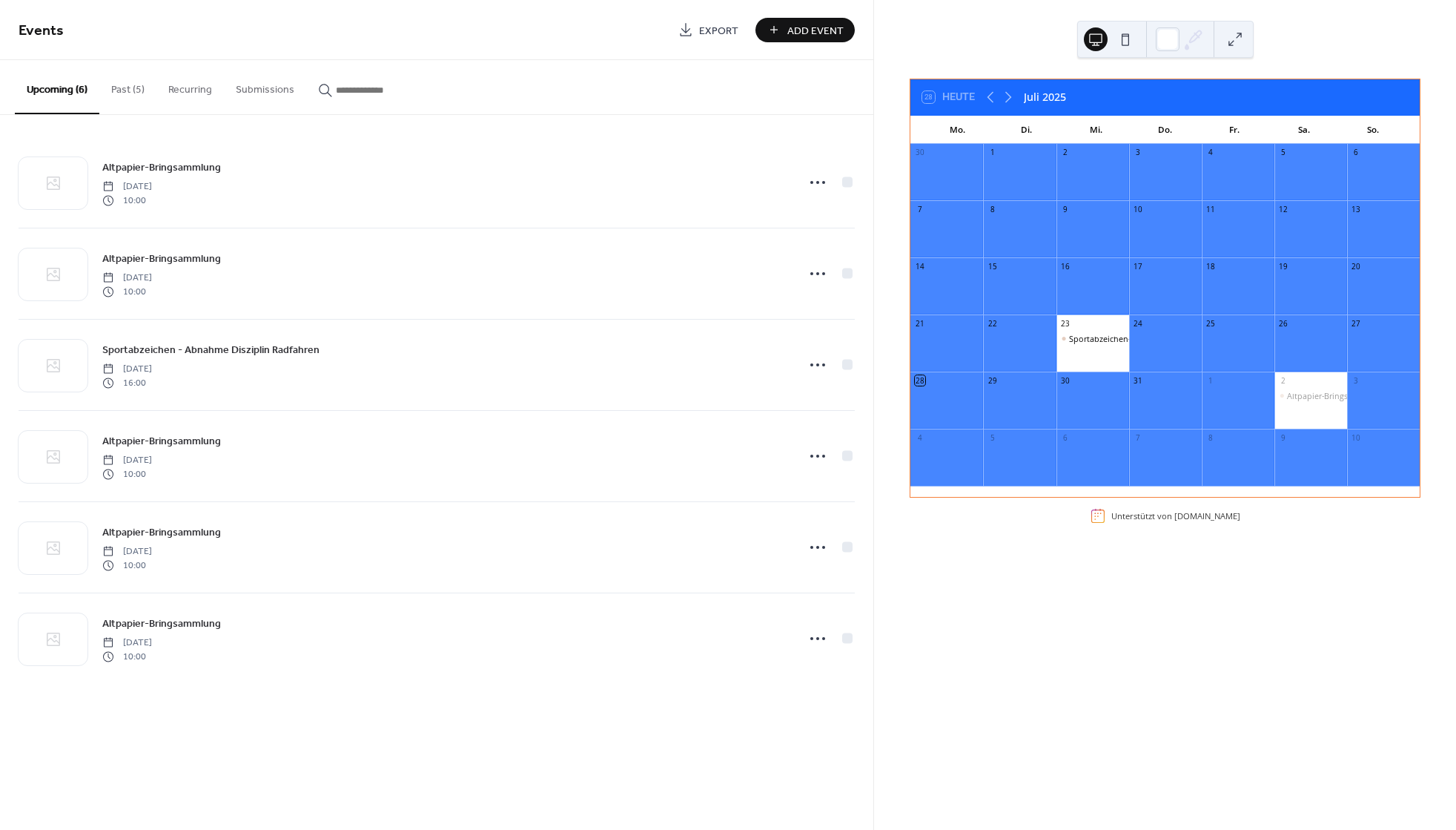 click on "Upcoming (6)" at bounding box center (57, 87) 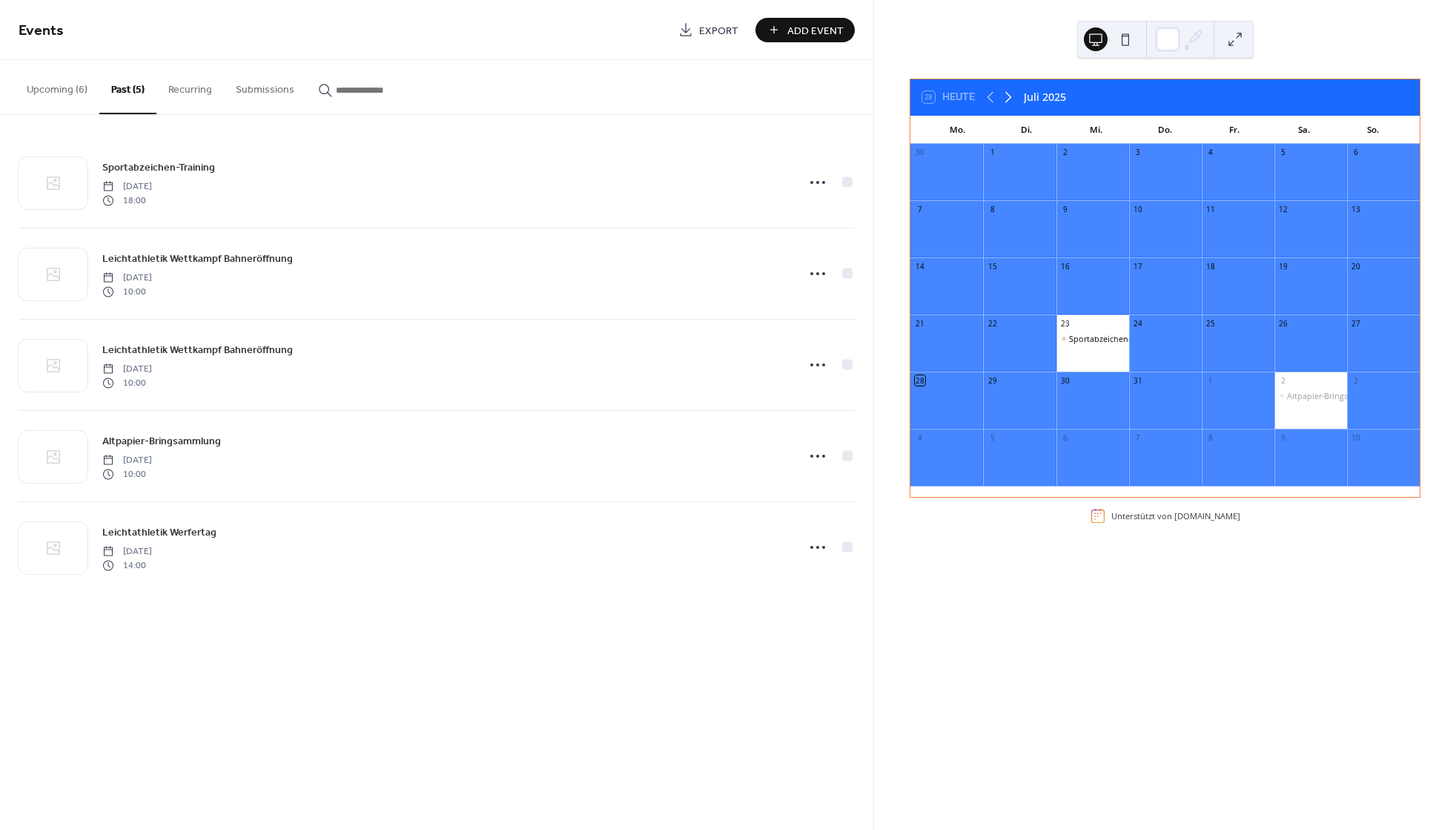 click 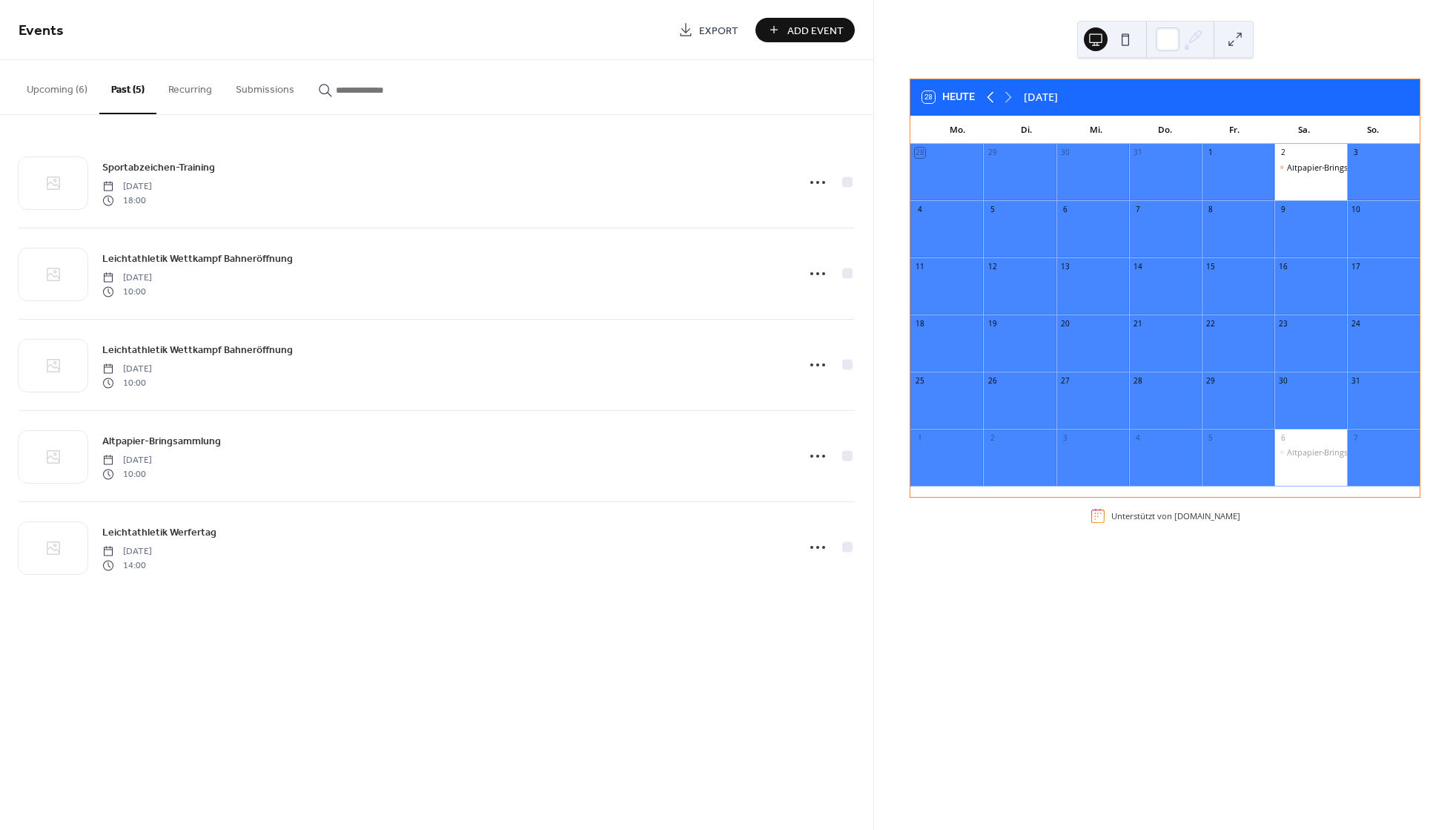 click 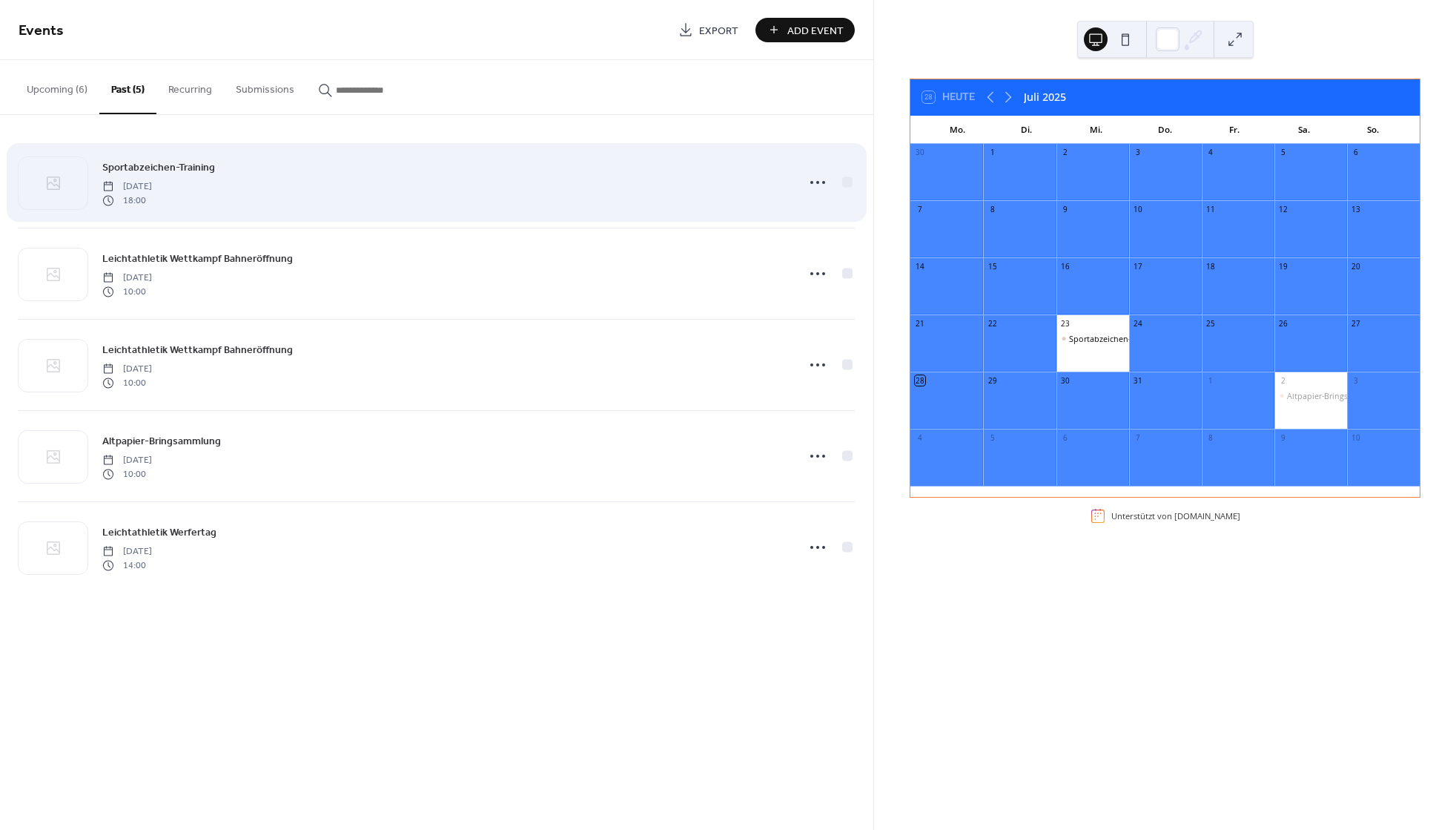 drag, startPoint x: 117, startPoint y: 182, endPoint x: 184, endPoint y: 162, distance: 69.92138 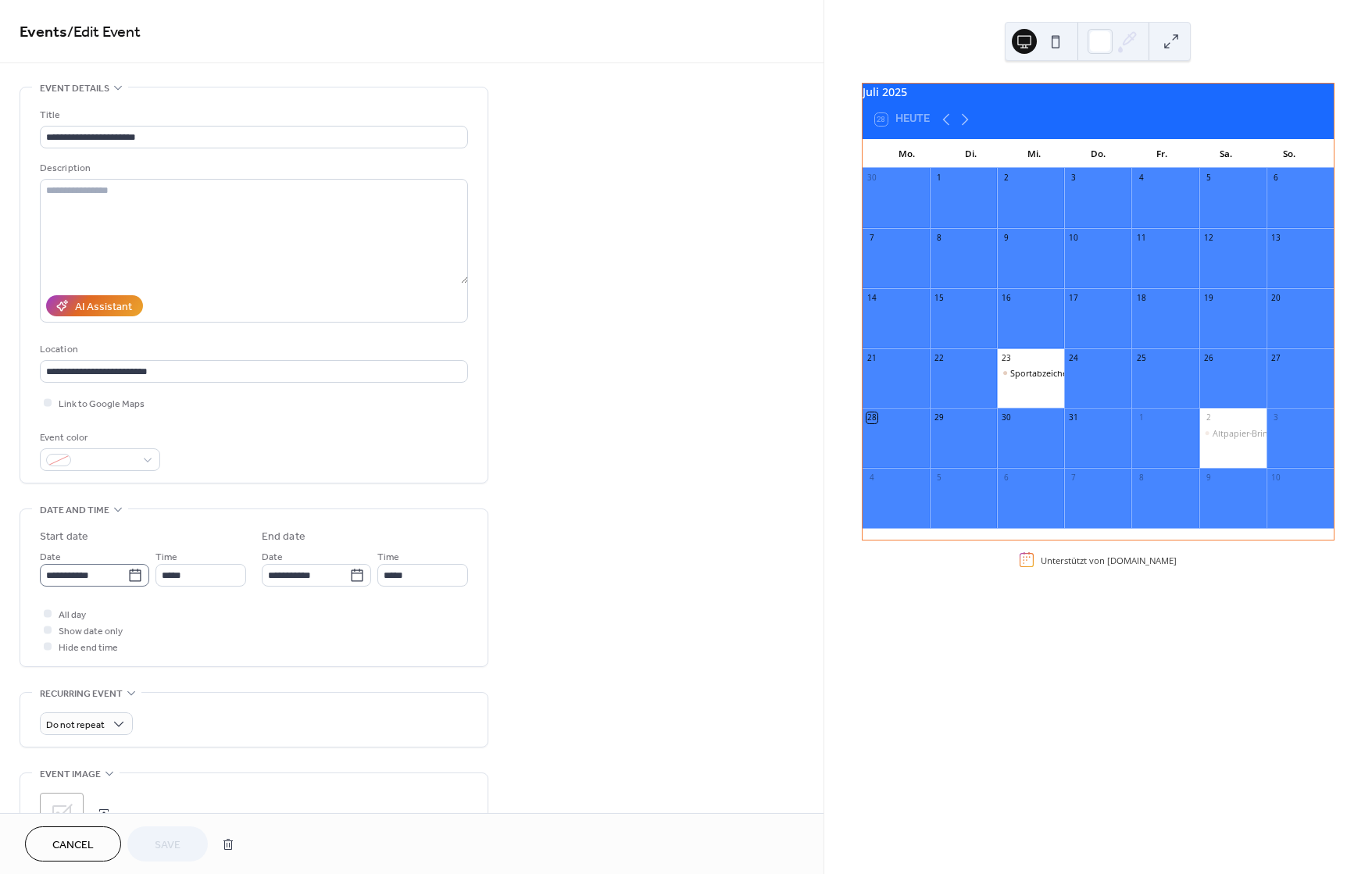 click 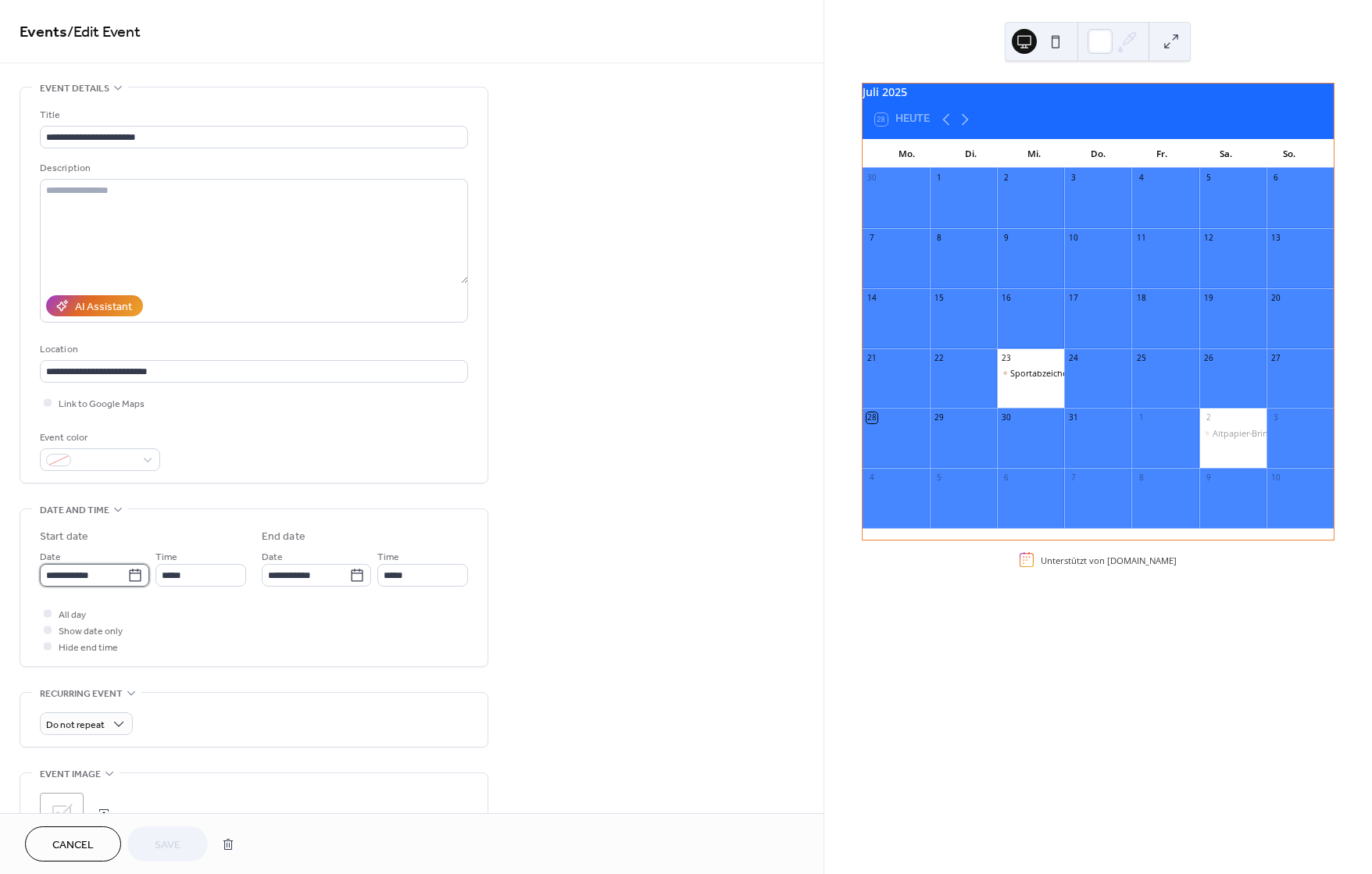 click on "**********" at bounding box center [84, 575] 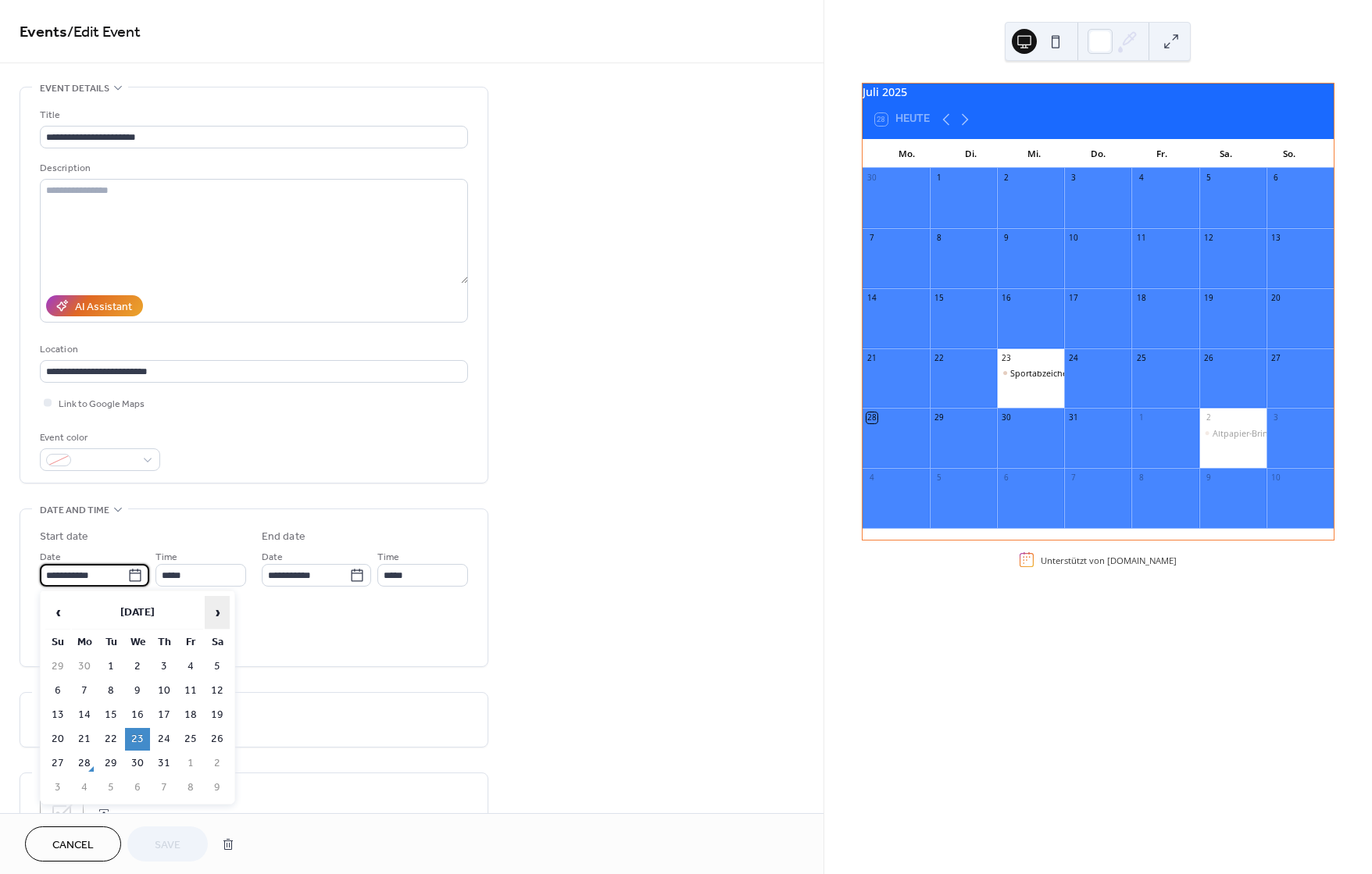 click on "›" at bounding box center [217, 612] 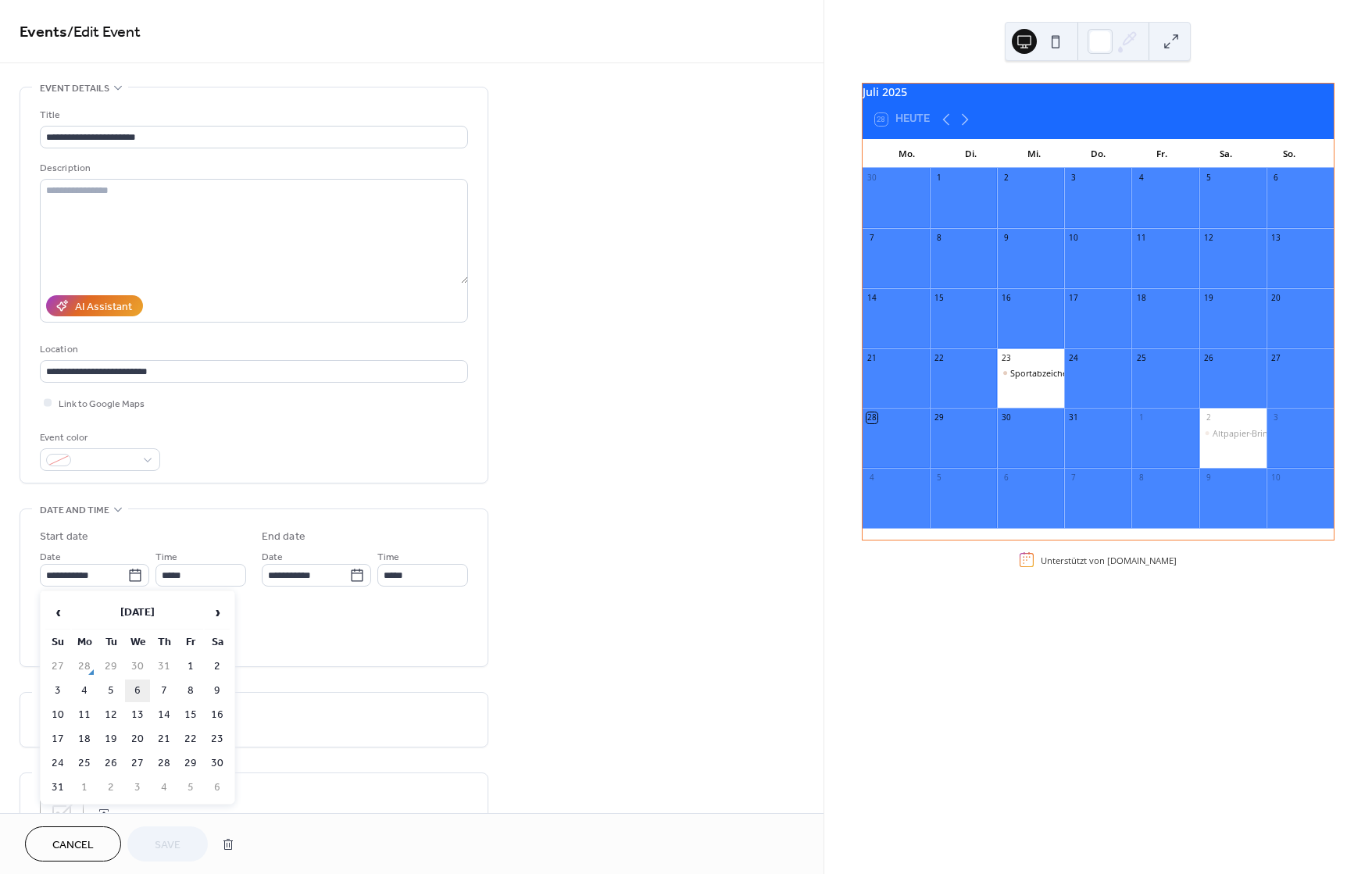 click on "6" at bounding box center [138, 690] 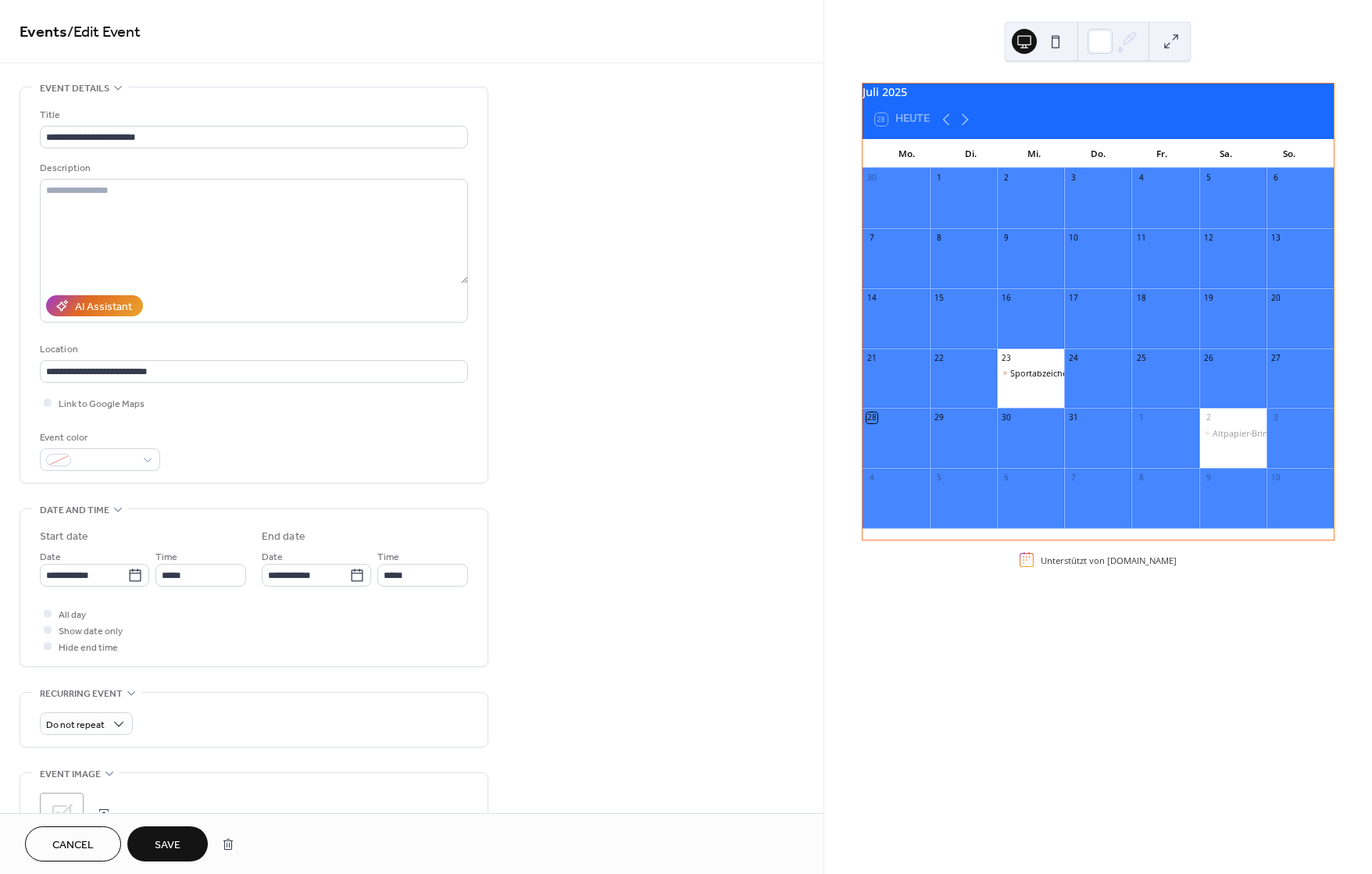 click on "Save" at bounding box center [167, 845] 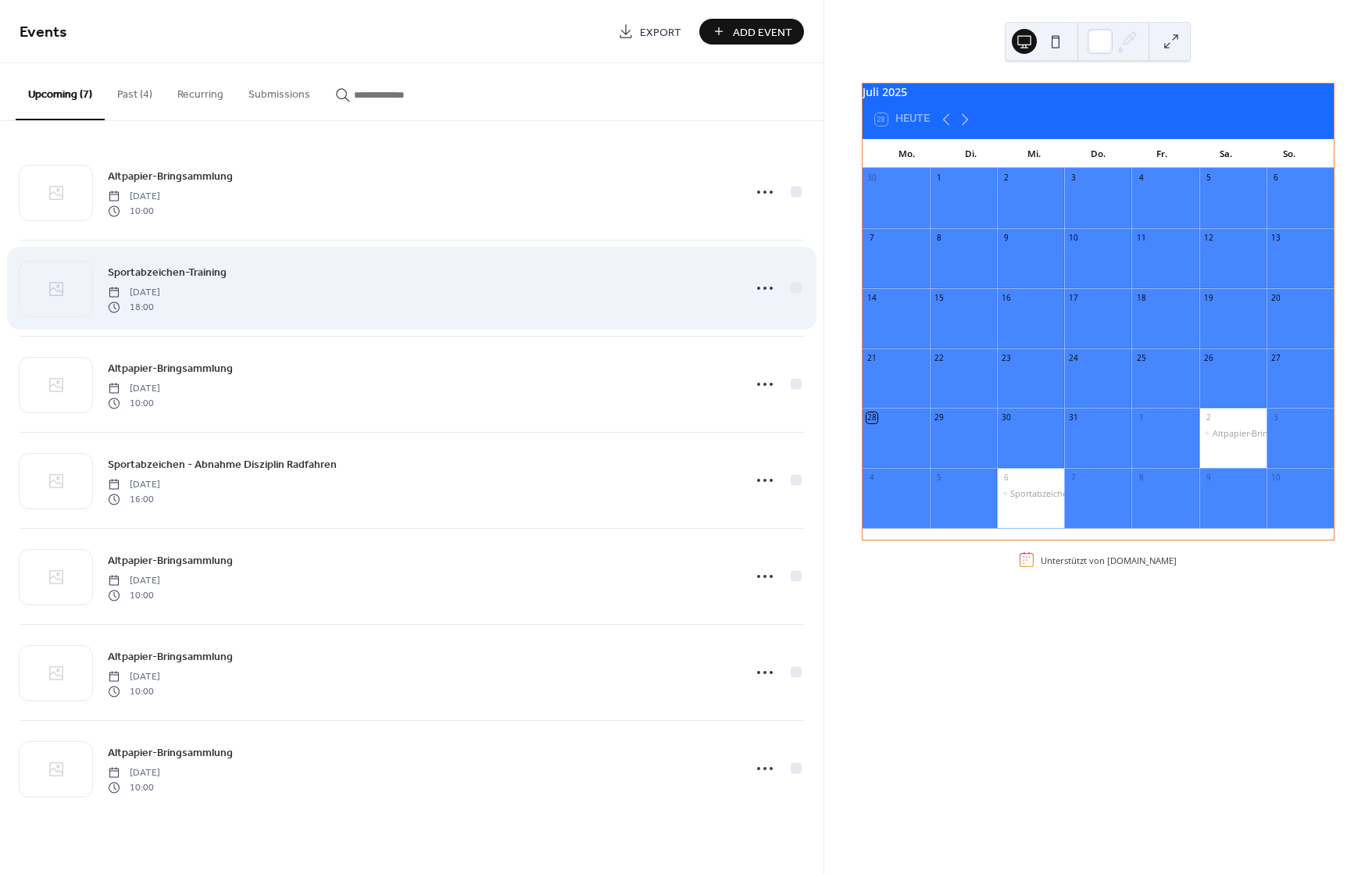 click on "Sportabzeichen-Training" at bounding box center (167, 273) 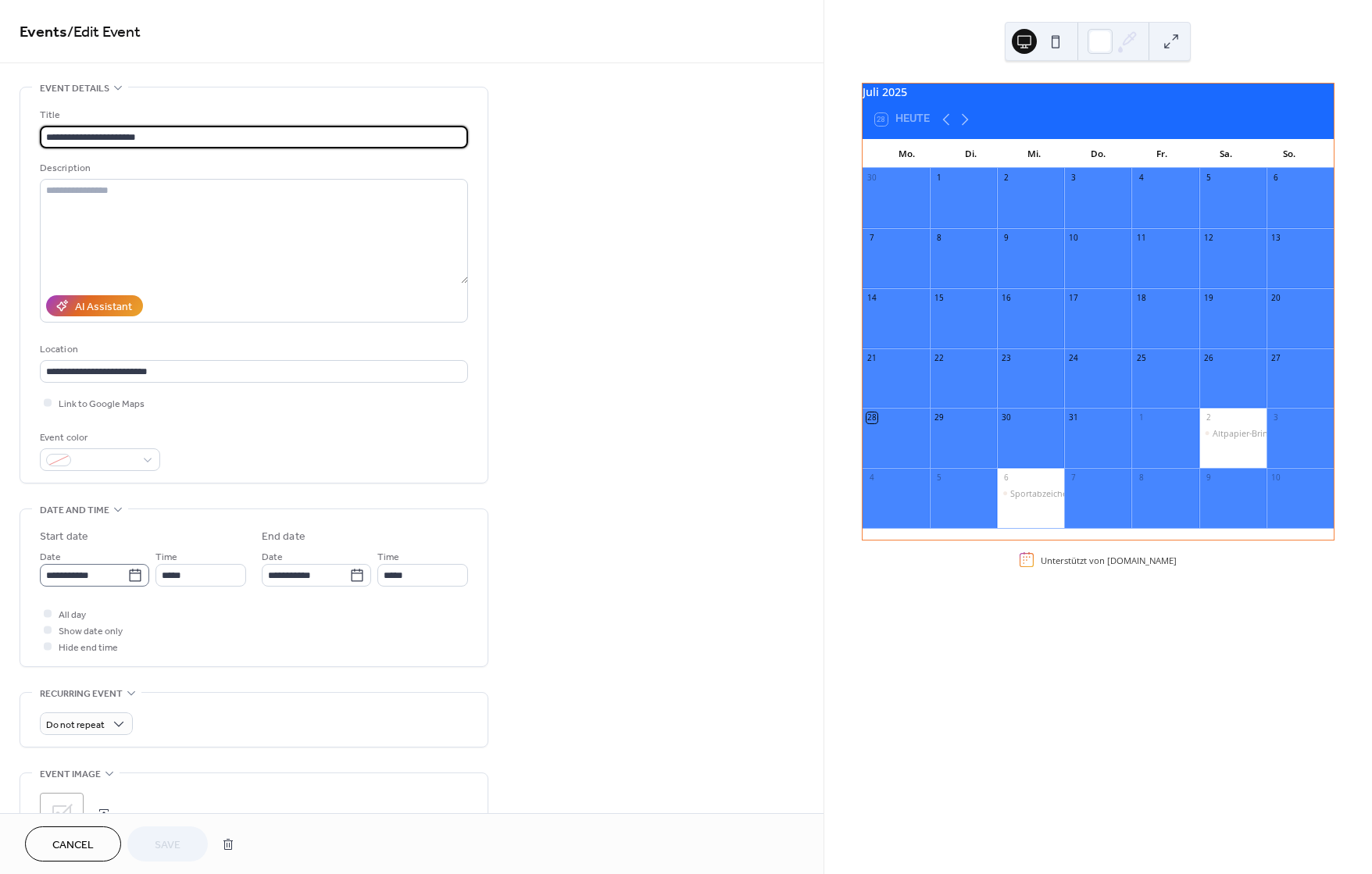 click 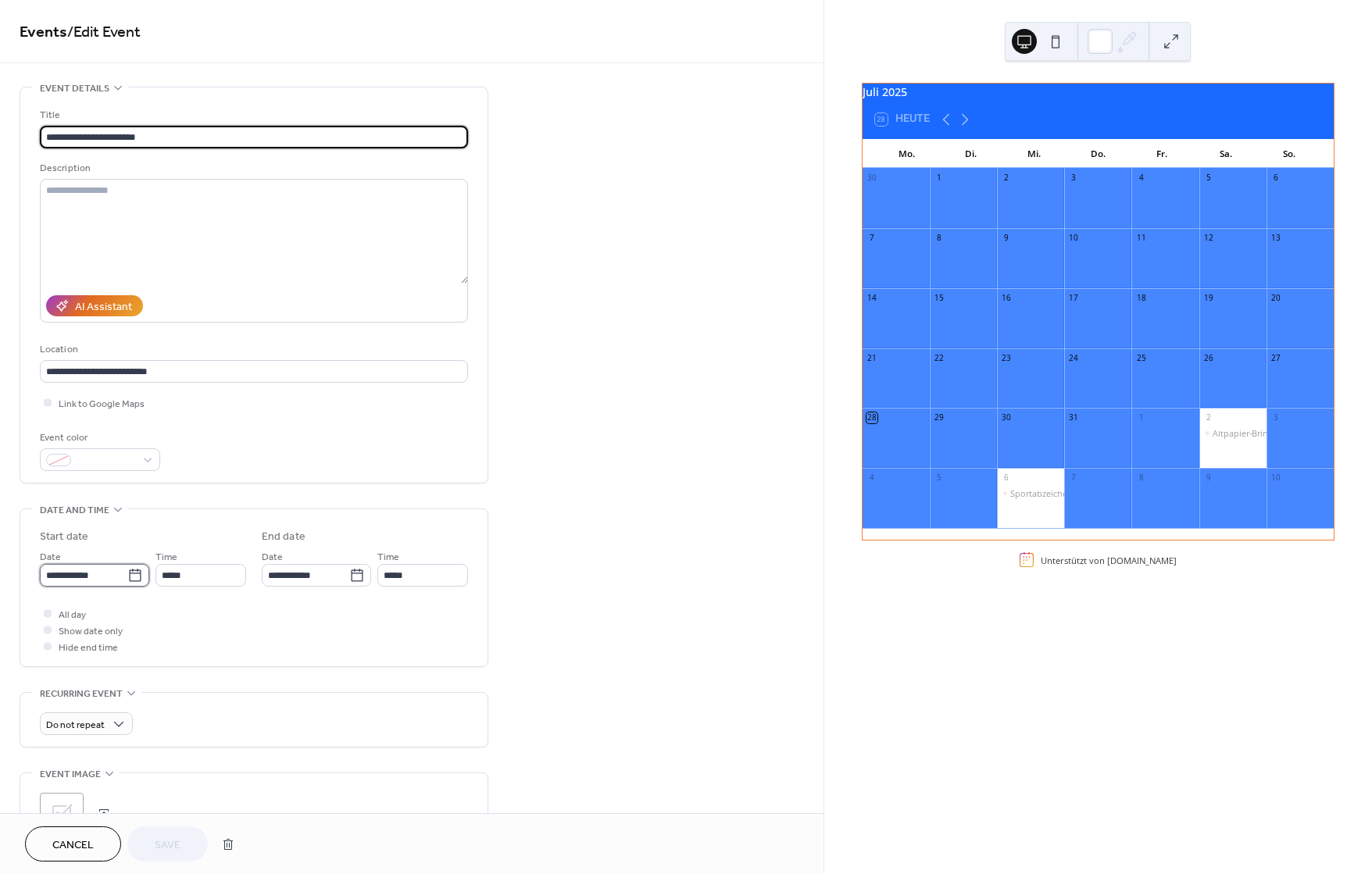 click on "**********" at bounding box center (84, 575) 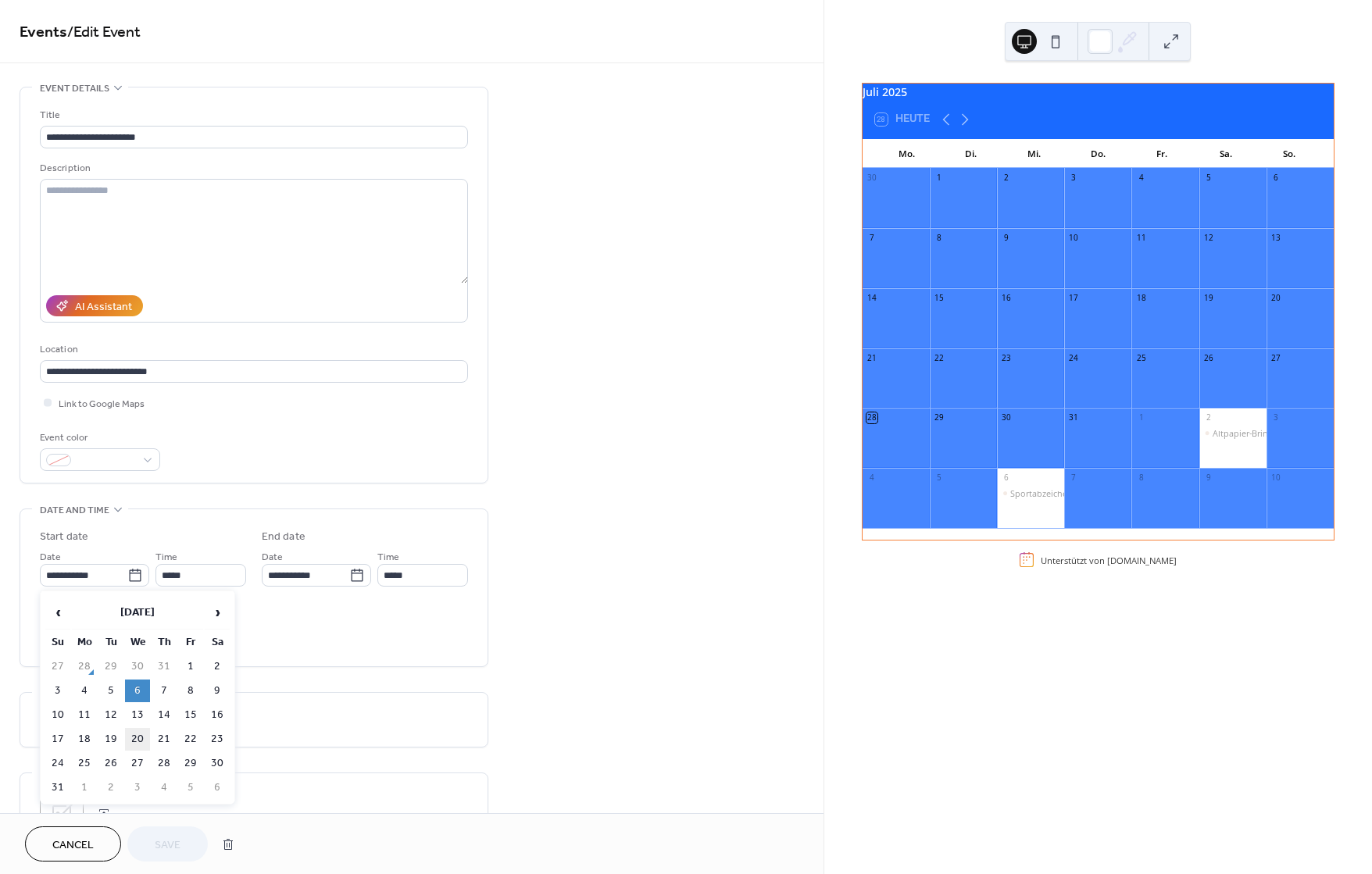 click on "20" at bounding box center [138, 739] 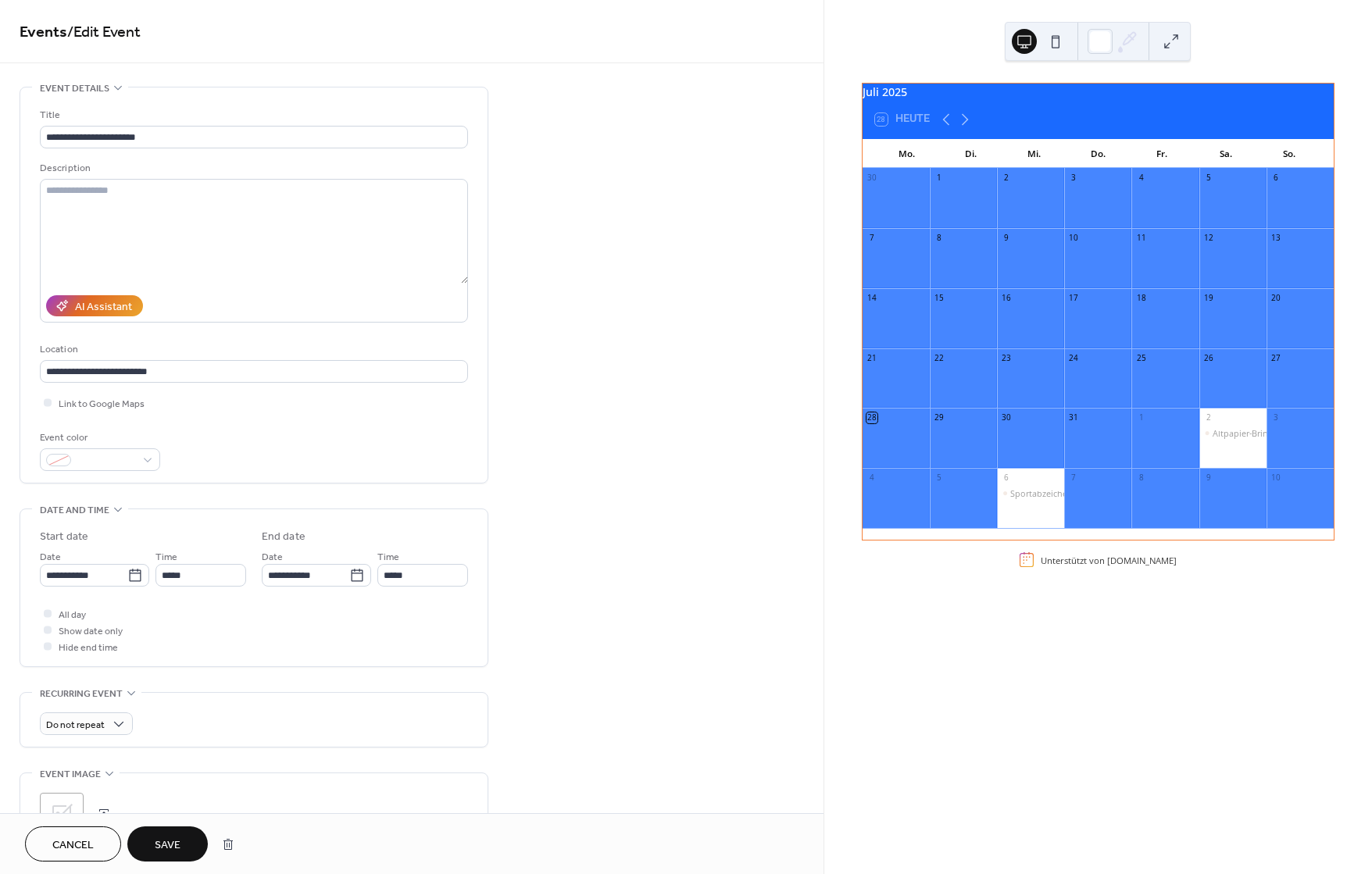 click on "Save" at bounding box center [167, 845] 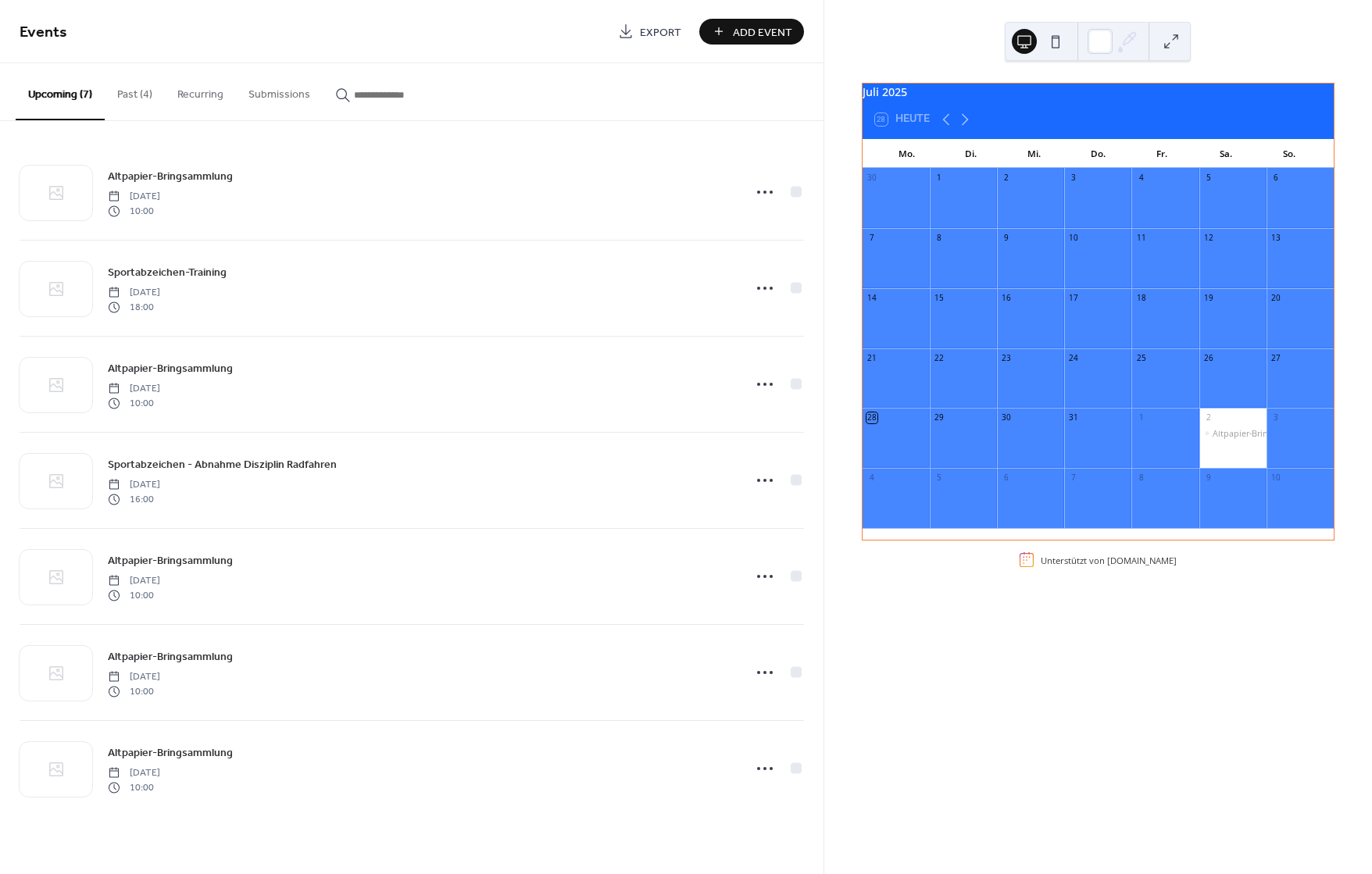 click on "Add Event" at bounding box center (763, 32) 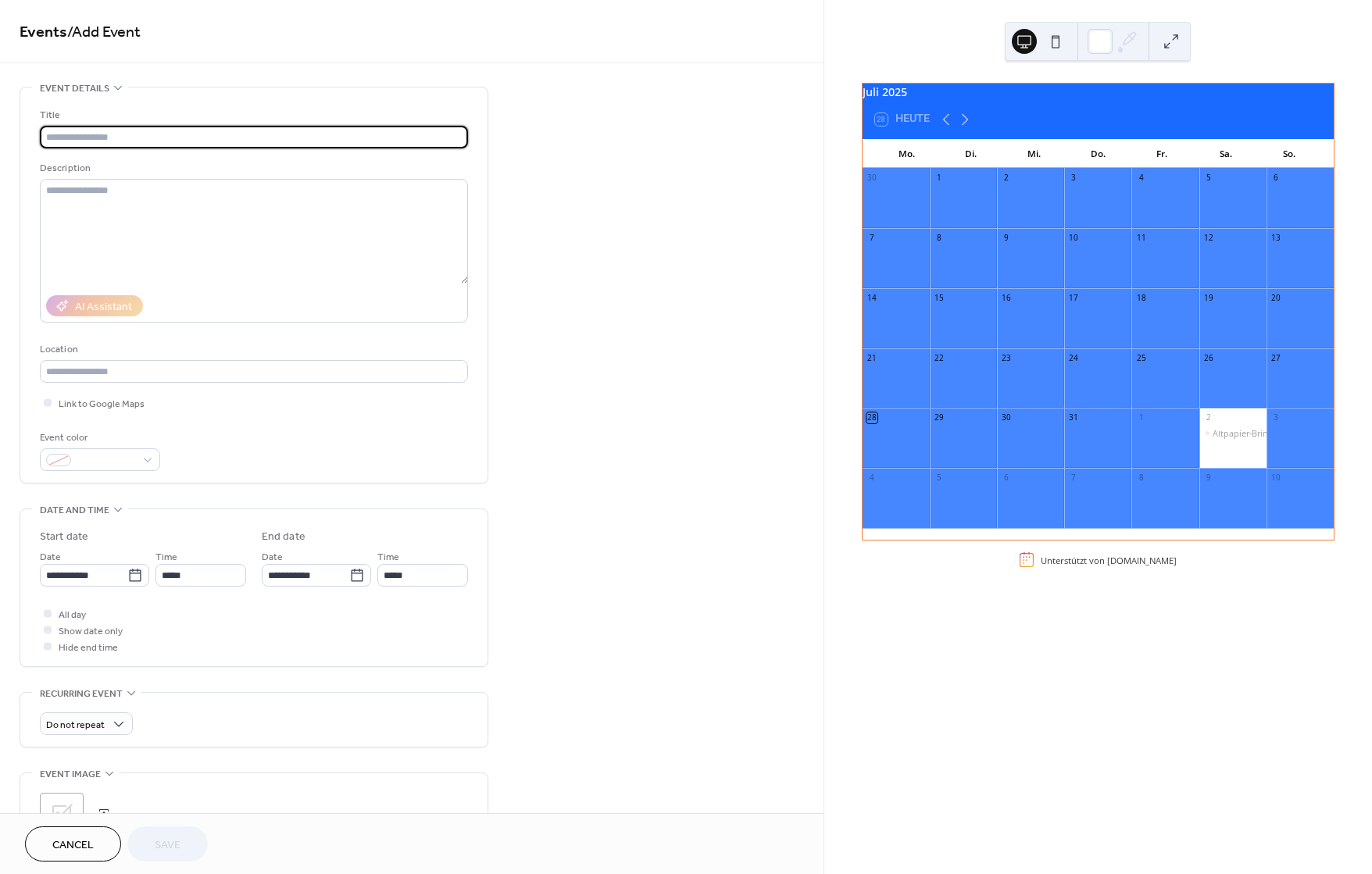 click at bounding box center [254, 137] 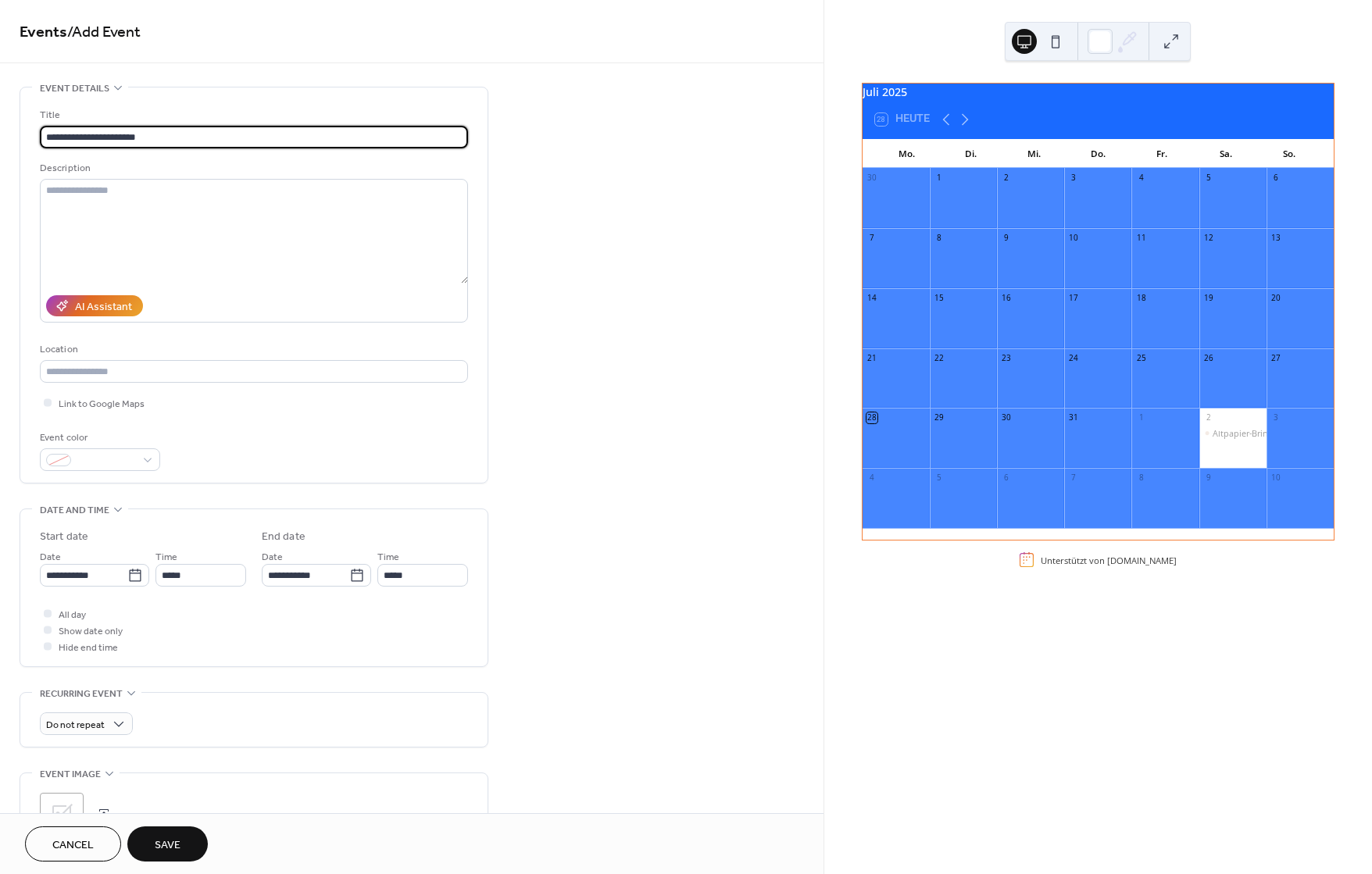 type on "**********" 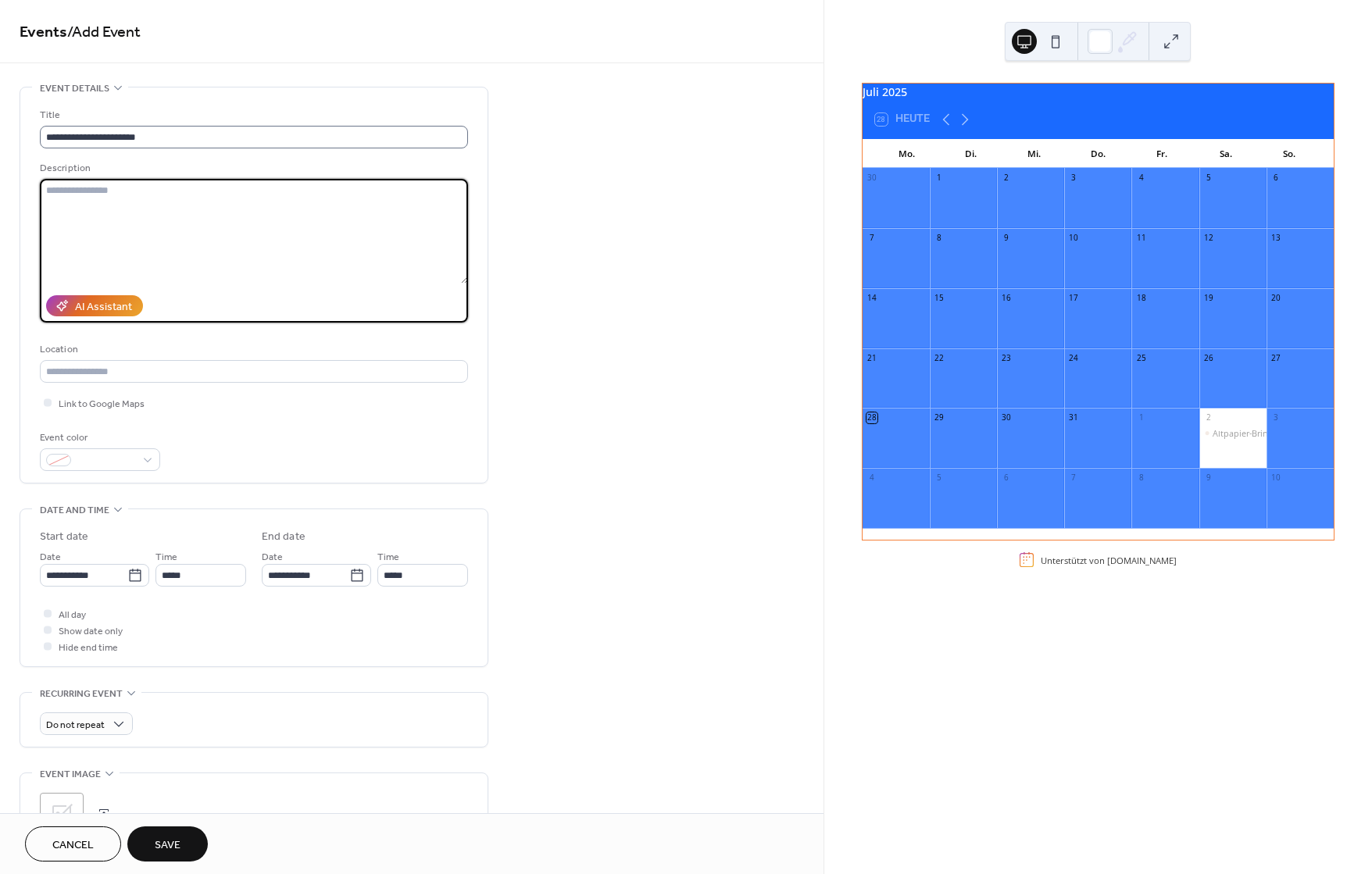 type 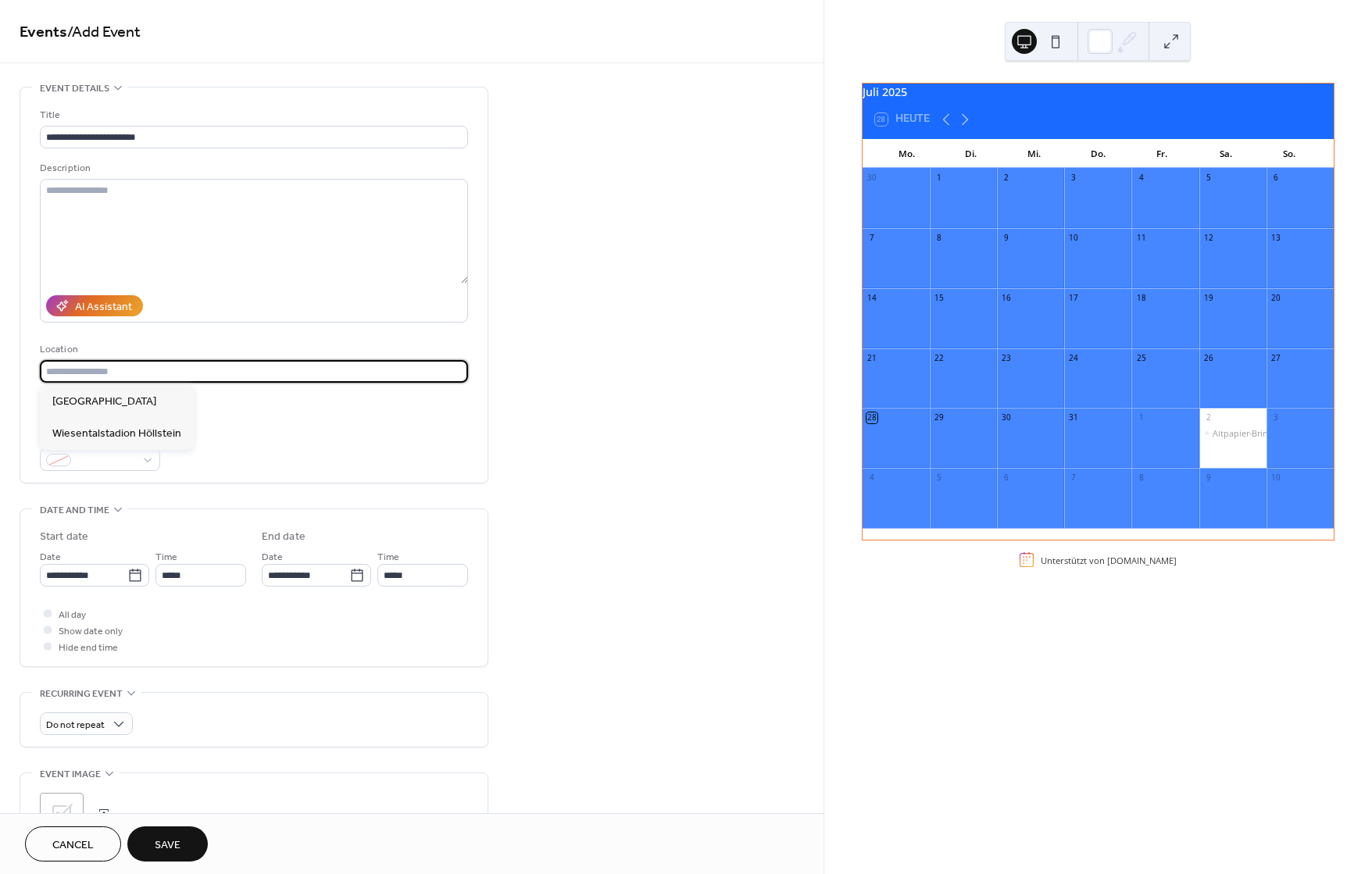 click at bounding box center (254, 371) 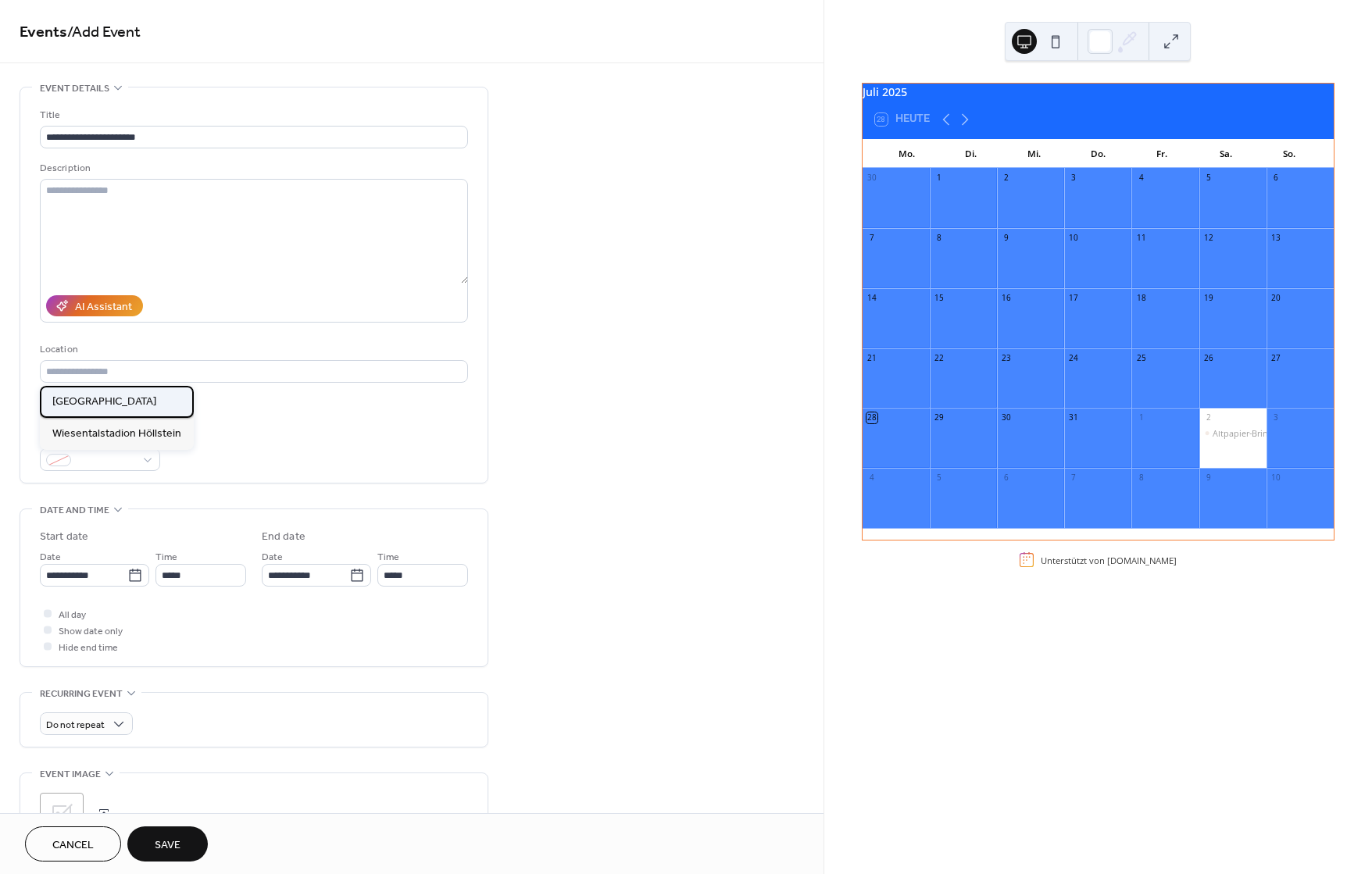 click on "[GEOGRAPHIC_DATA]" at bounding box center (104, 401) 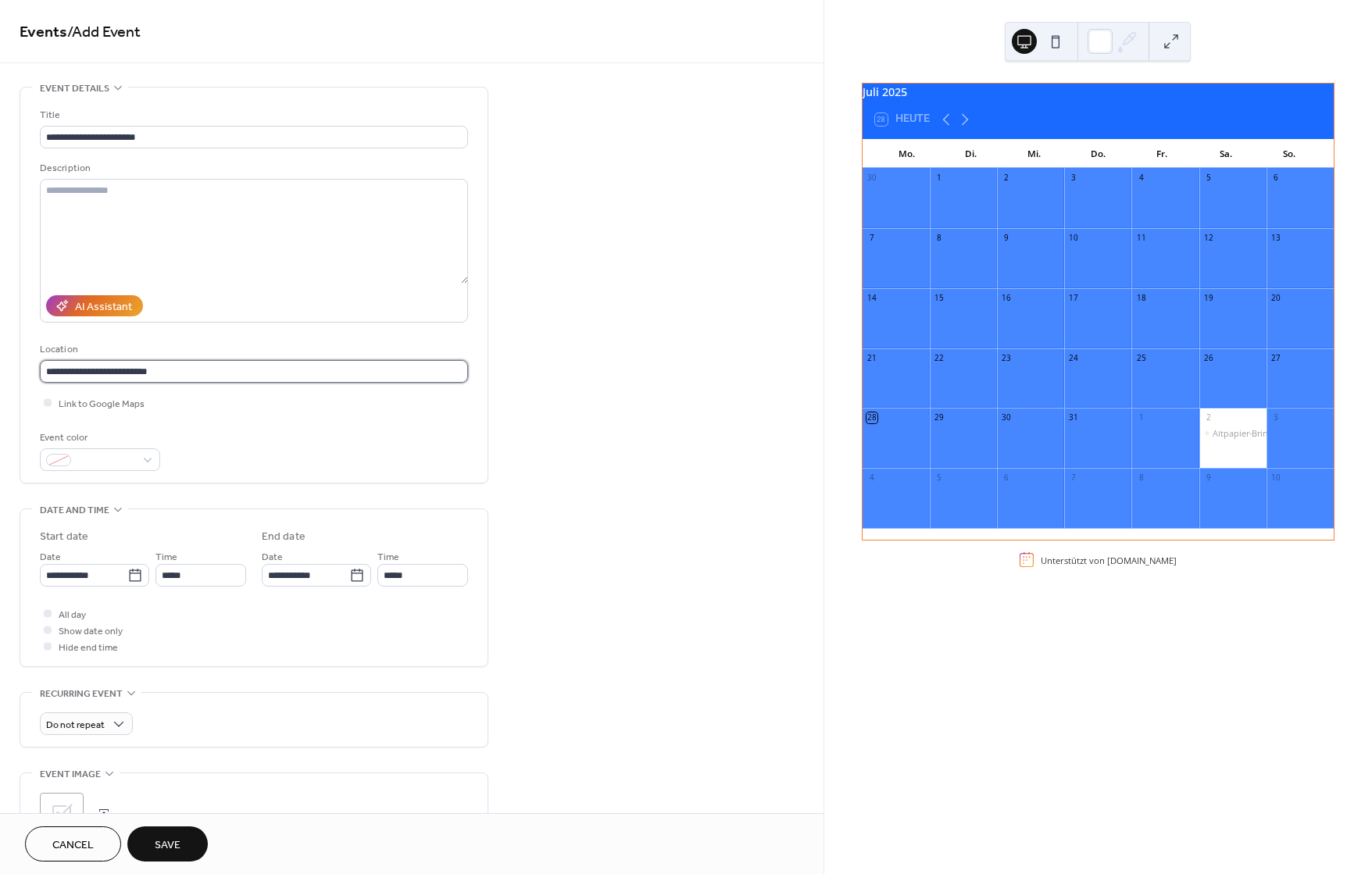 click on "**********" at bounding box center (254, 371) 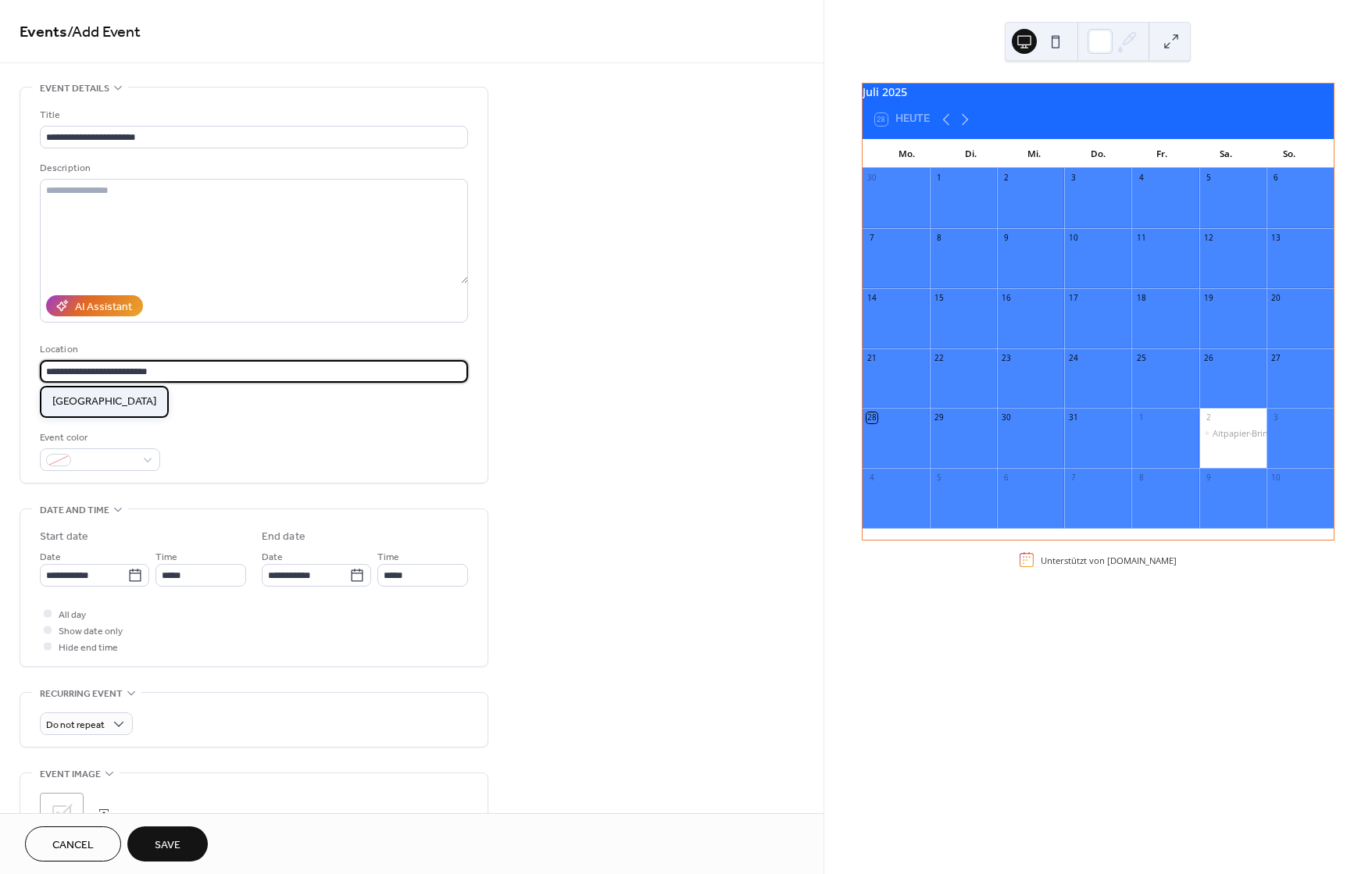 click on "[GEOGRAPHIC_DATA]" at bounding box center (104, 401) 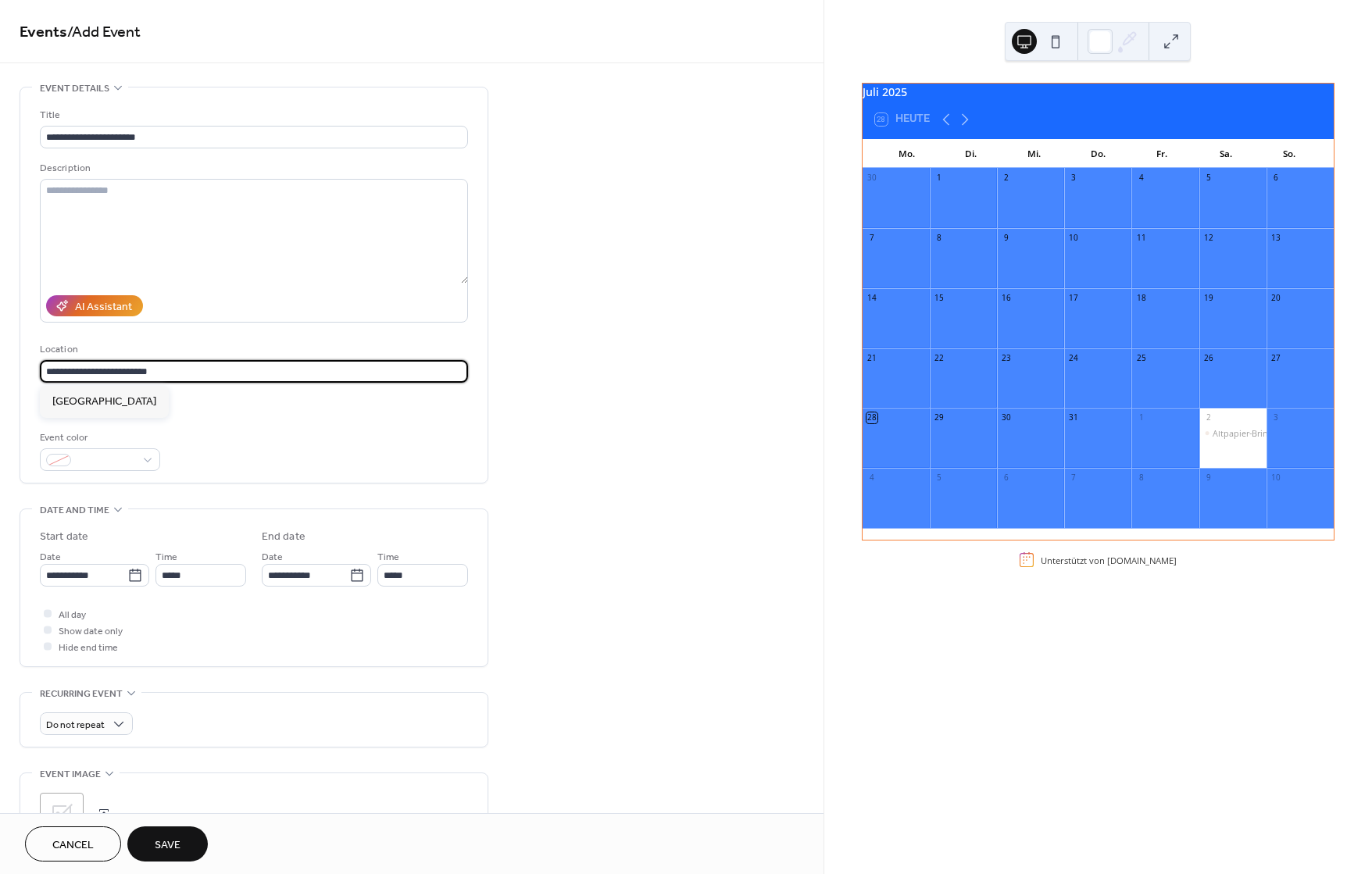 click on "**********" at bounding box center [254, 371] 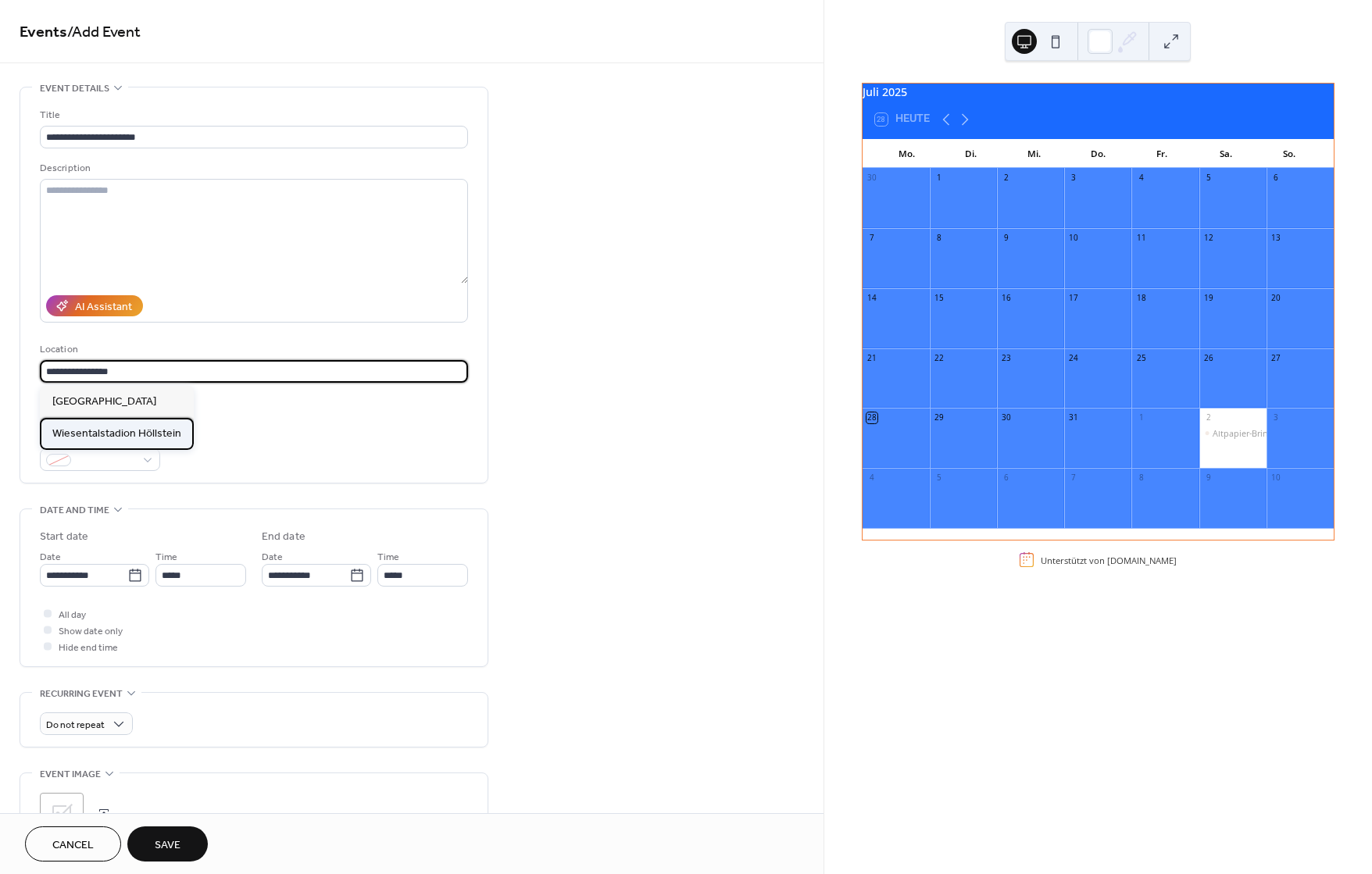 click on "Wiesentalstadion Höllstein" at bounding box center [116, 433] 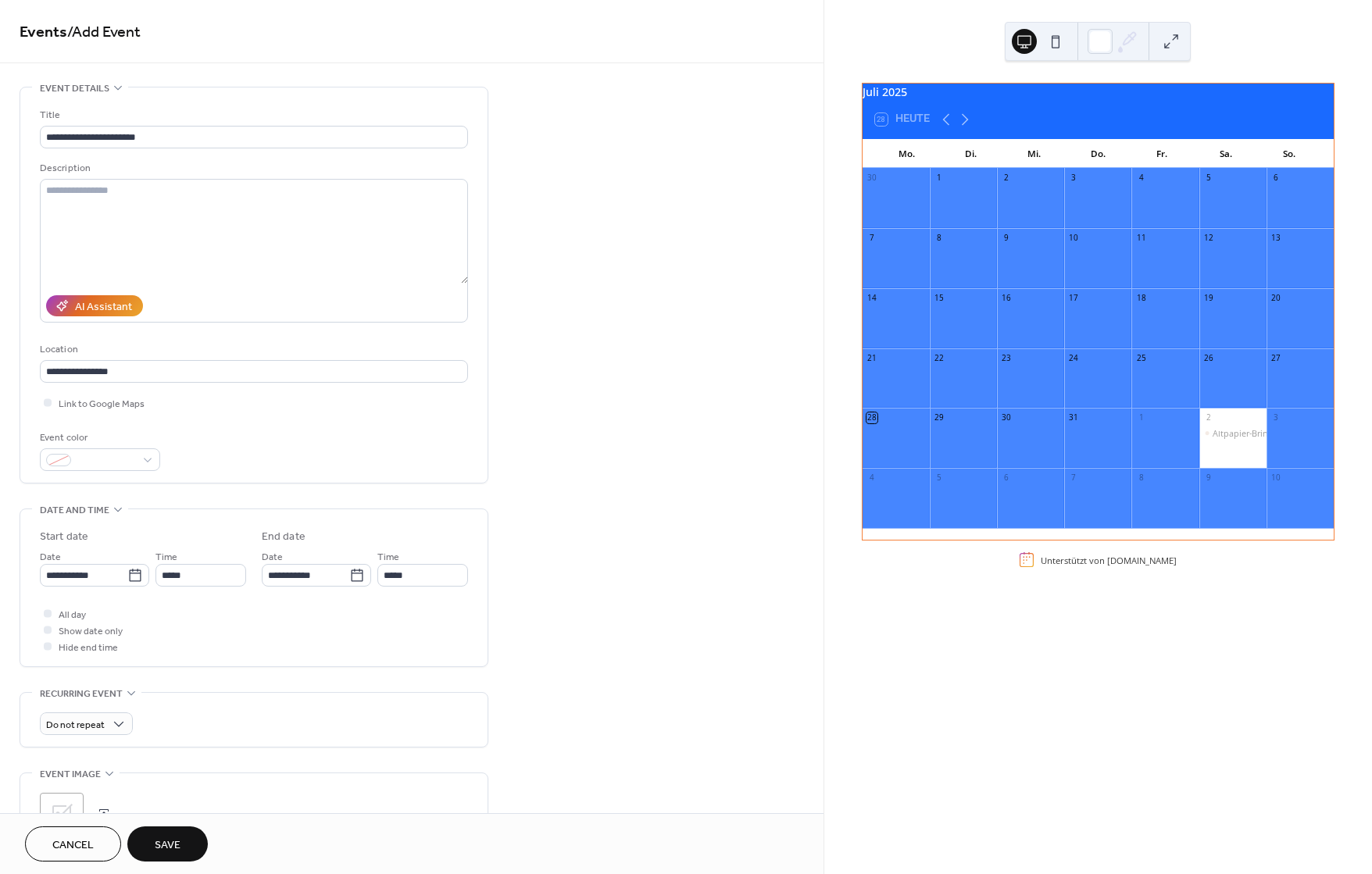 type on "**********" 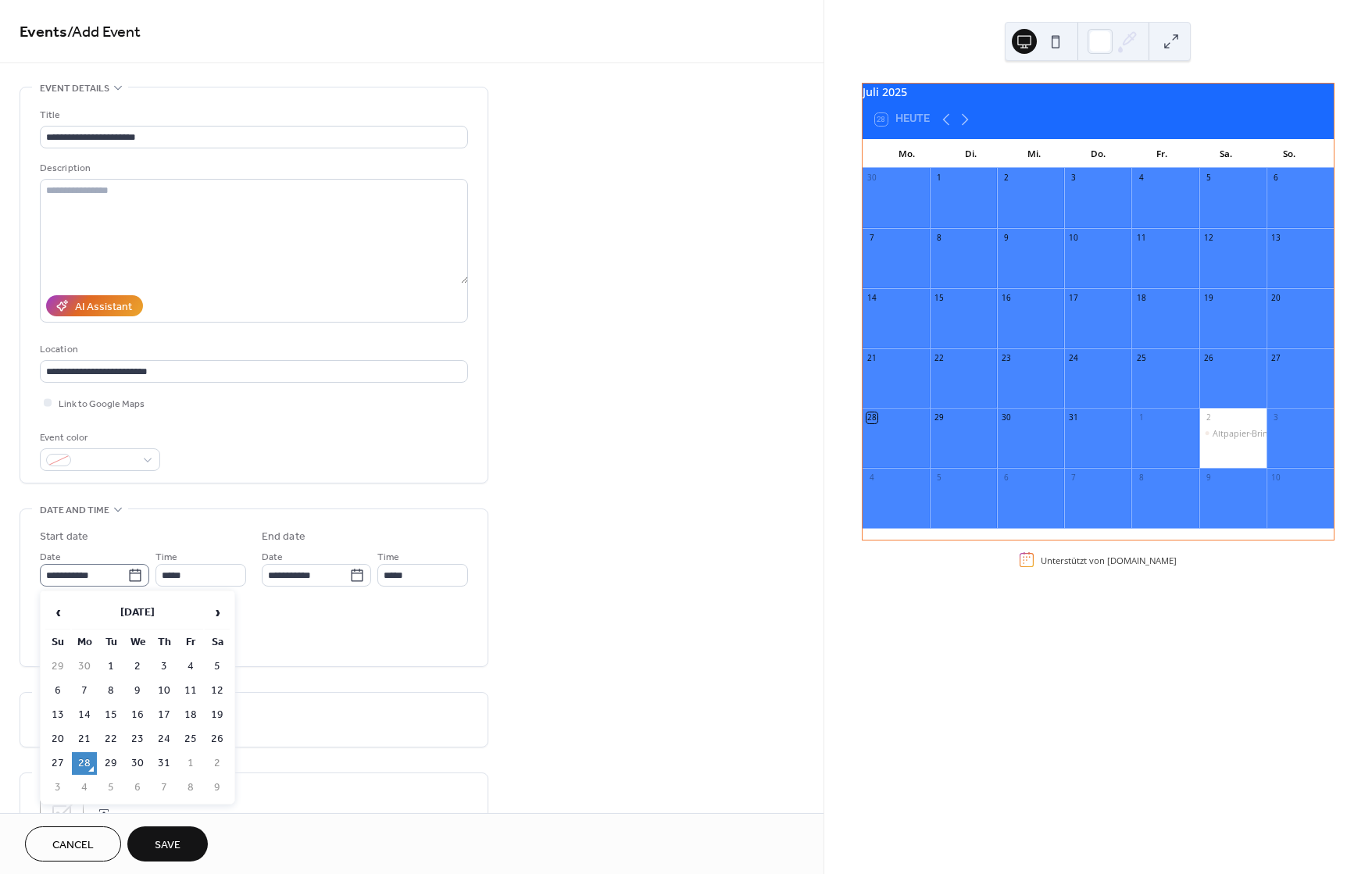 click 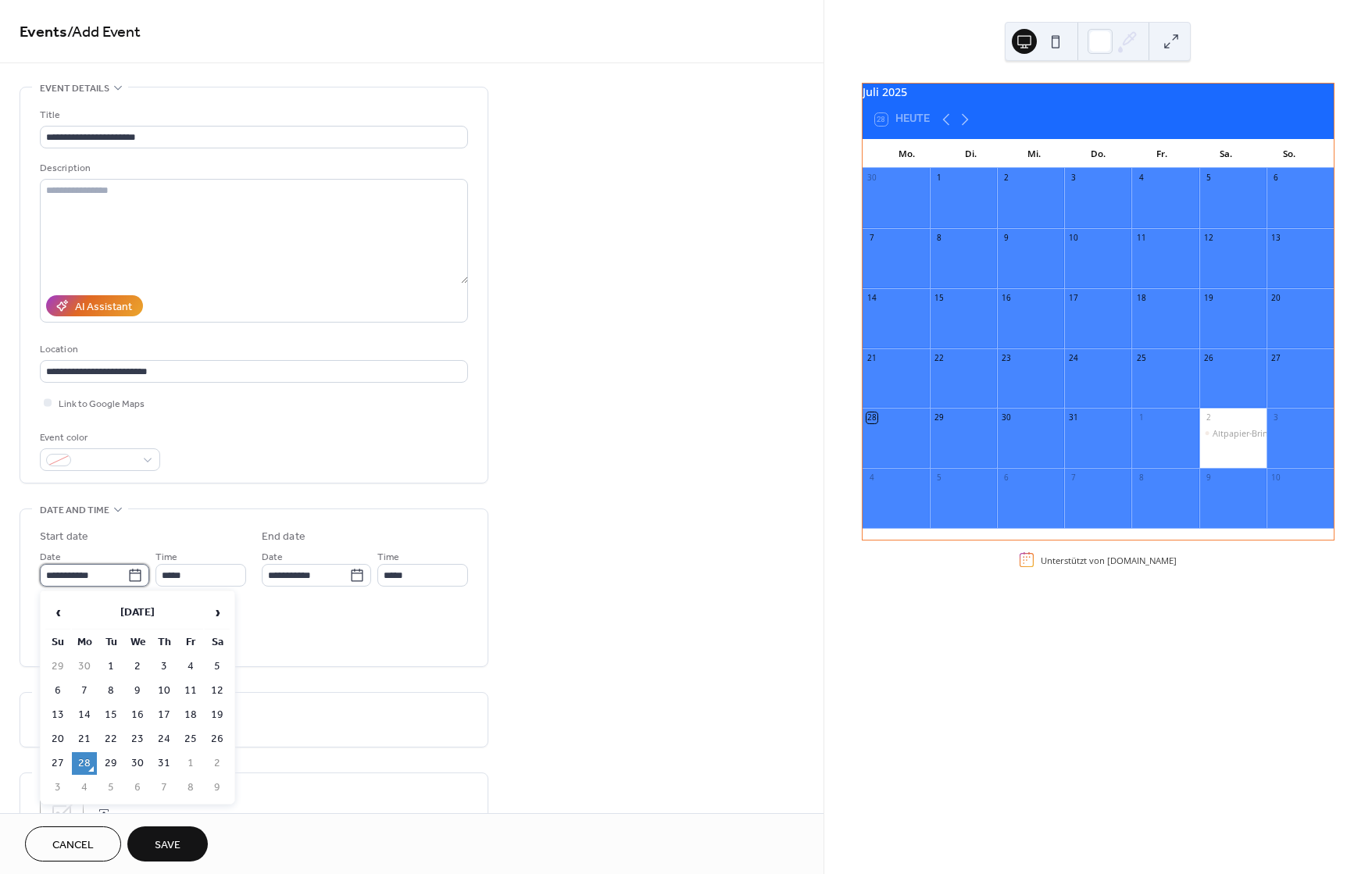 click on "**********" at bounding box center [84, 575] 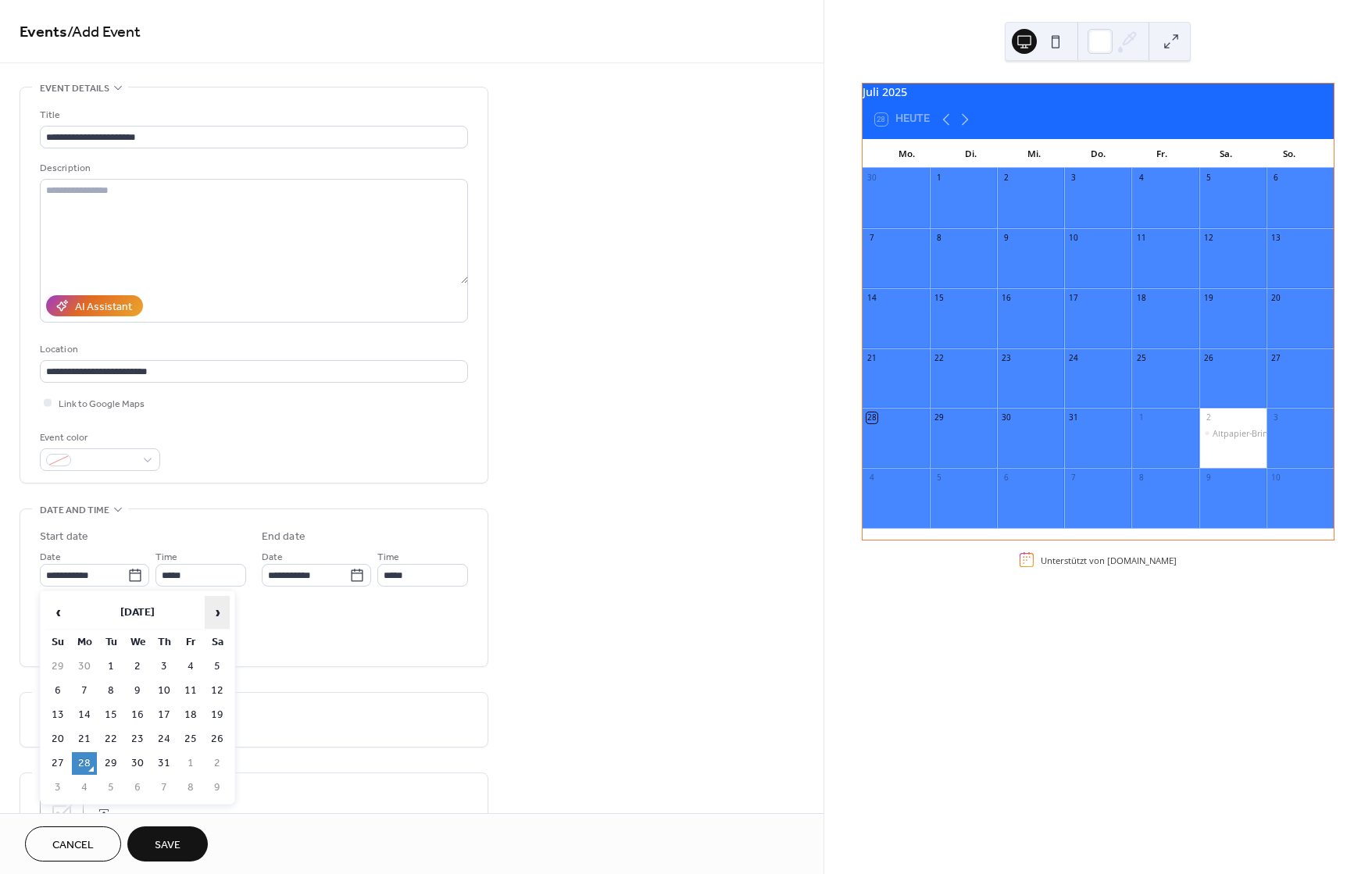 click on "›" at bounding box center (217, 612) 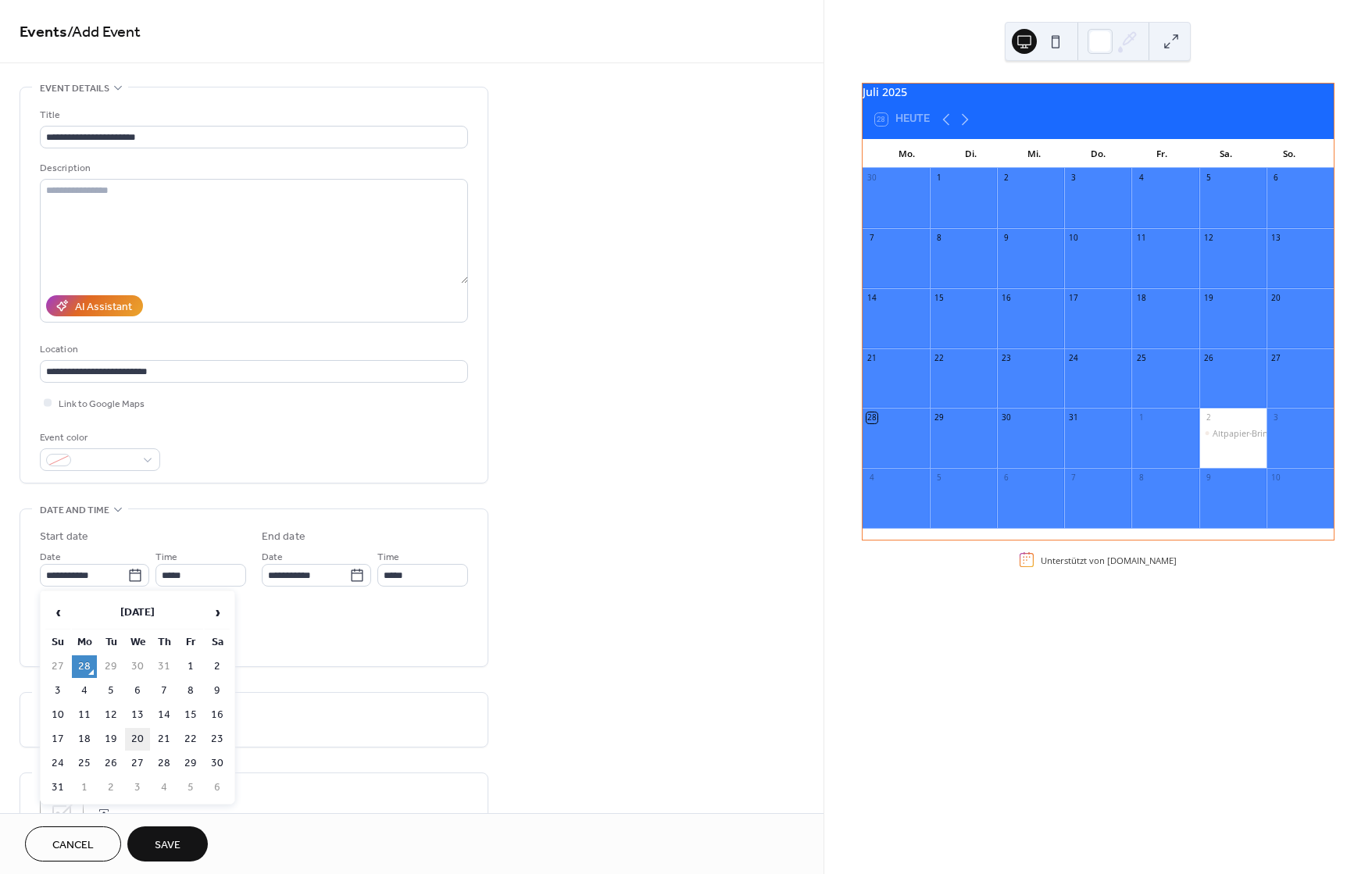click on "20" at bounding box center [138, 739] 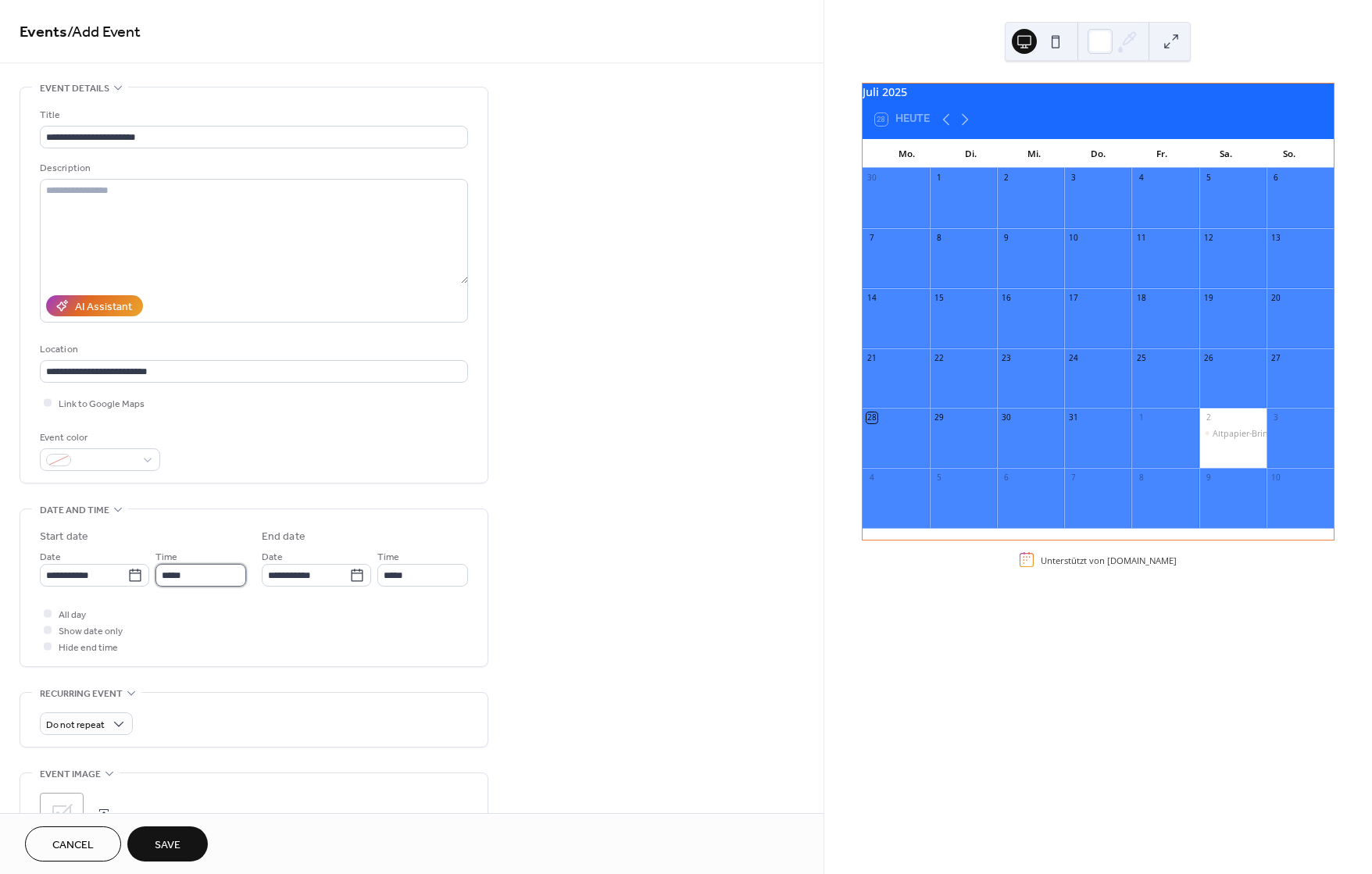 click on "*****" at bounding box center [201, 575] 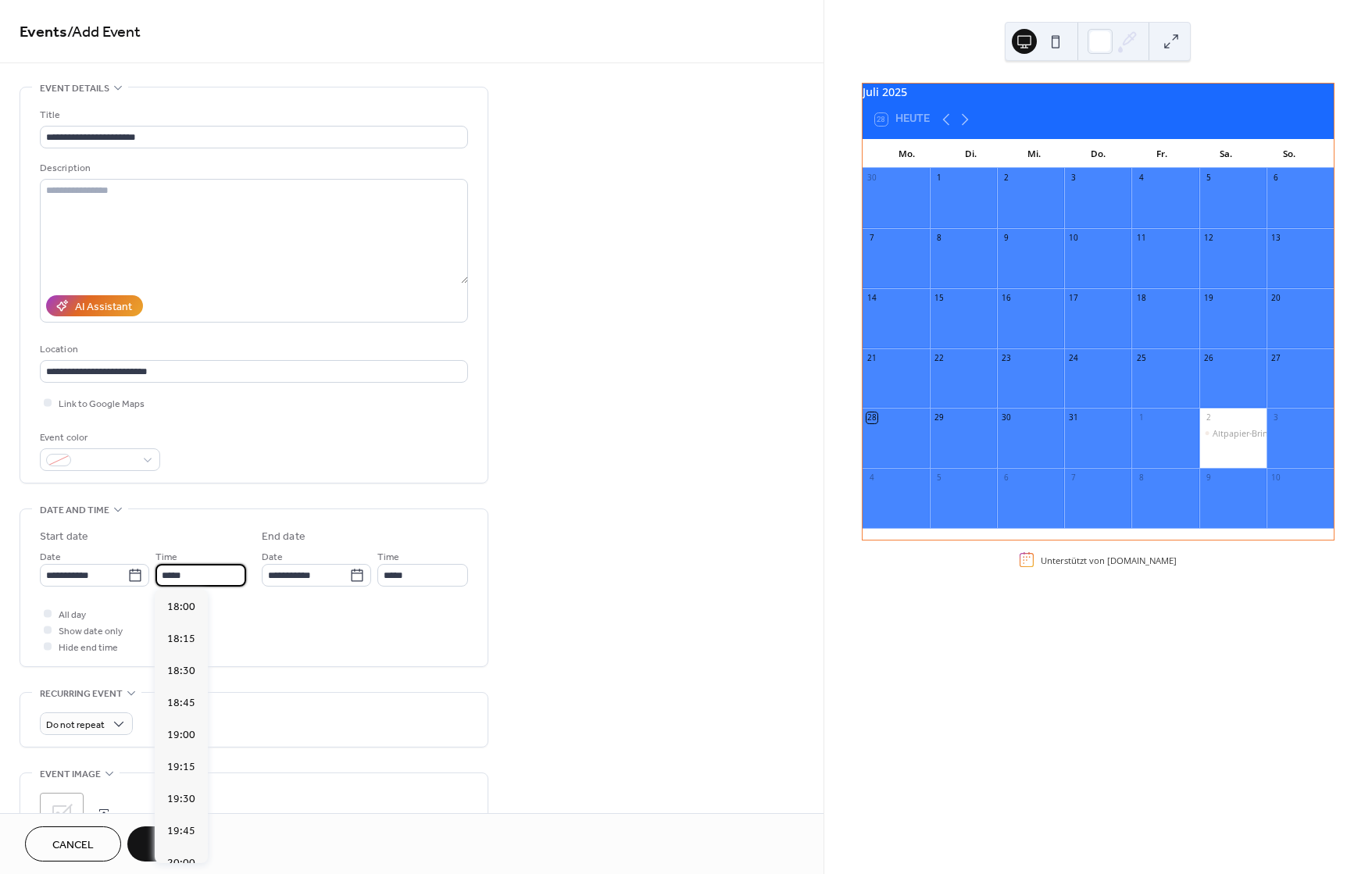 scroll, scrollTop: 2318, scrollLeft: 0, axis: vertical 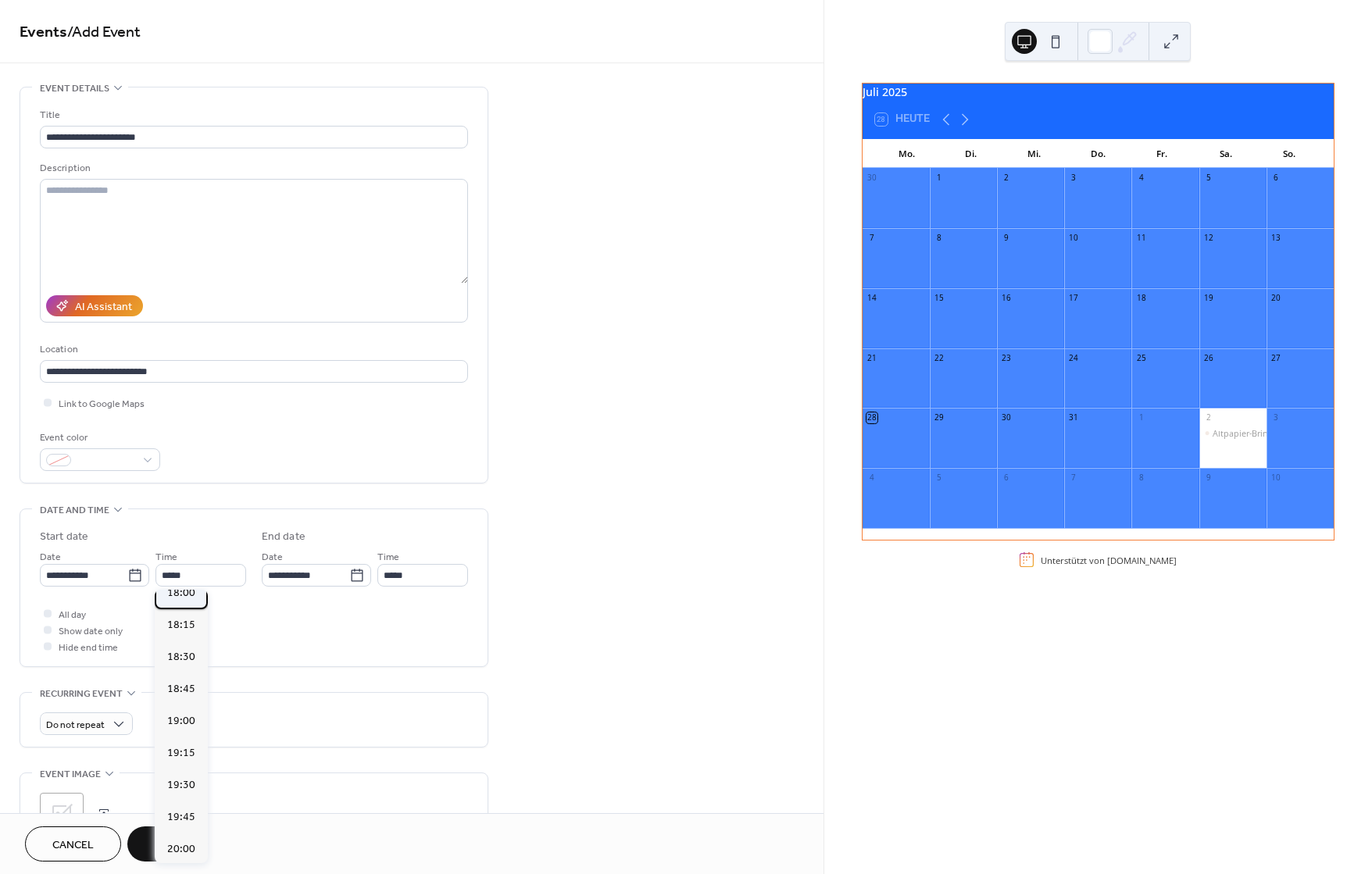 click on "18:00" at bounding box center [181, 593] 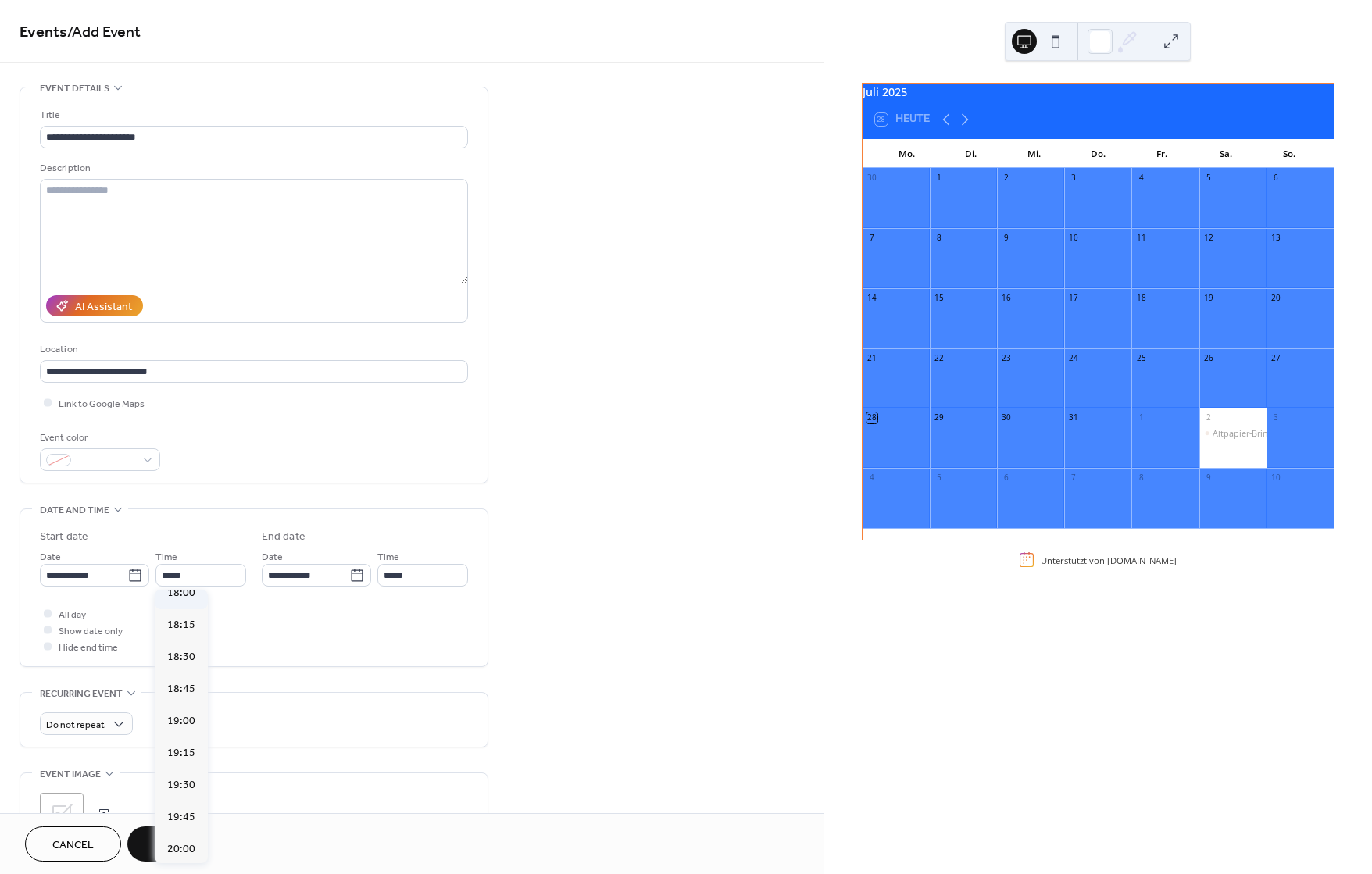 type on "*****" 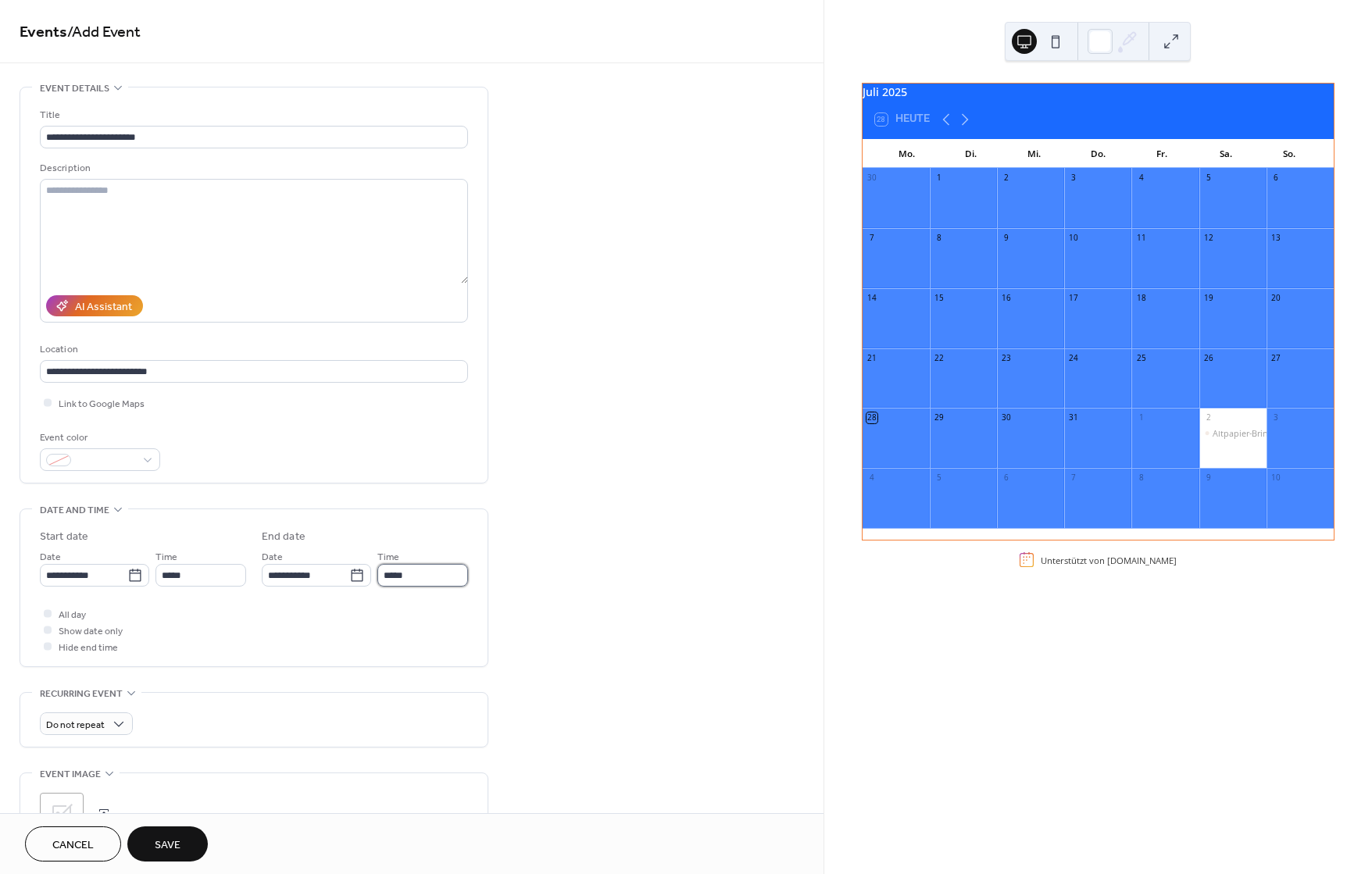 click on "*****" at bounding box center (423, 575) 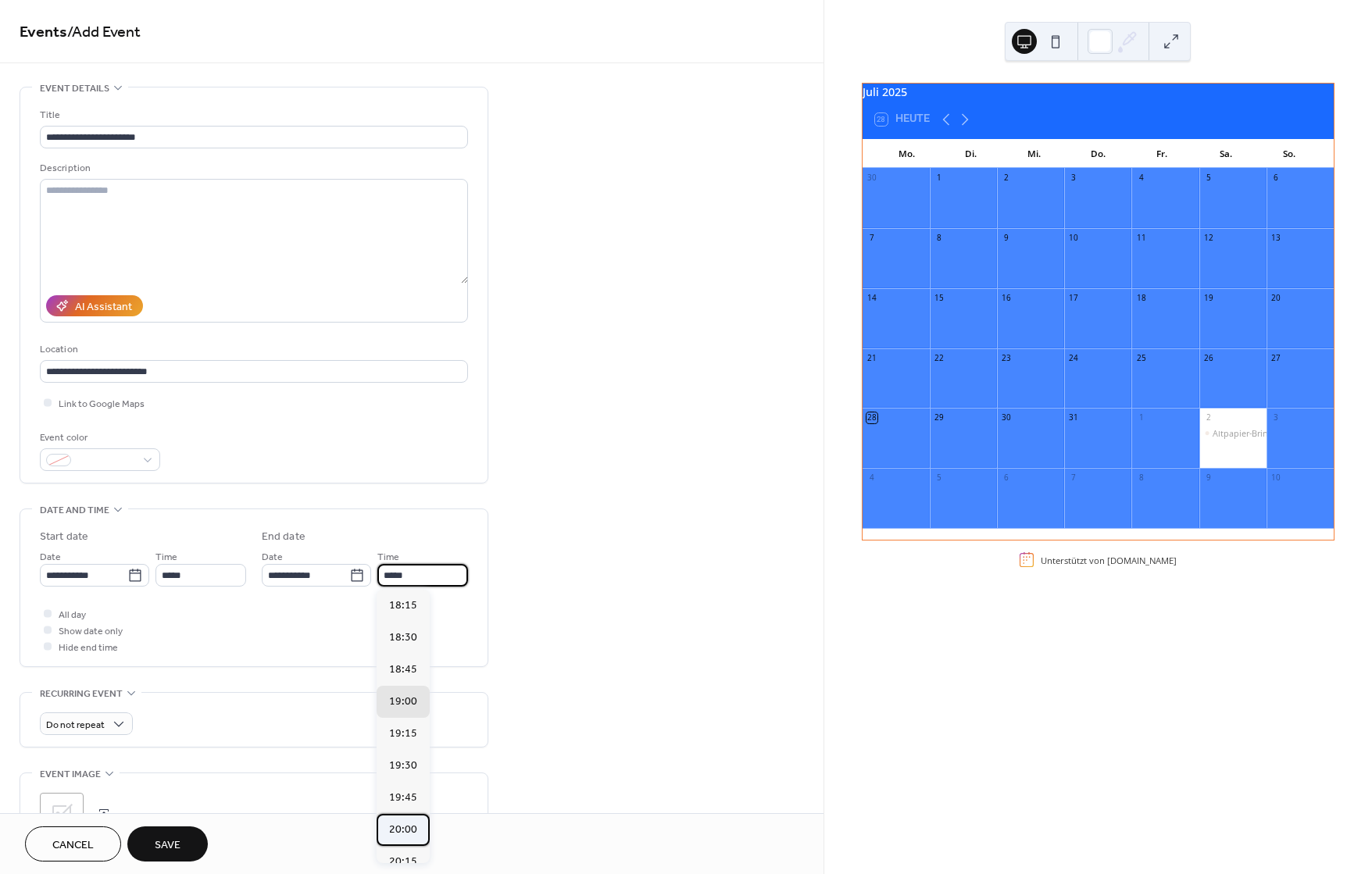 click on "20:00" at bounding box center [403, 829] 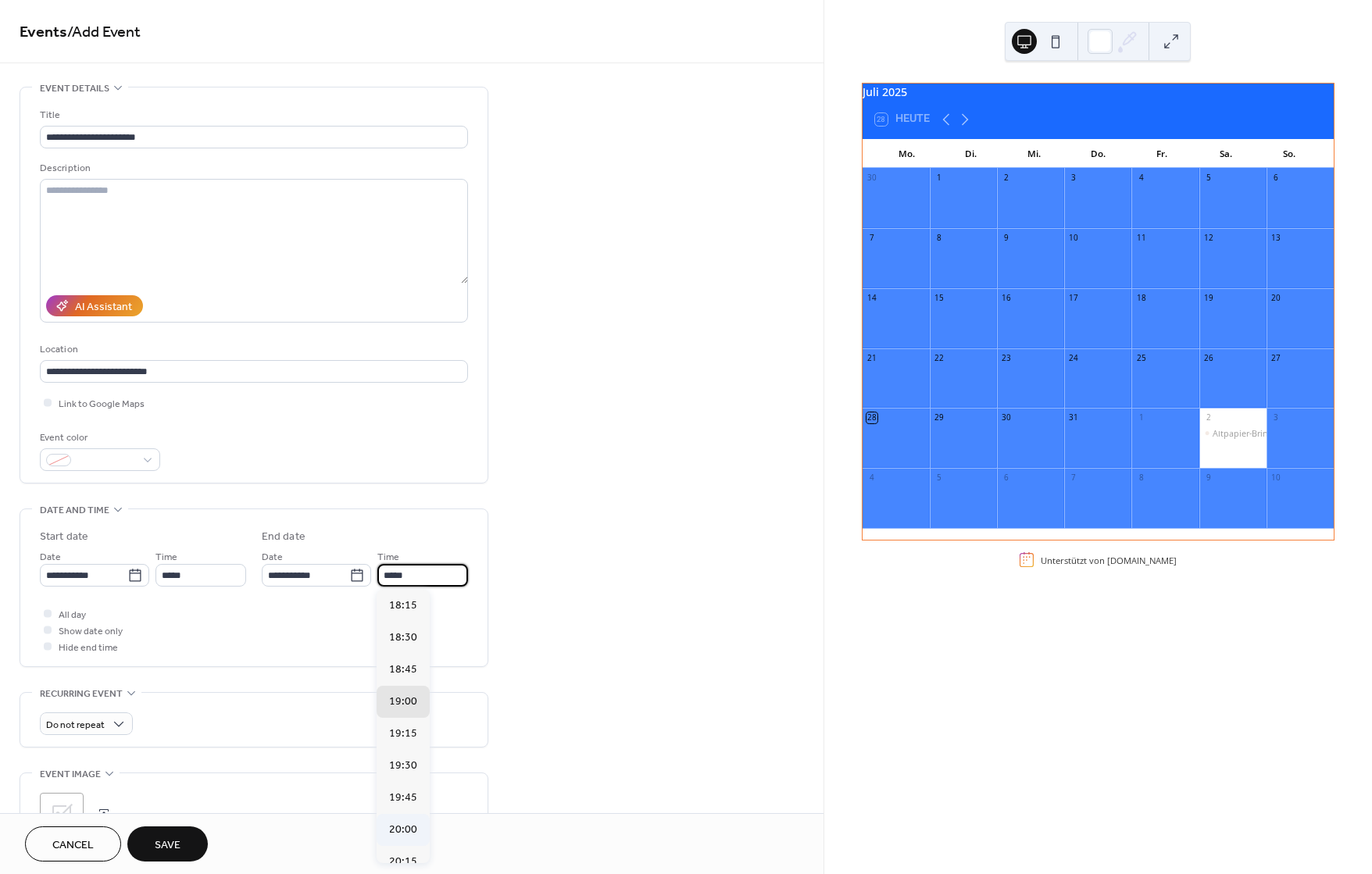 type on "*****" 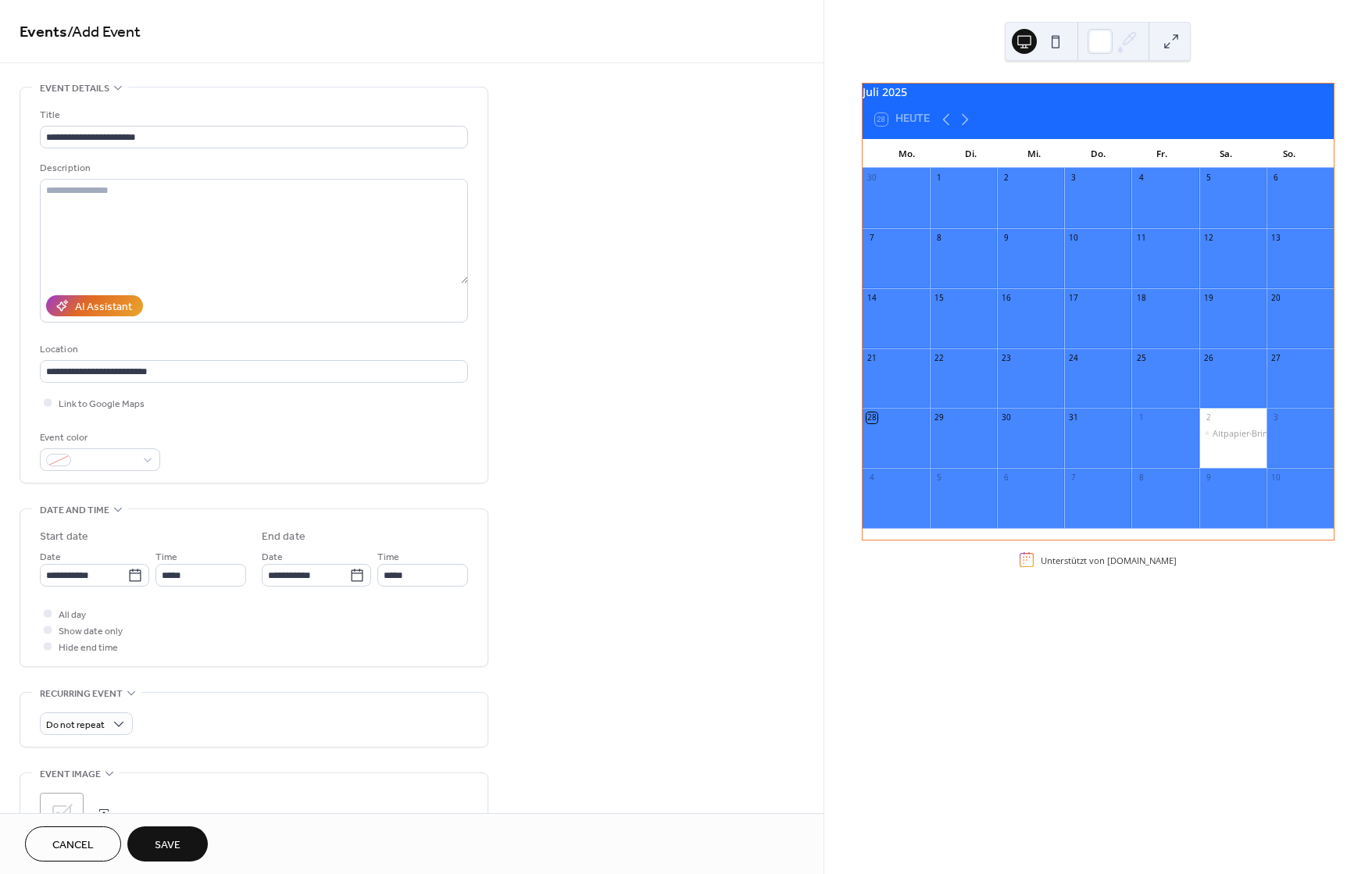 click on "Save" at bounding box center (167, 845) 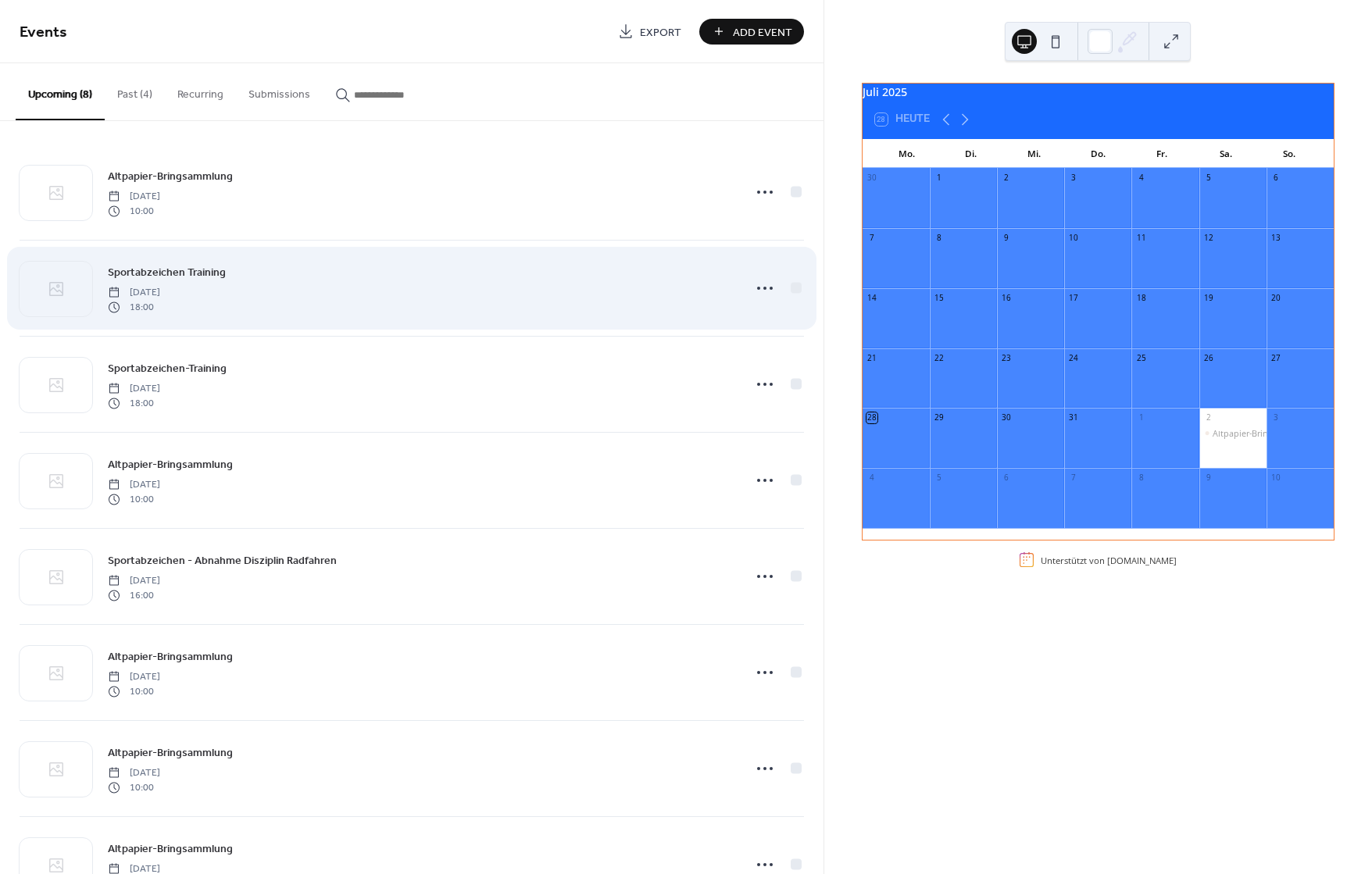 click on "Sportabzeichen Training [DATE] 18:00" at bounding box center (420, 288) 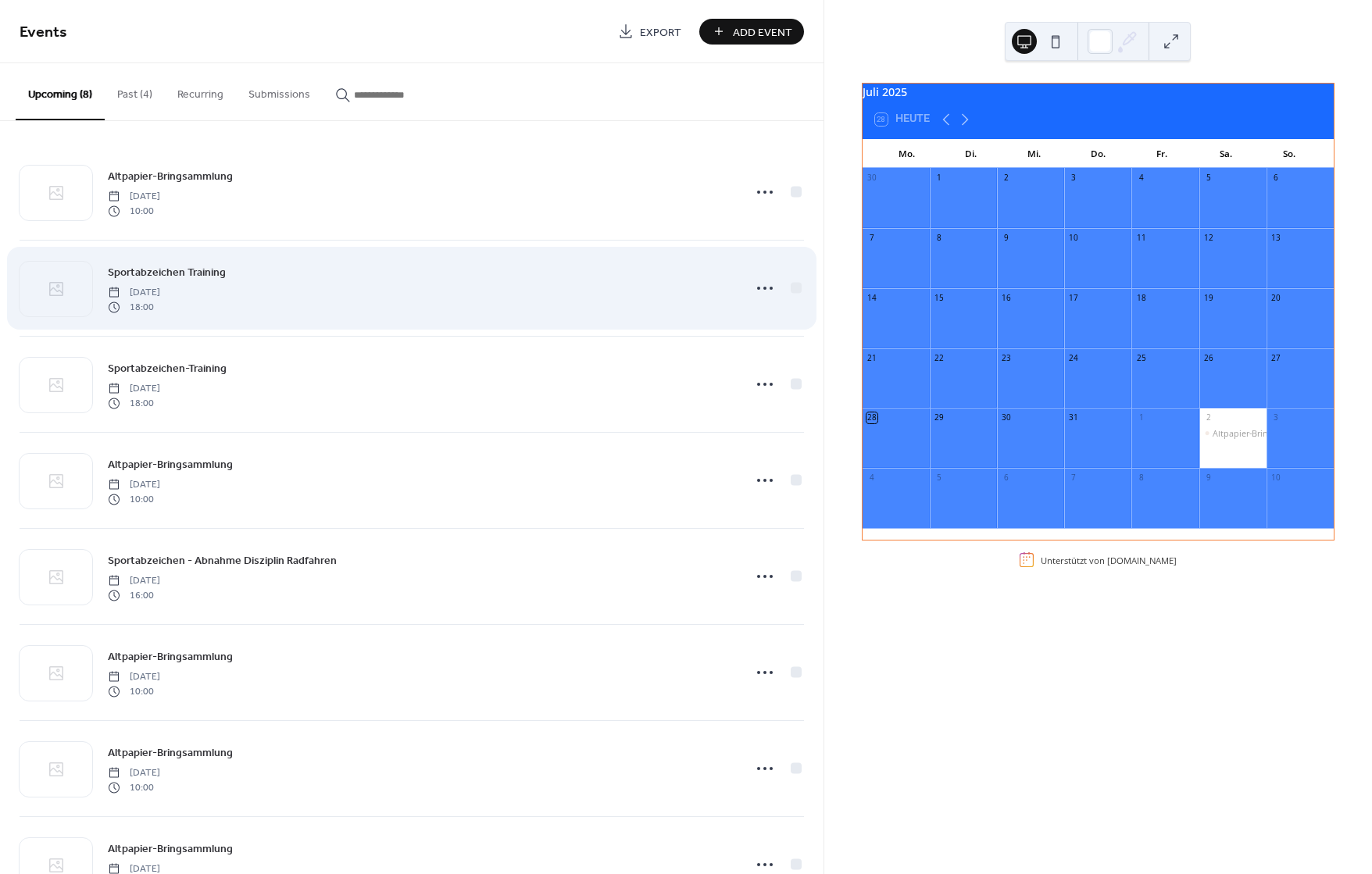 click on "Sportabzeichen Training [DATE] 18:00" at bounding box center [420, 288] 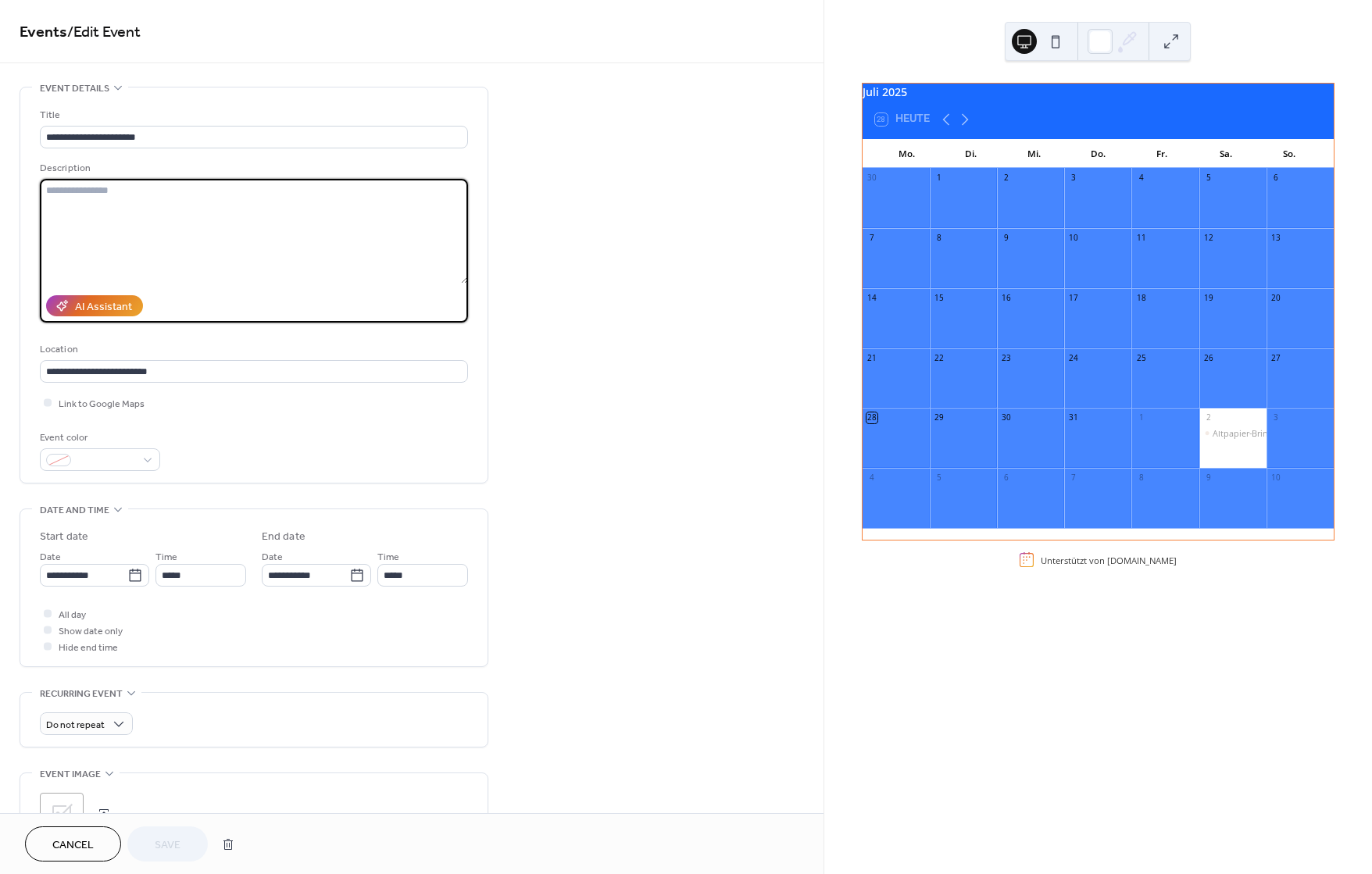 click at bounding box center (254, 231) 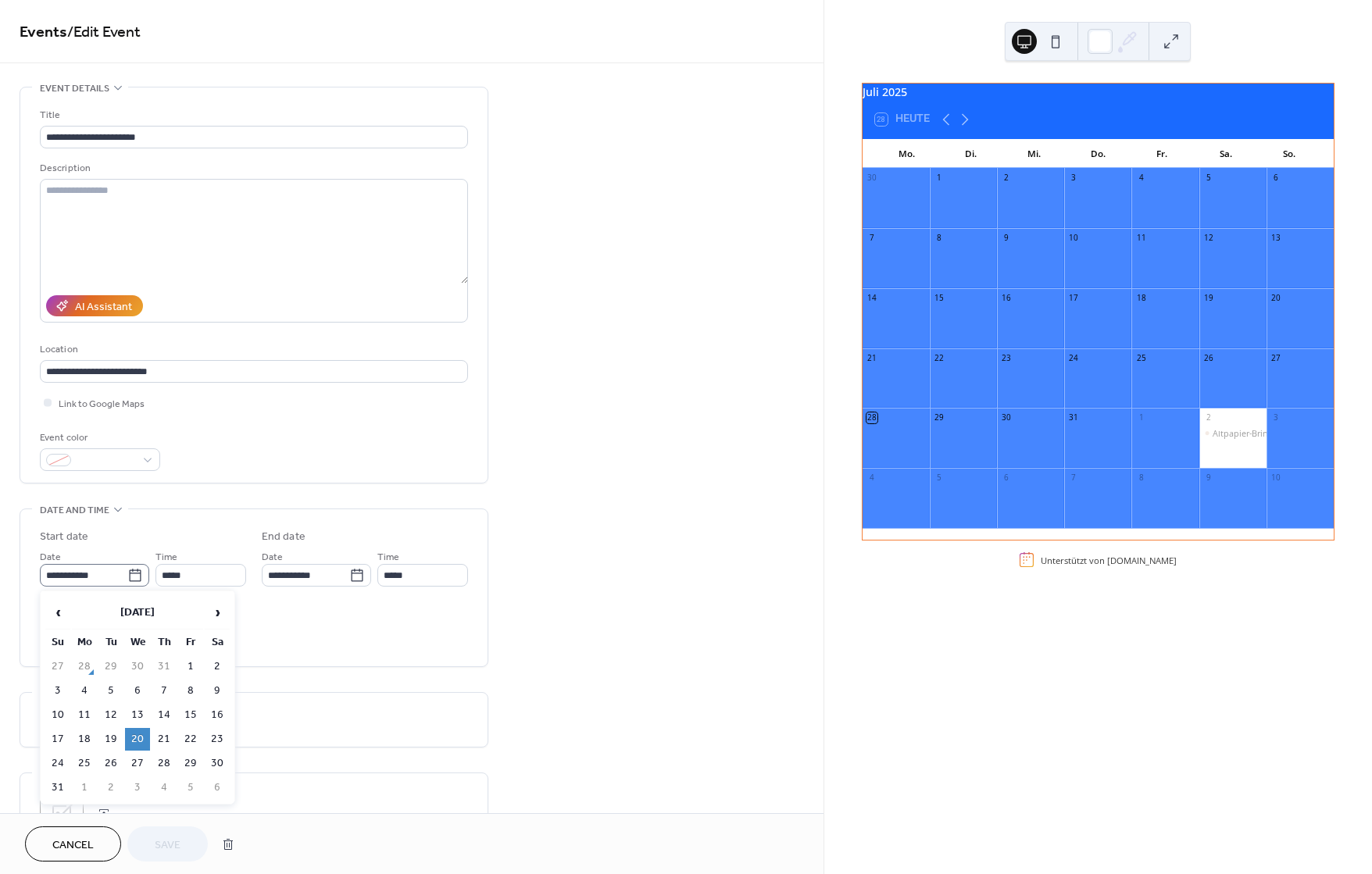 click 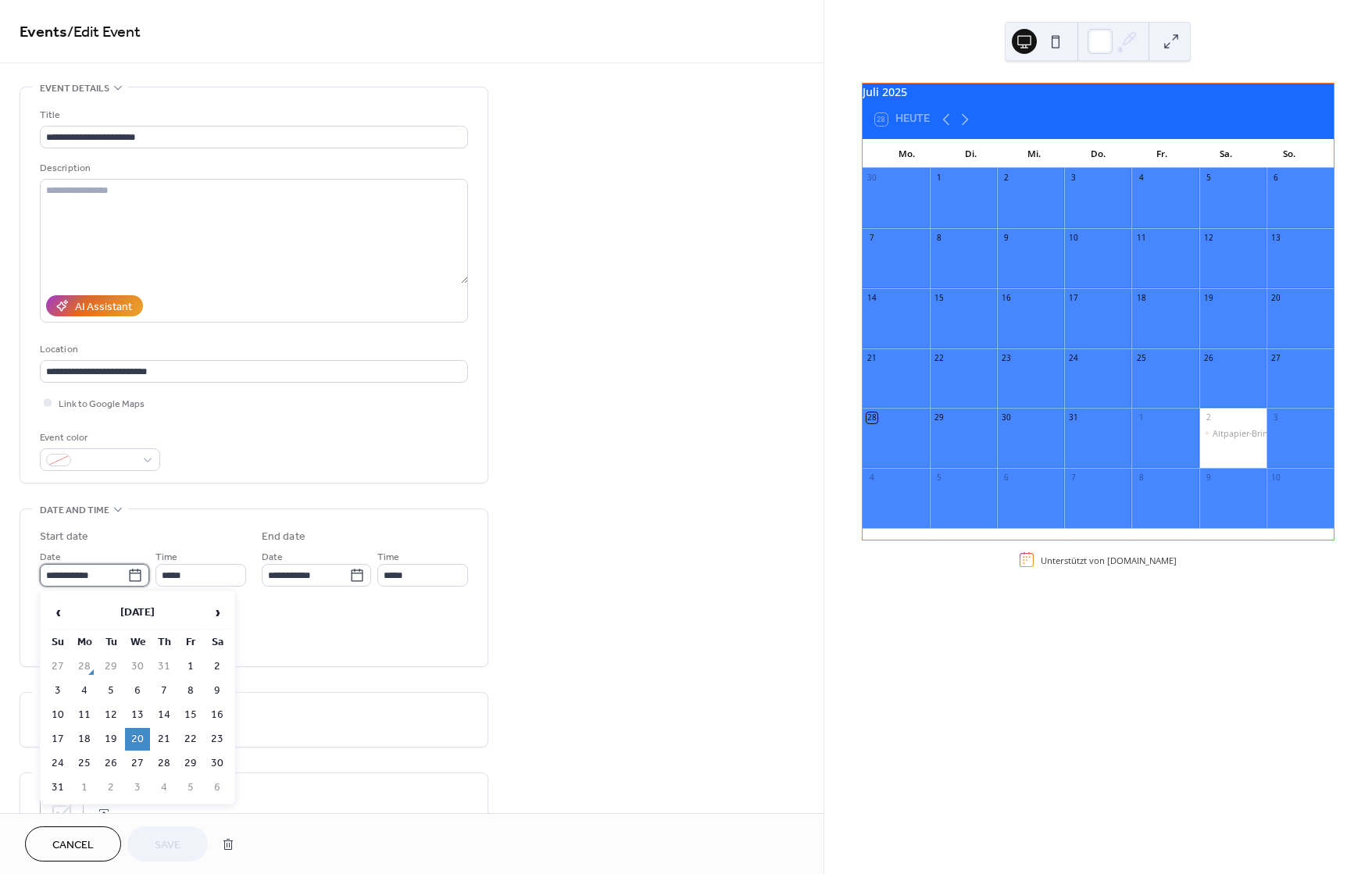 click on "**********" at bounding box center [84, 575] 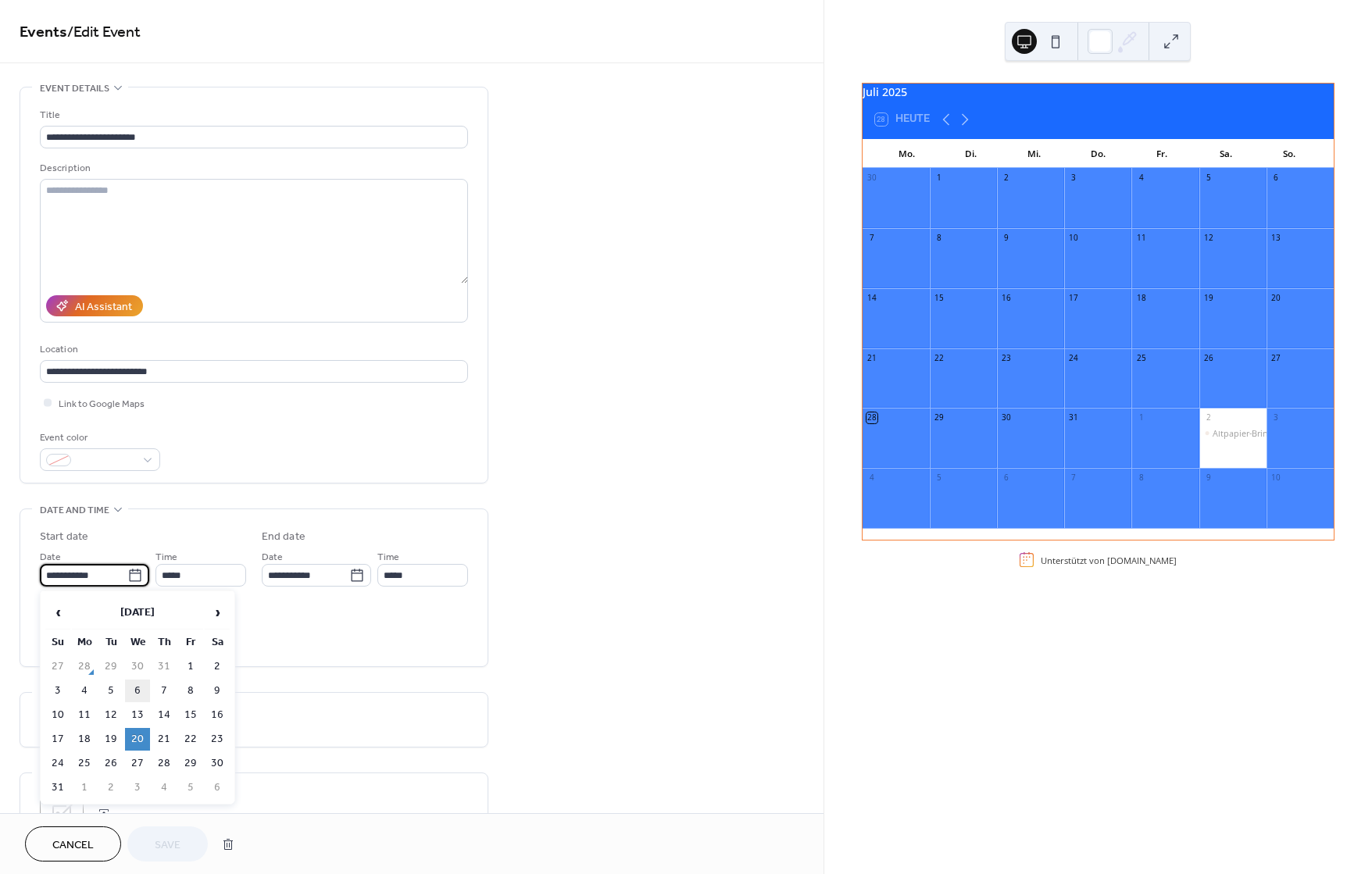 click on "6" at bounding box center (138, 690) 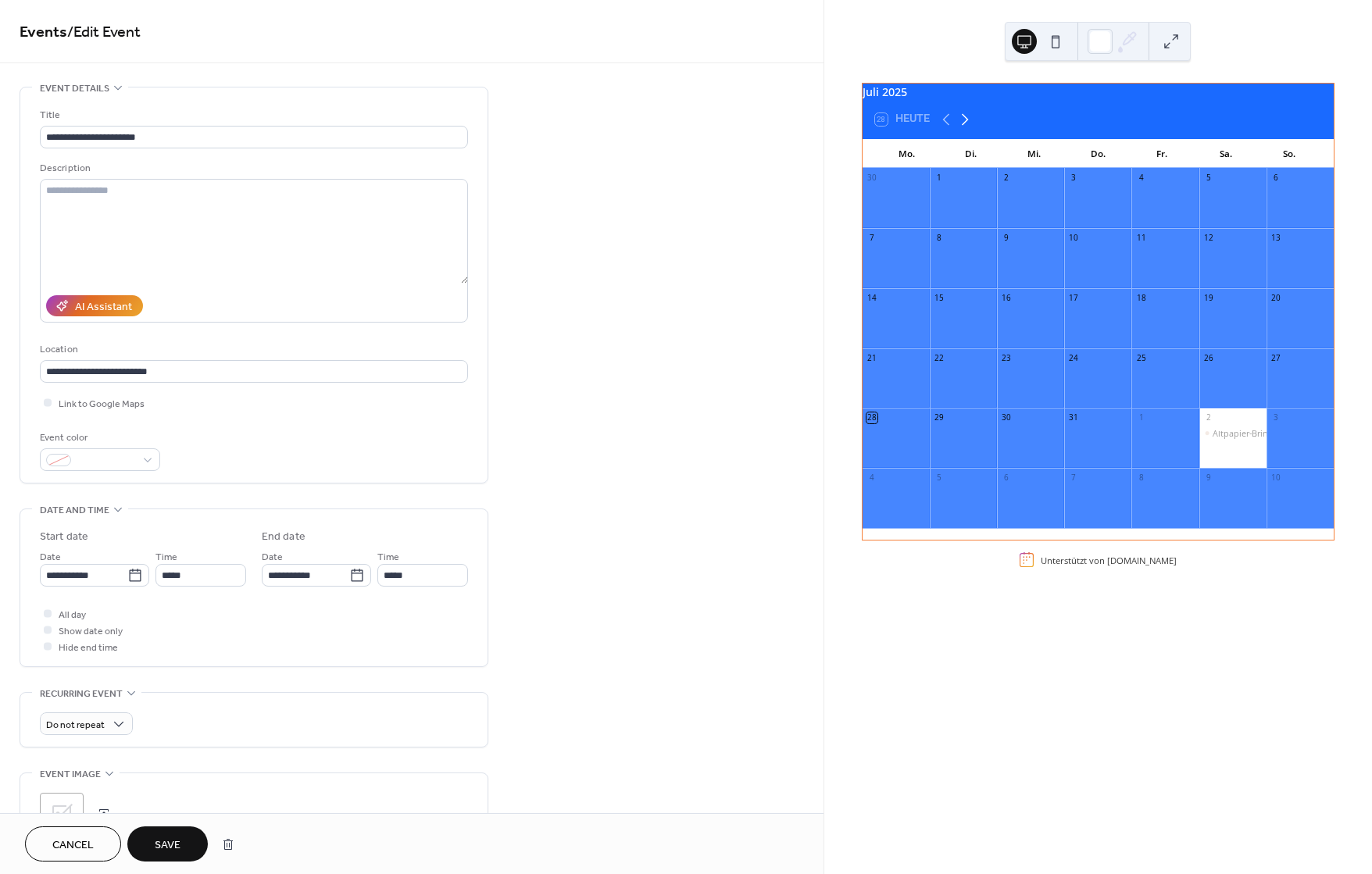 click 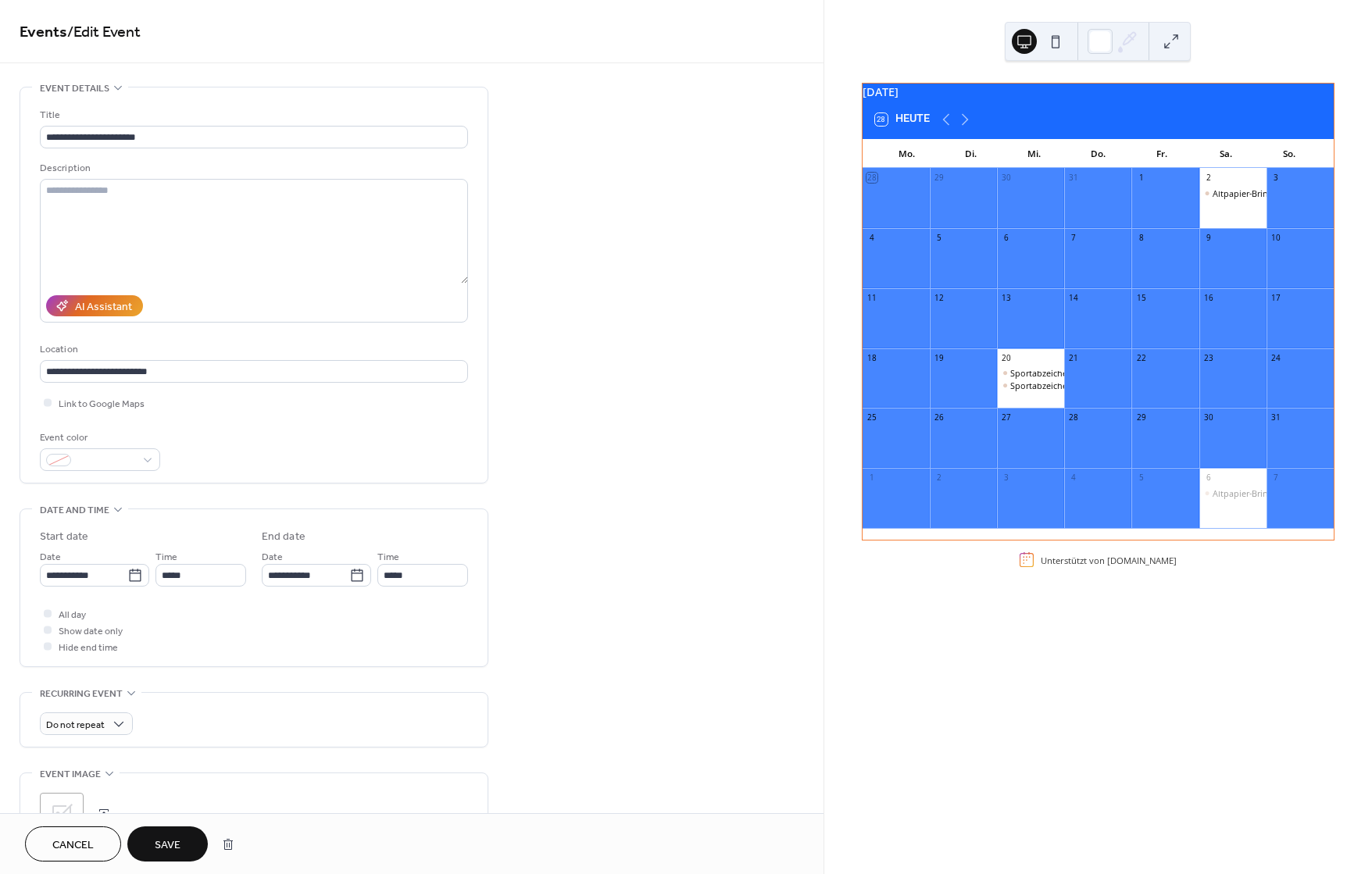 click on "Save" at bounding box center (167, 845) 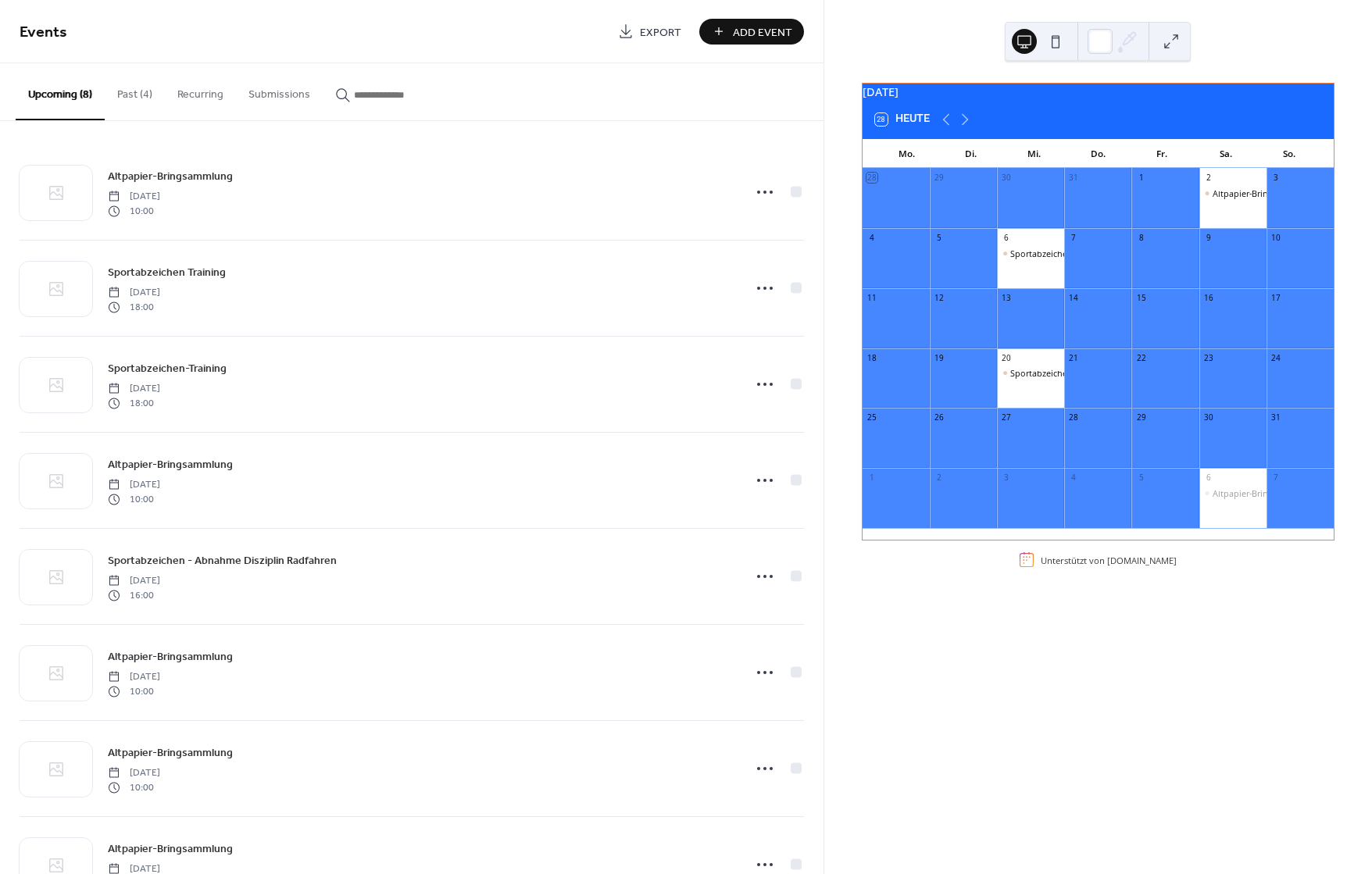 click on "Add Event" at bounding box center (763, 32) 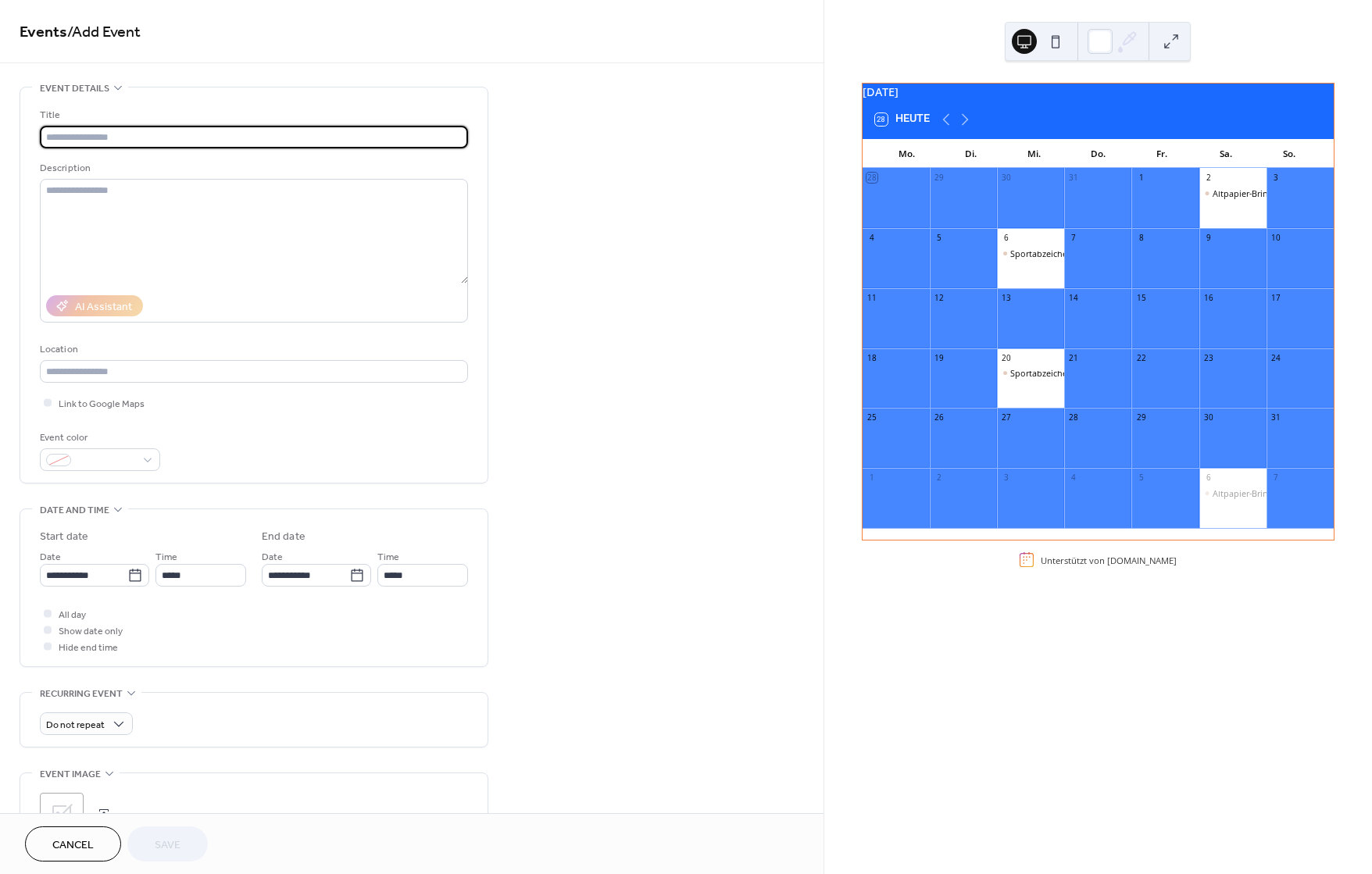 click at bounding box center (254, 137) 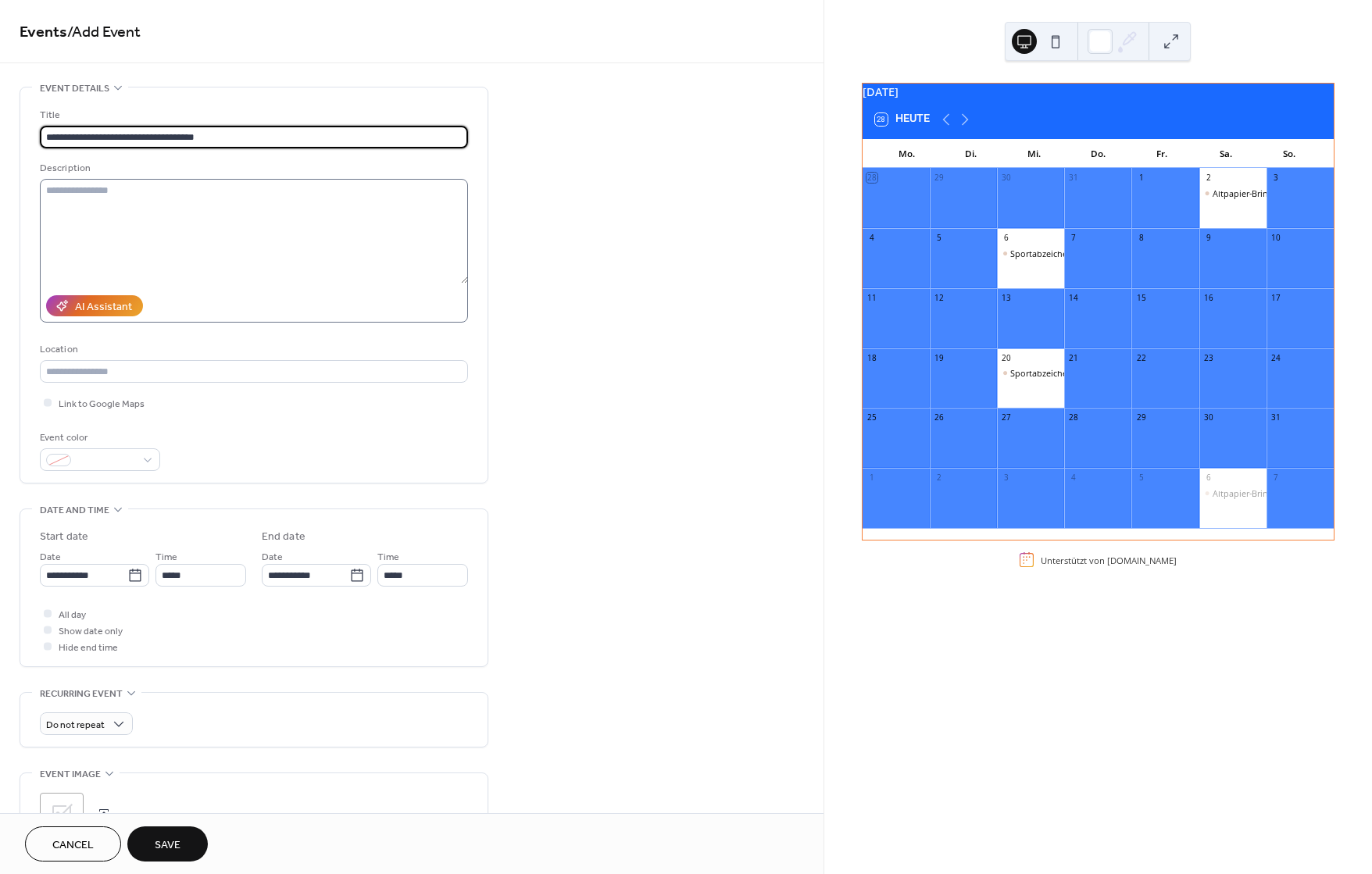 type on "**********" 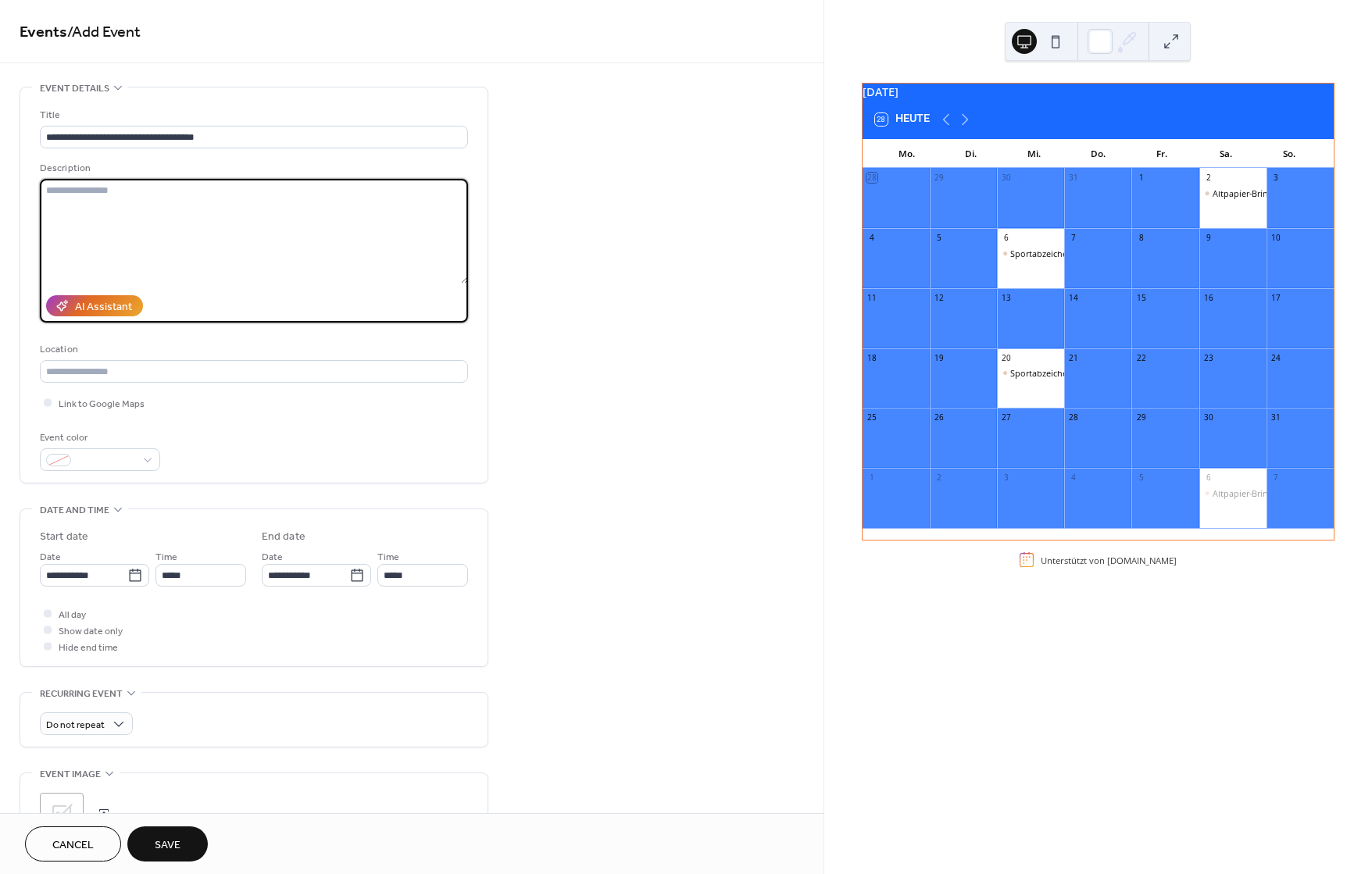 click at bounding box center [254, 231] 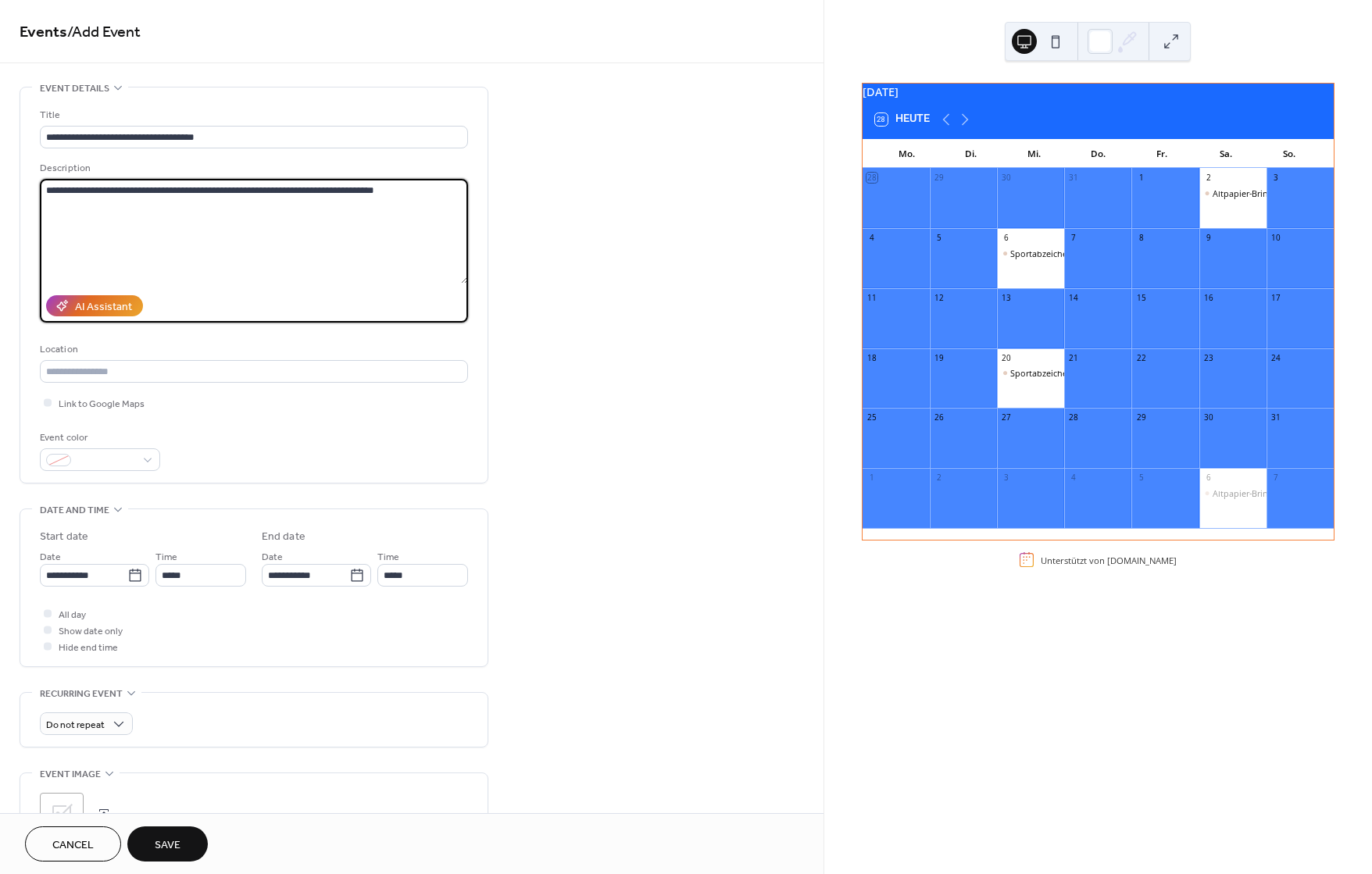 click on "**********" at bounding box center [254, 231] 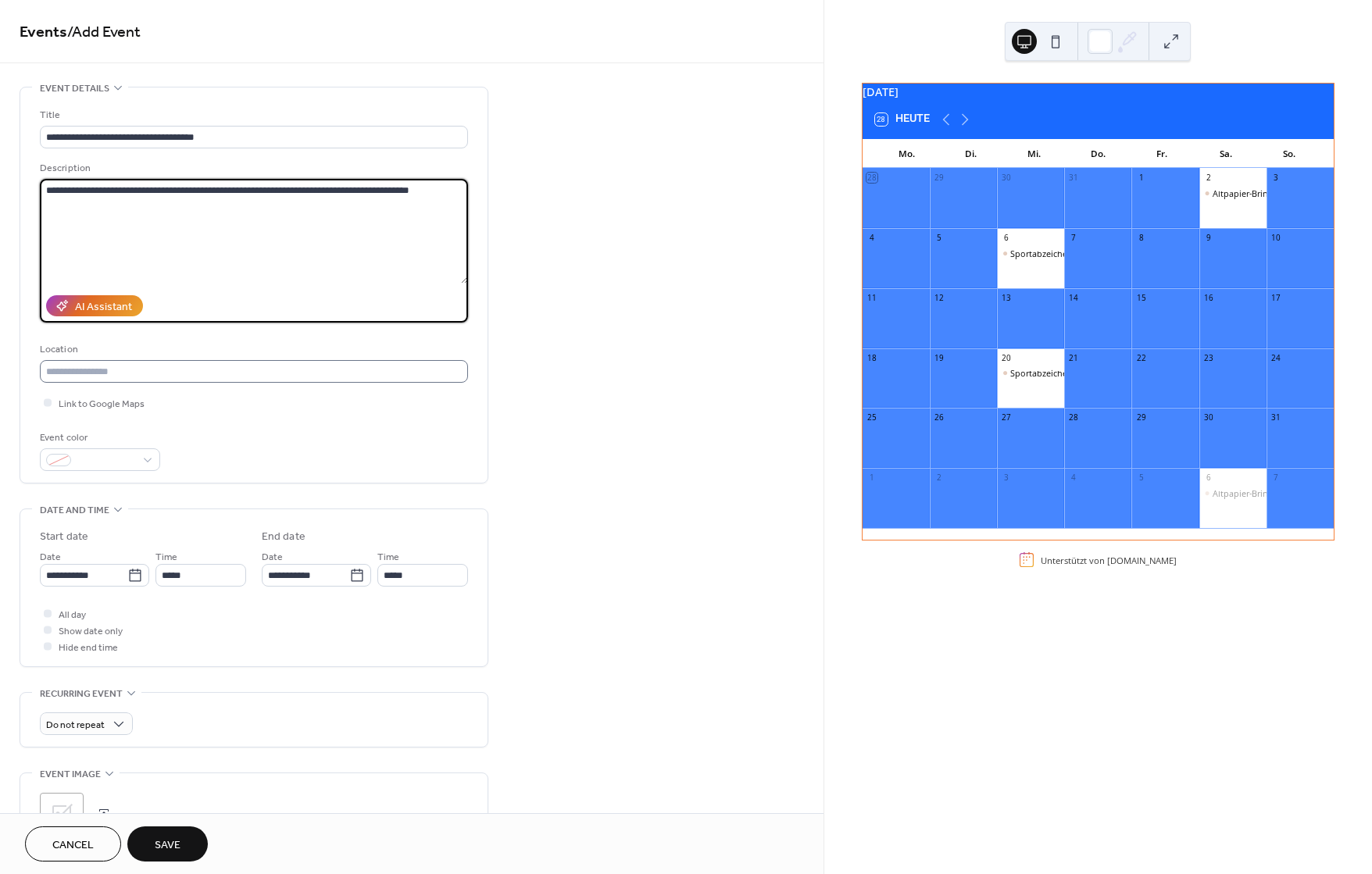 type on "**********" 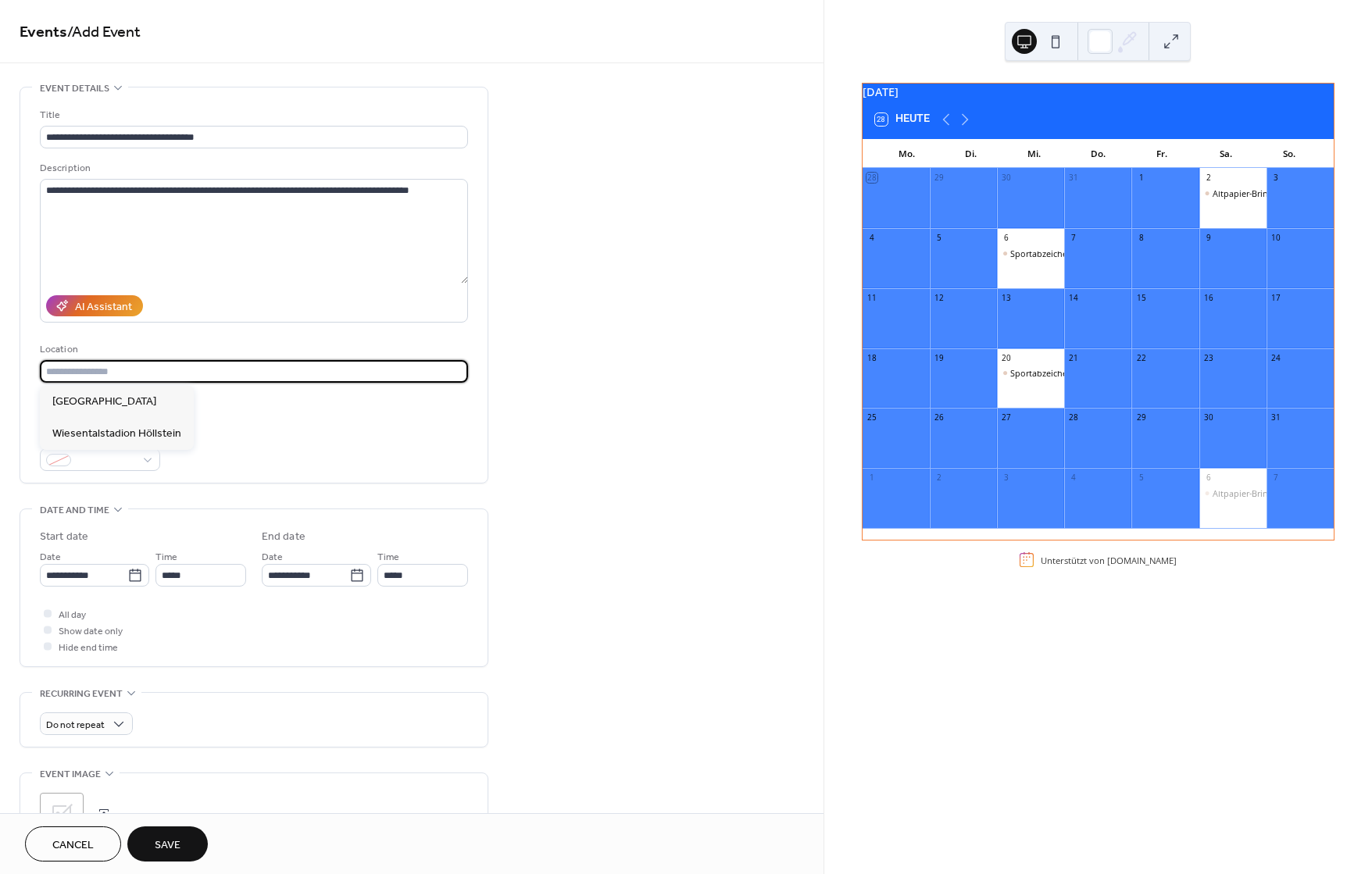 click at bounding box center [254, 371] 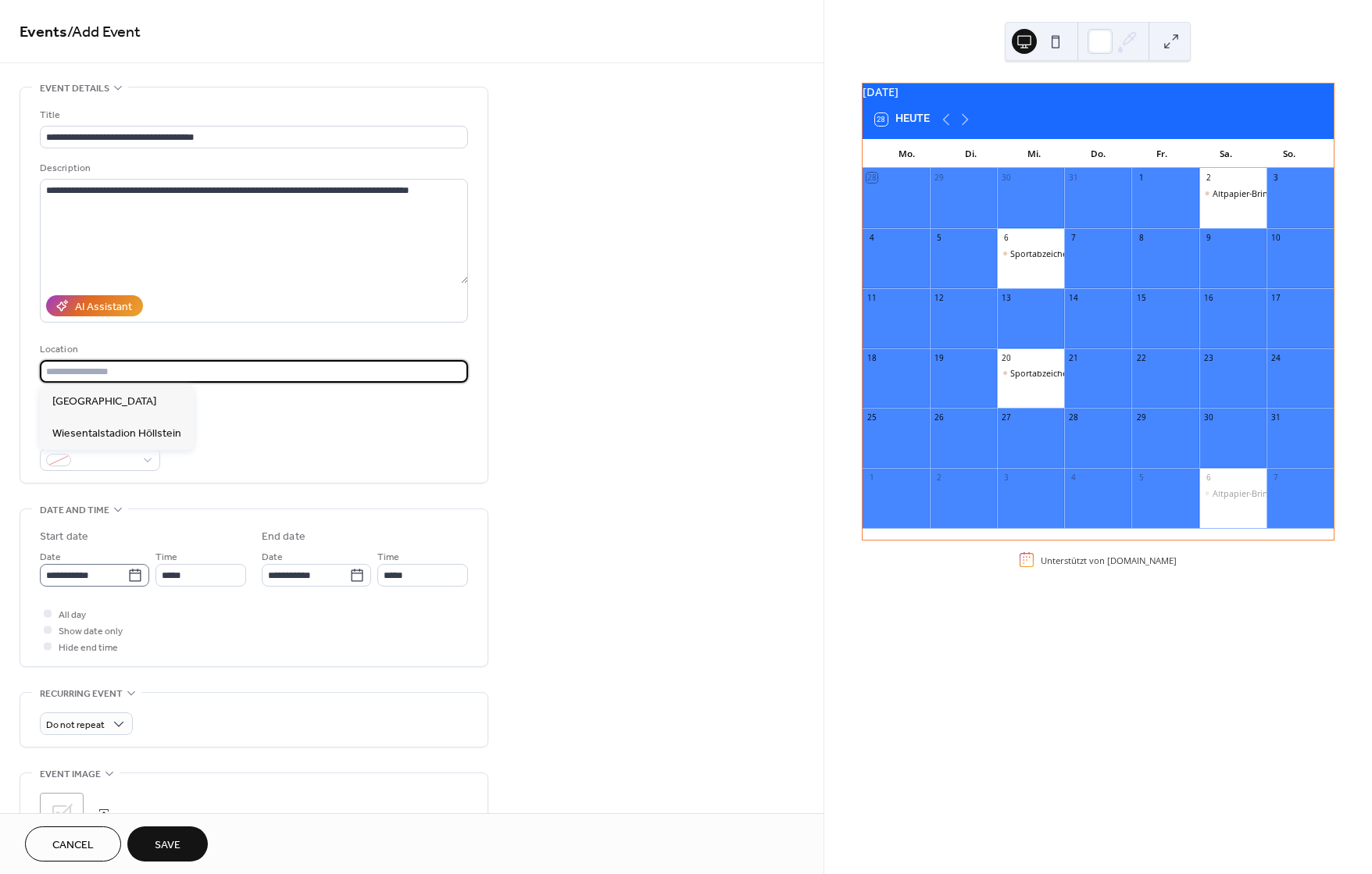 click 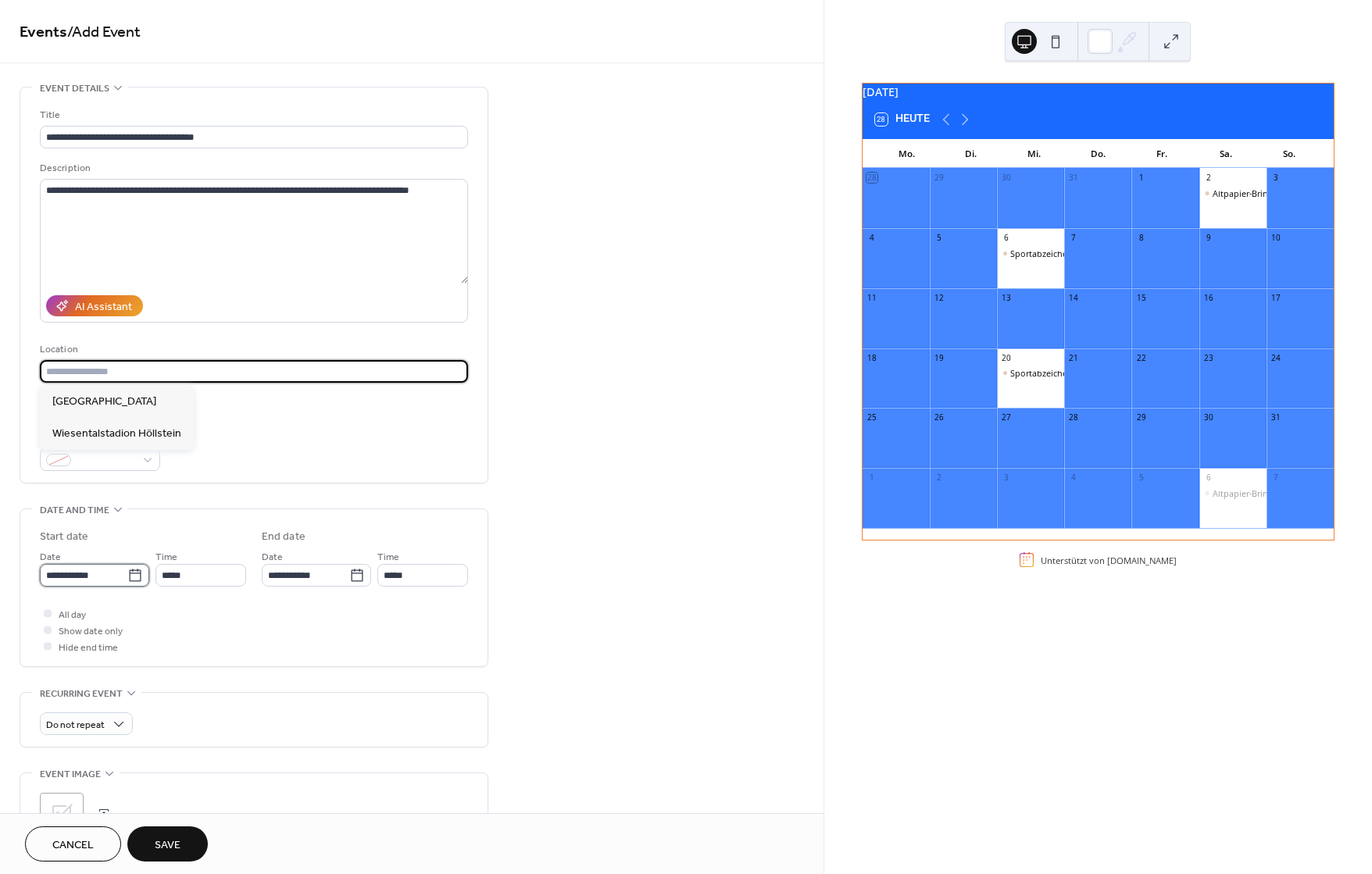 click on "**********" at bounding box center (84, 575) 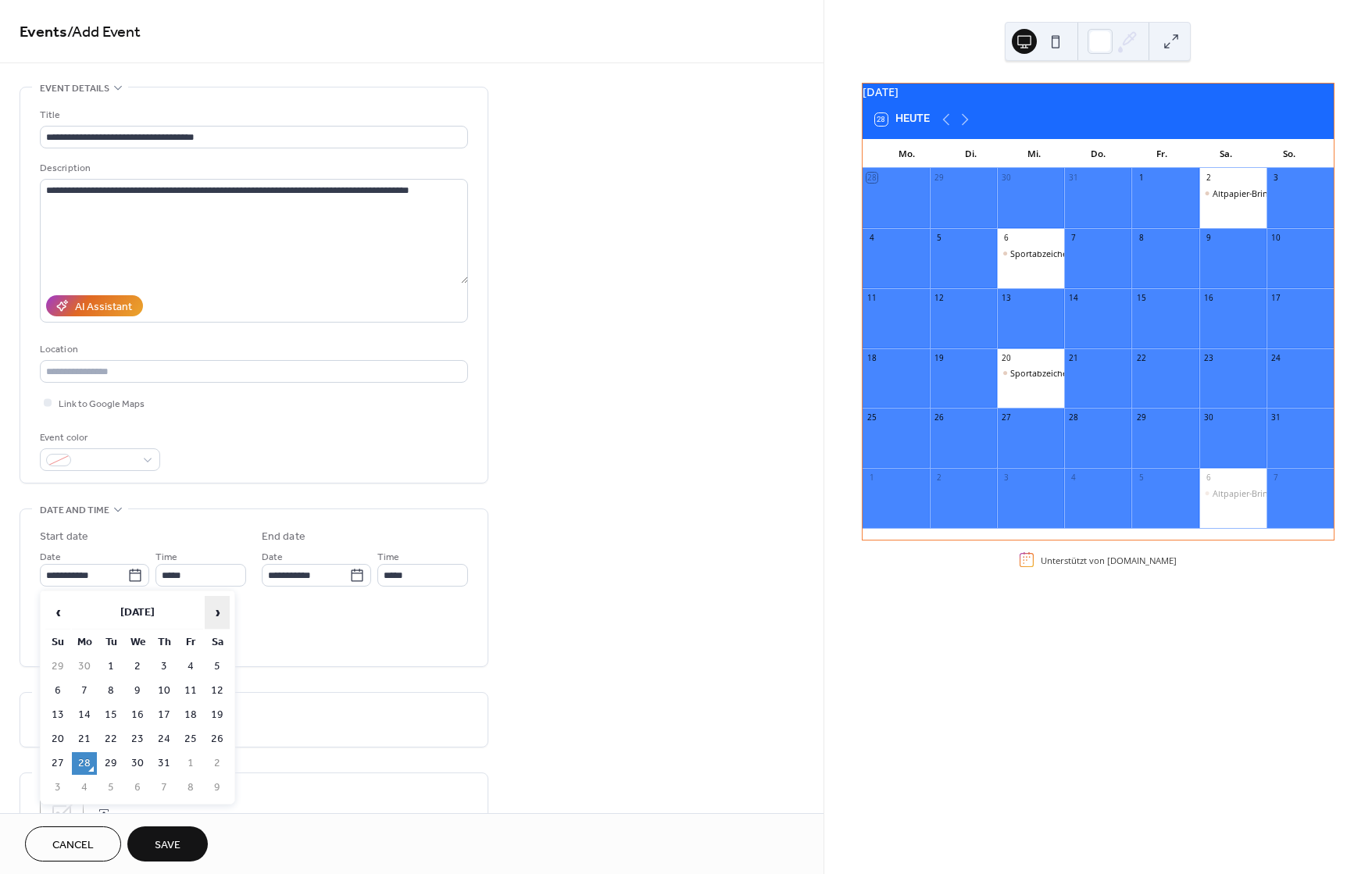 click on "›" at bounding box center [217, 612] 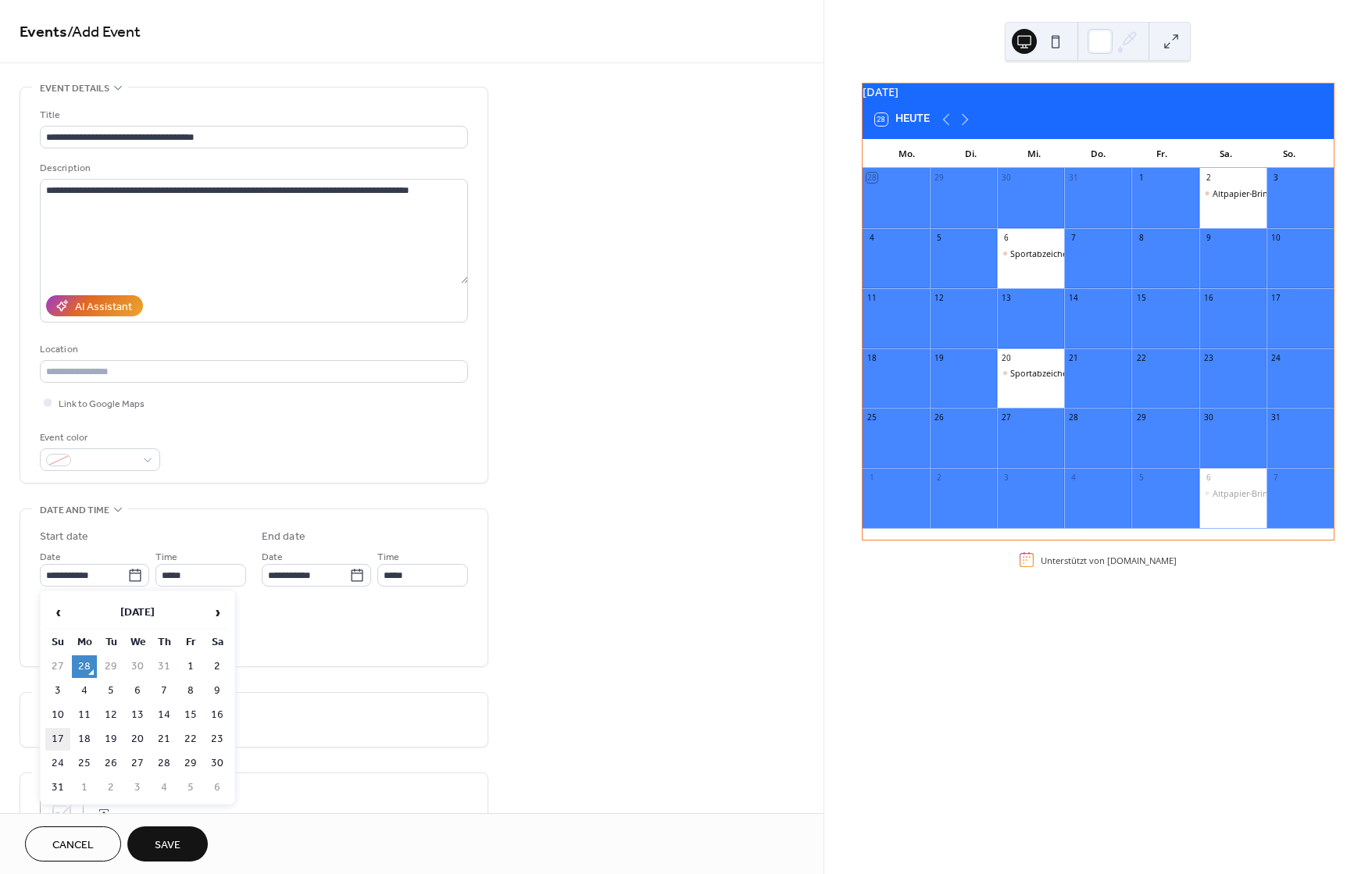 click on "17" at bounding box center [58, 739] 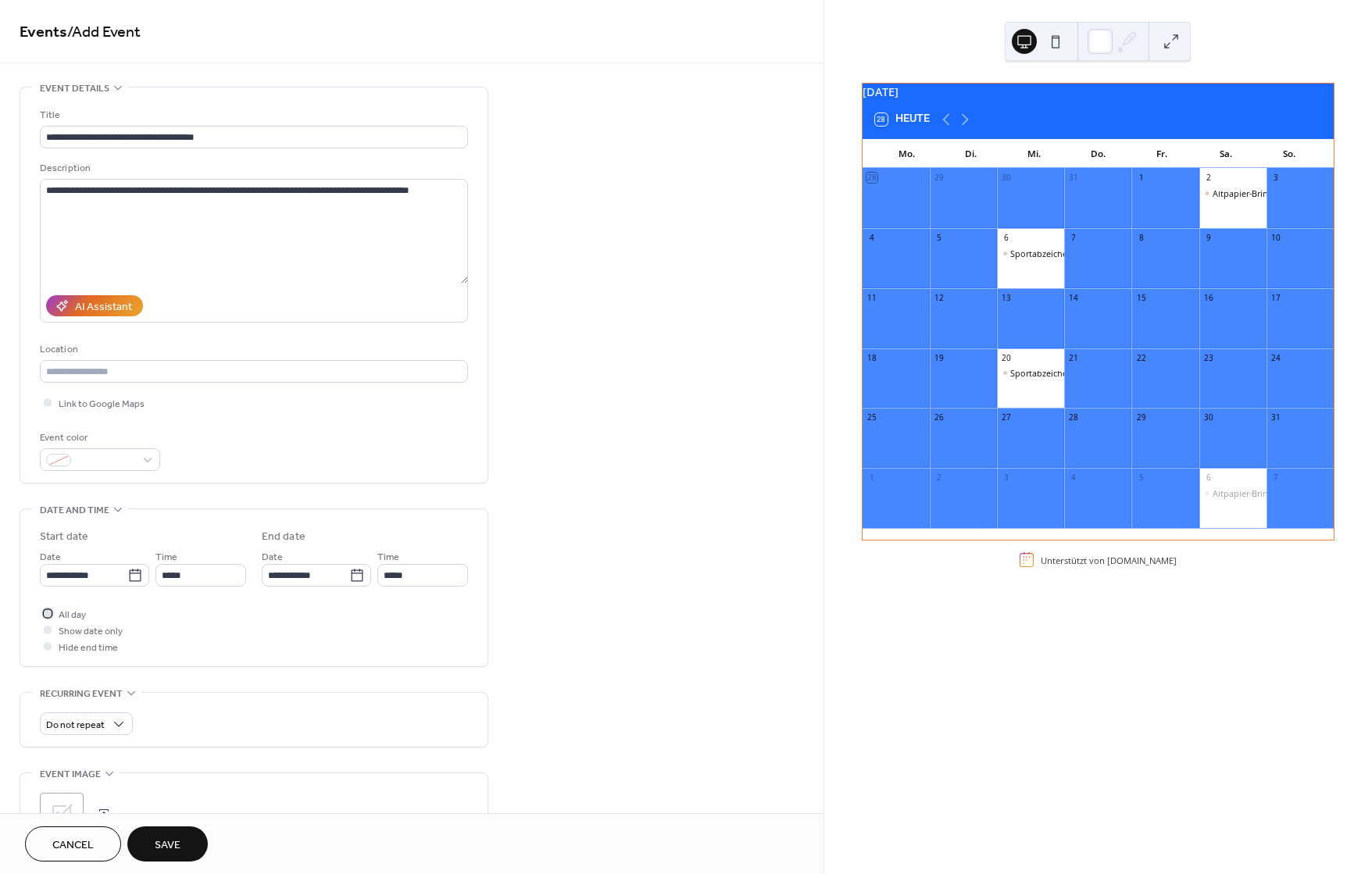 click at bounding box center [48, 613] 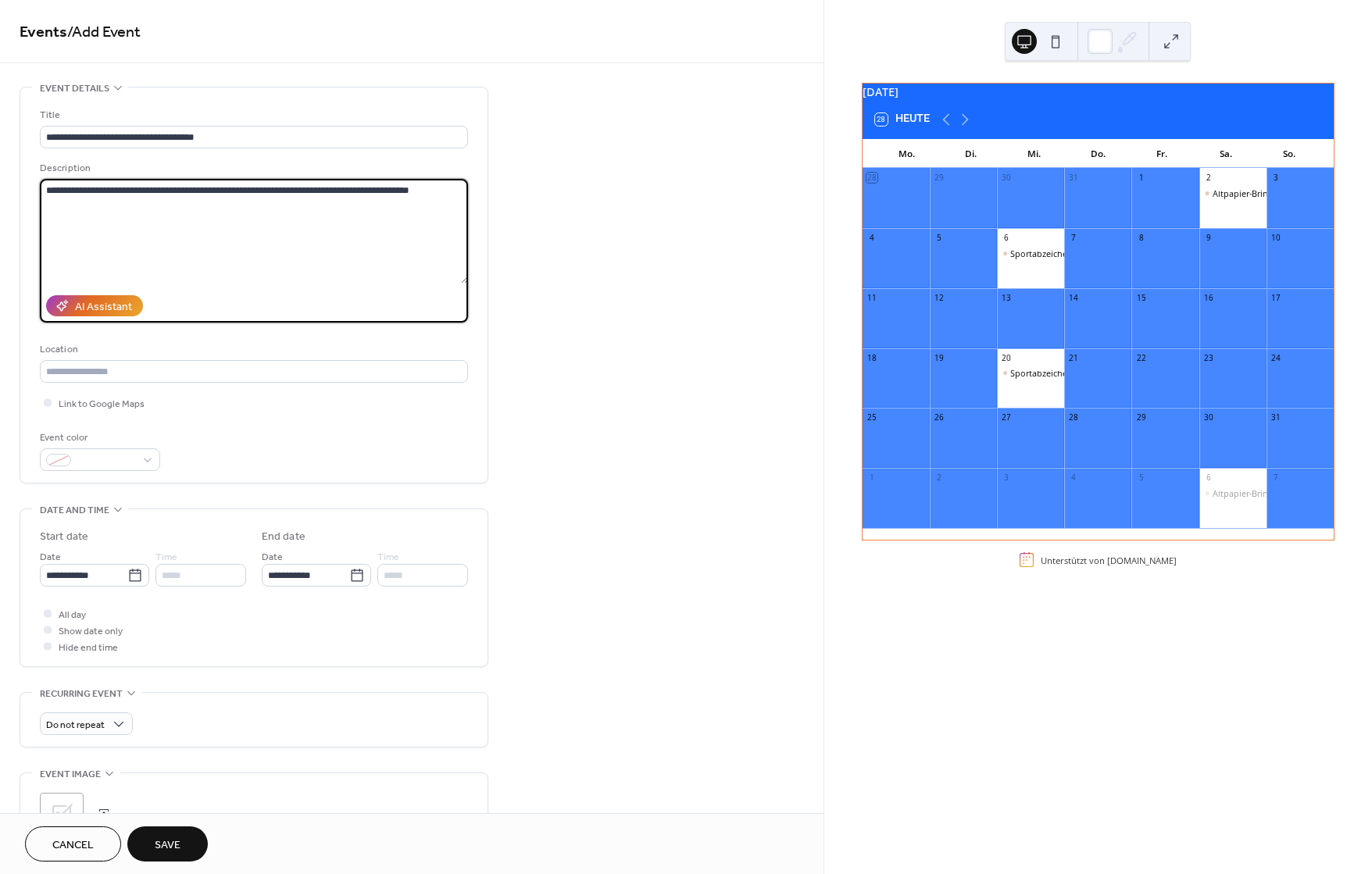 click on "**********" at bounding box center [254, 231] 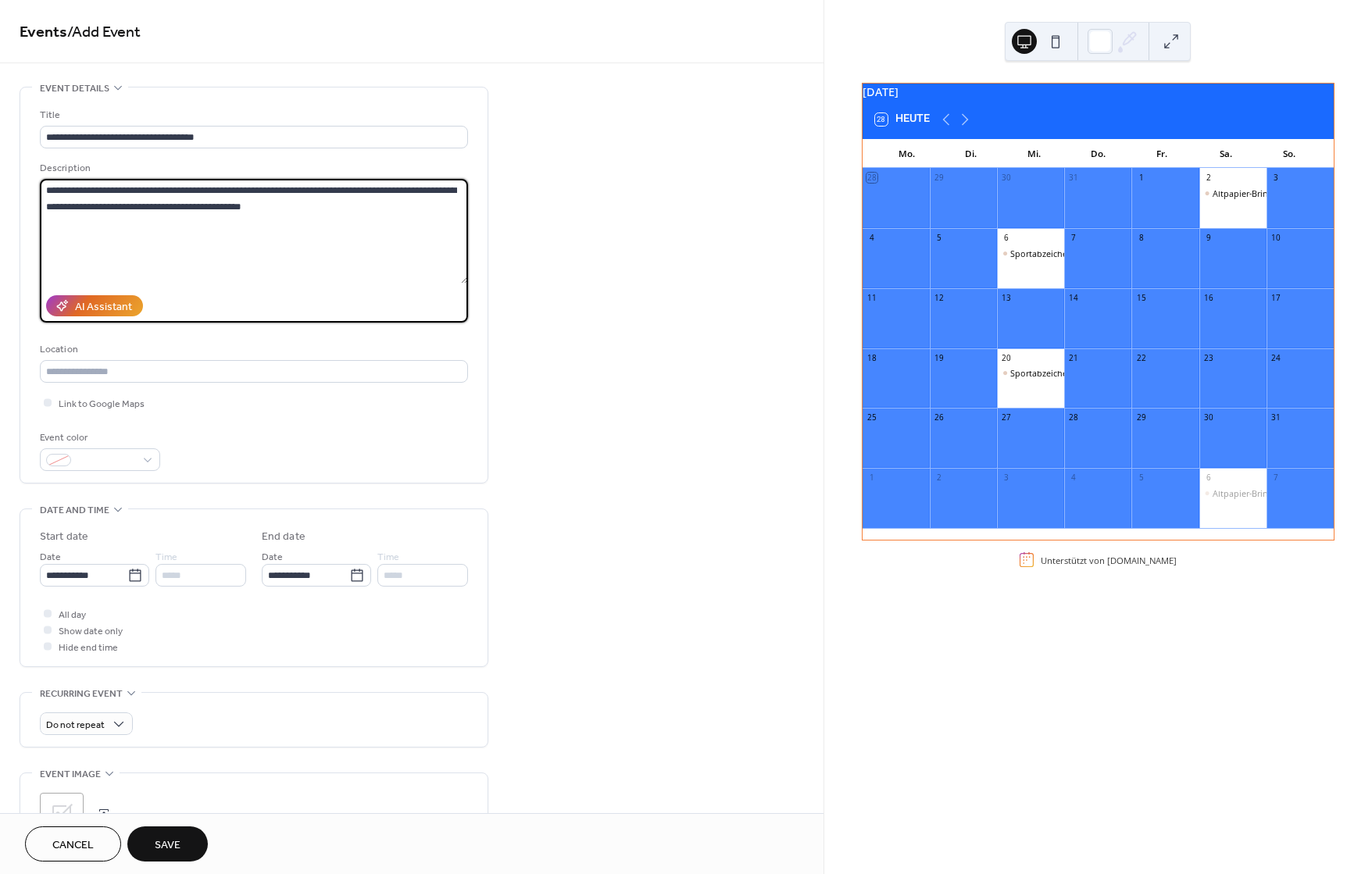 type on "**********" 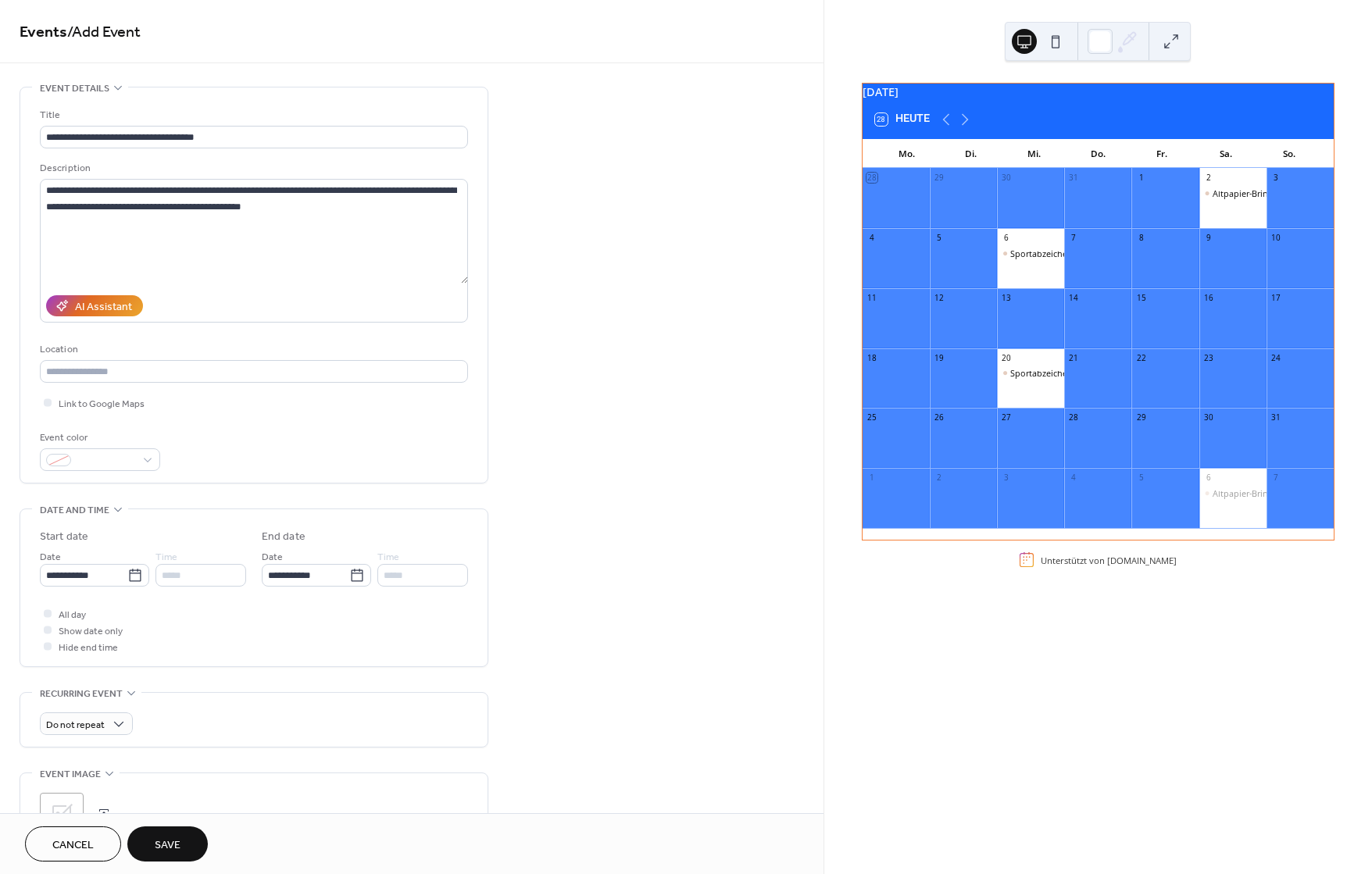 click on "Save" at bounding box center [167, 845] 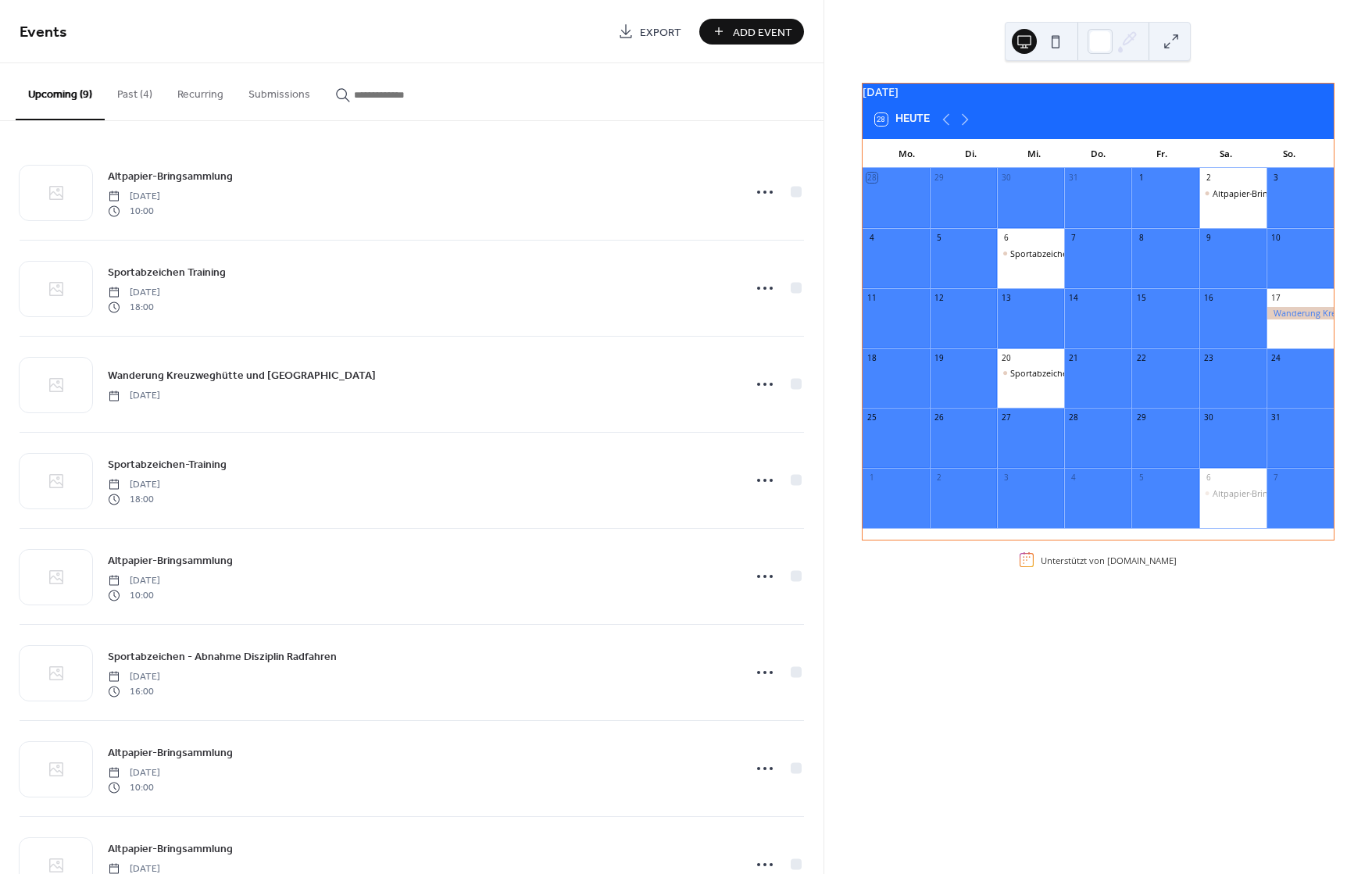 click on "Add Event" at bounding box center [763, 32] 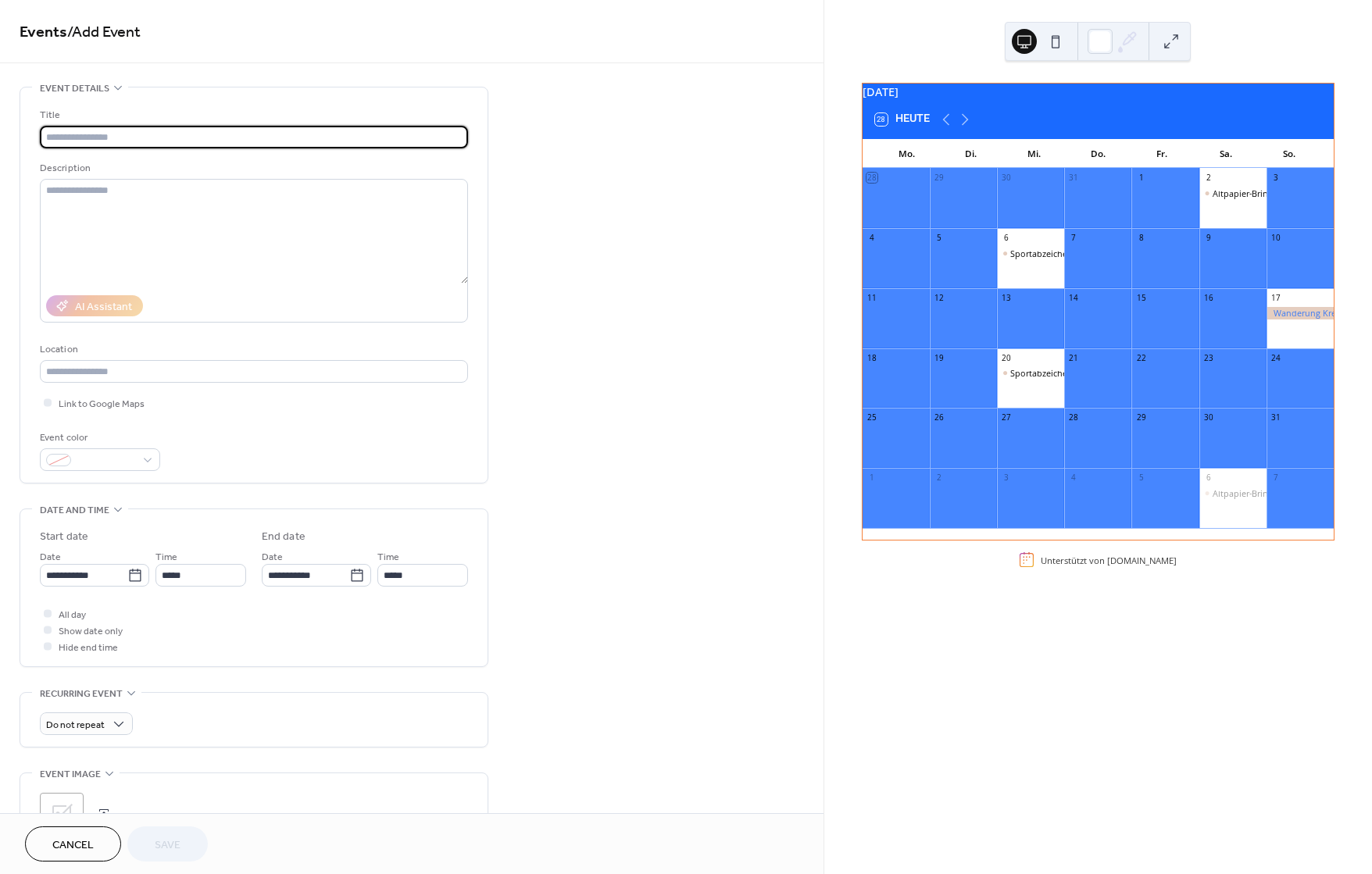 click at bounding box center [254, 137] 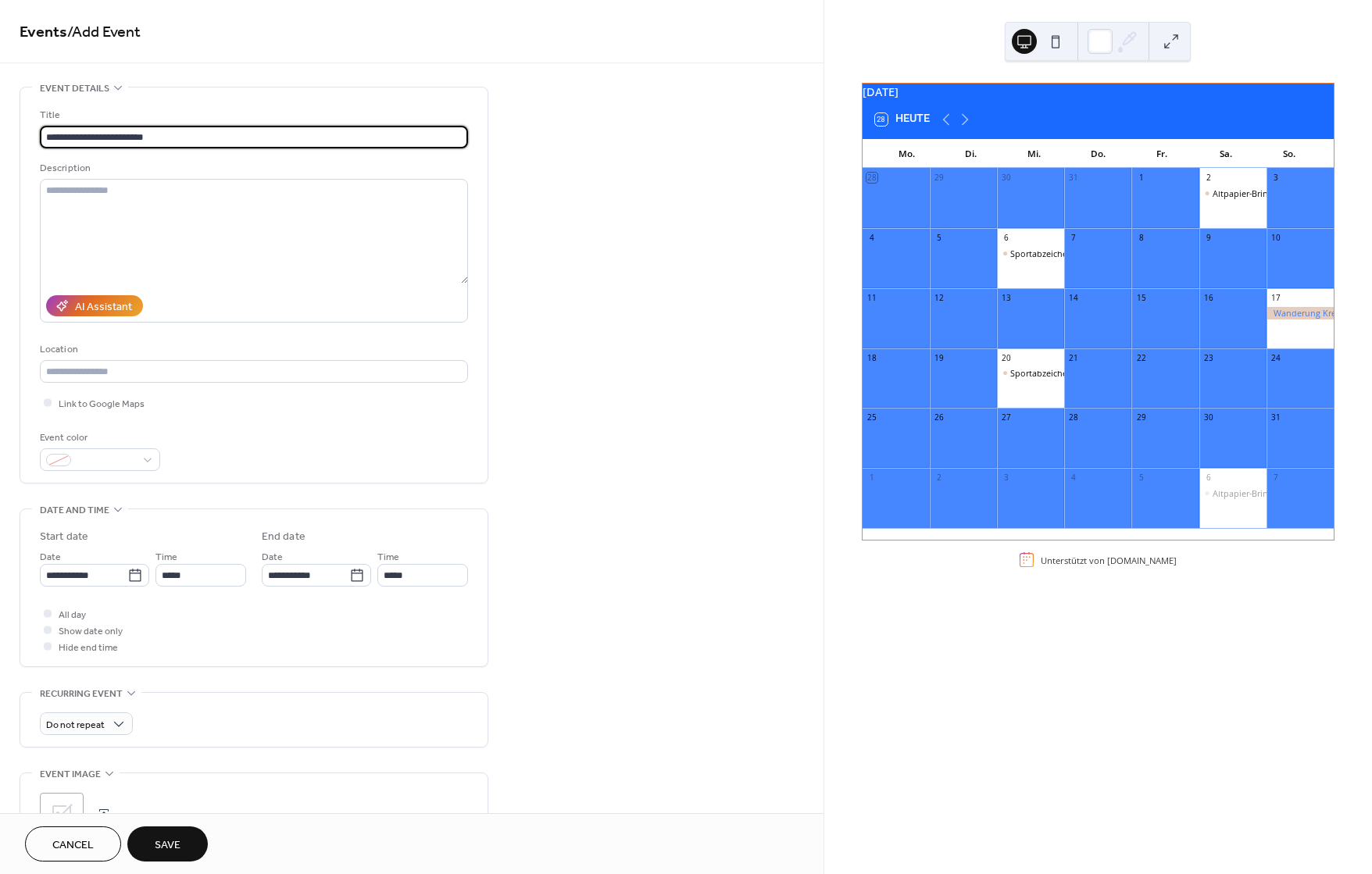 click on "**********" at bounding box center [254, 137] 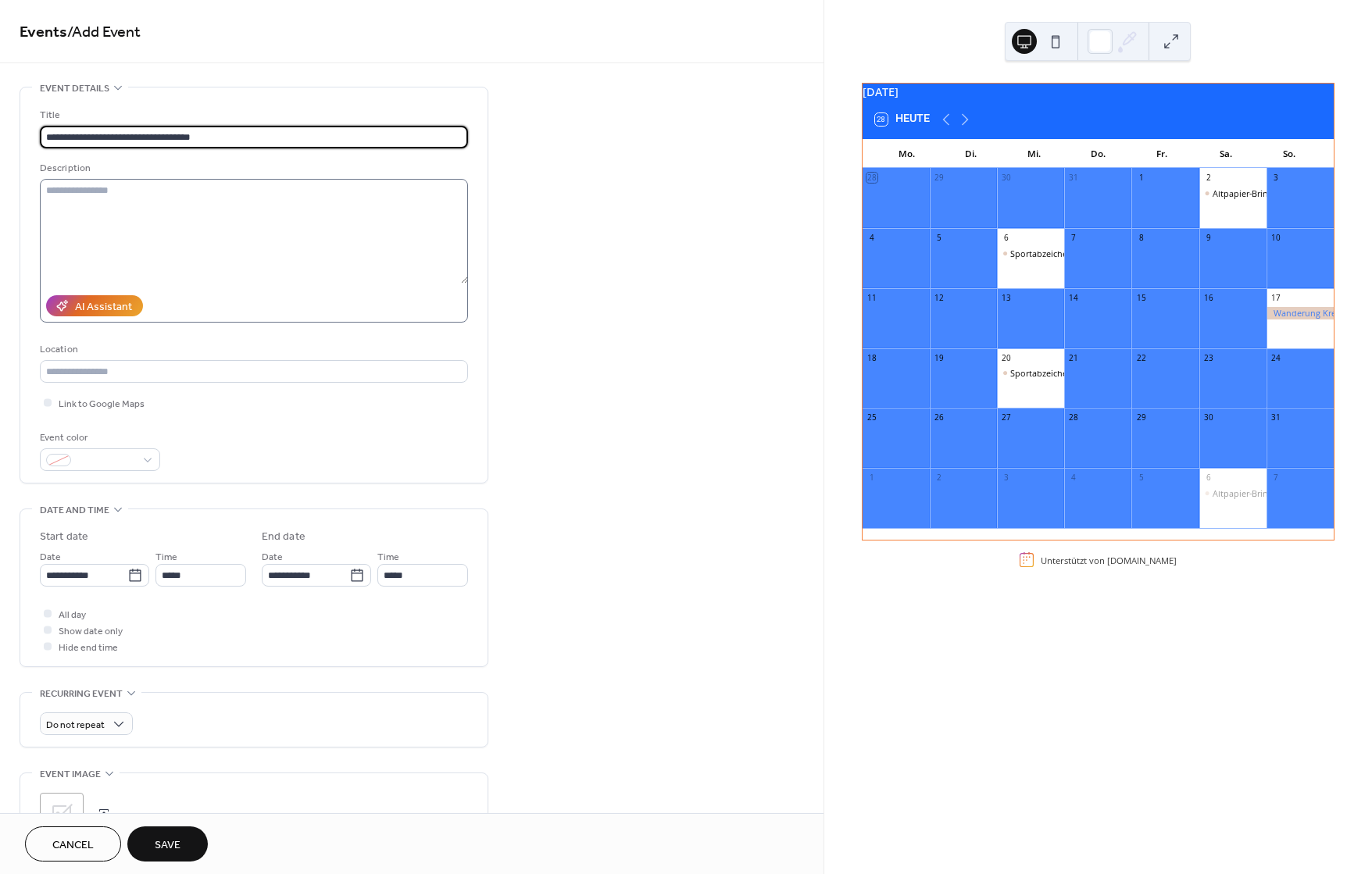 type on "**********" 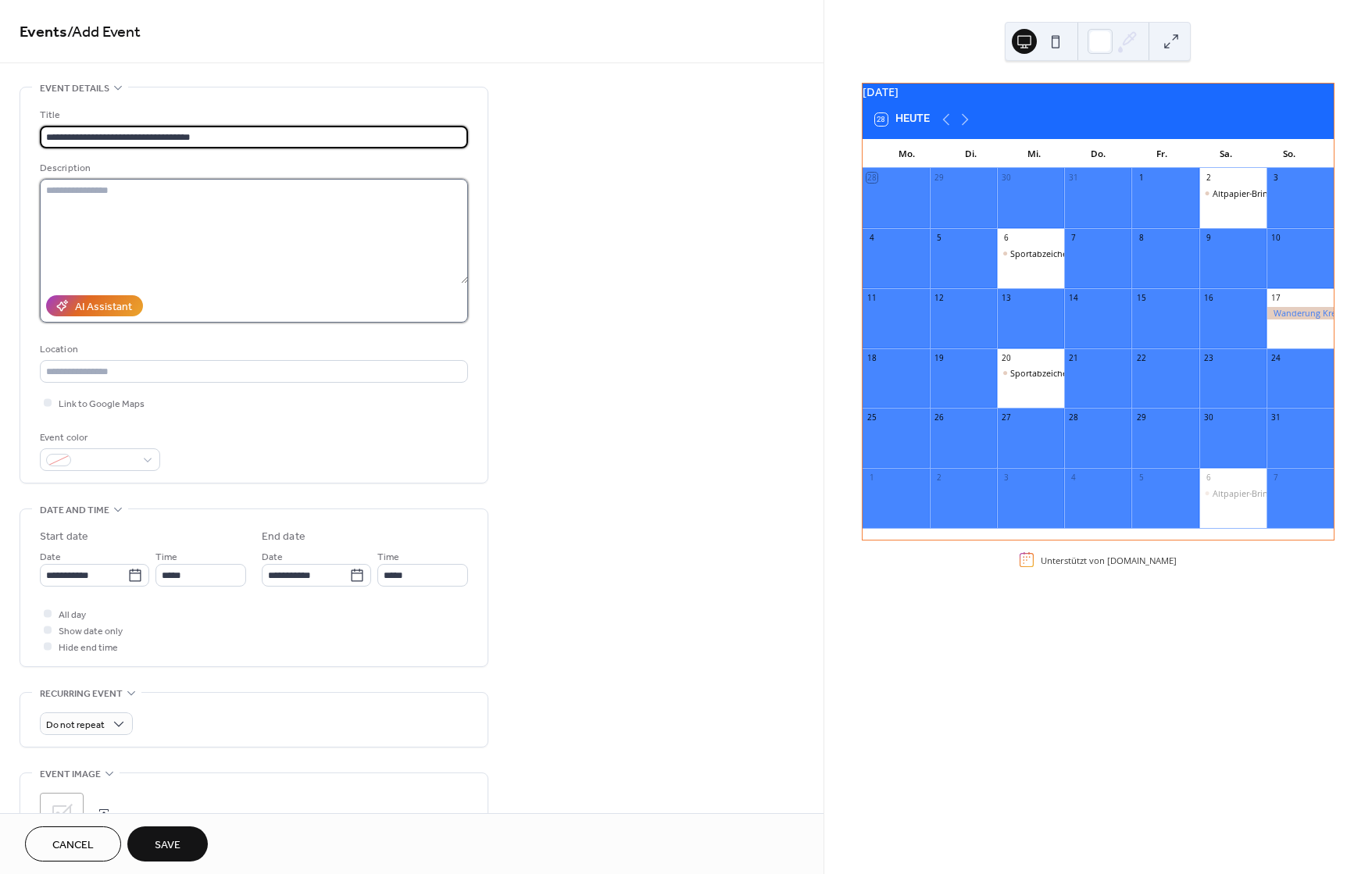 click at bounding box center [254, 231] 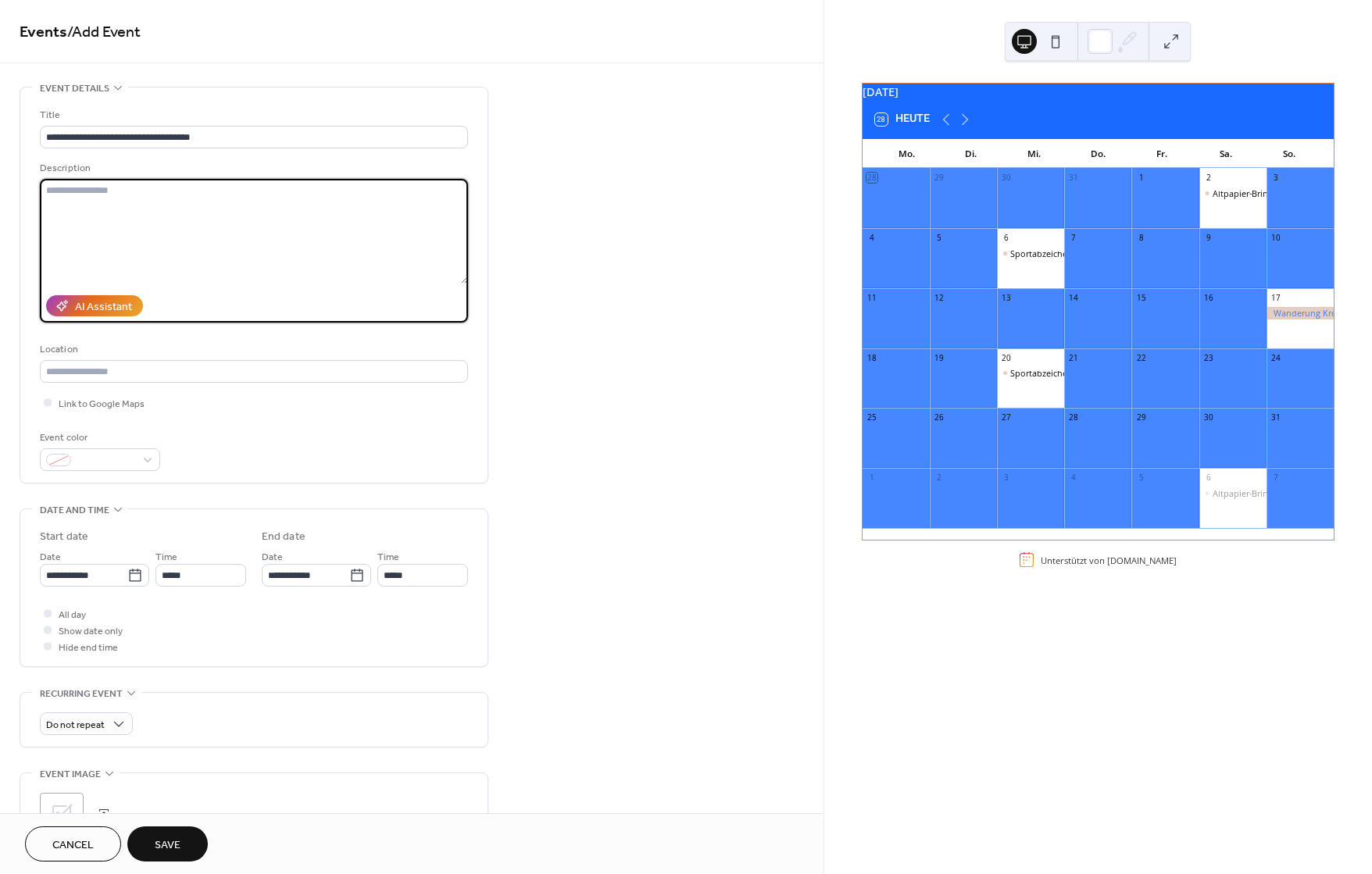 click at bounding box center [254, 231] 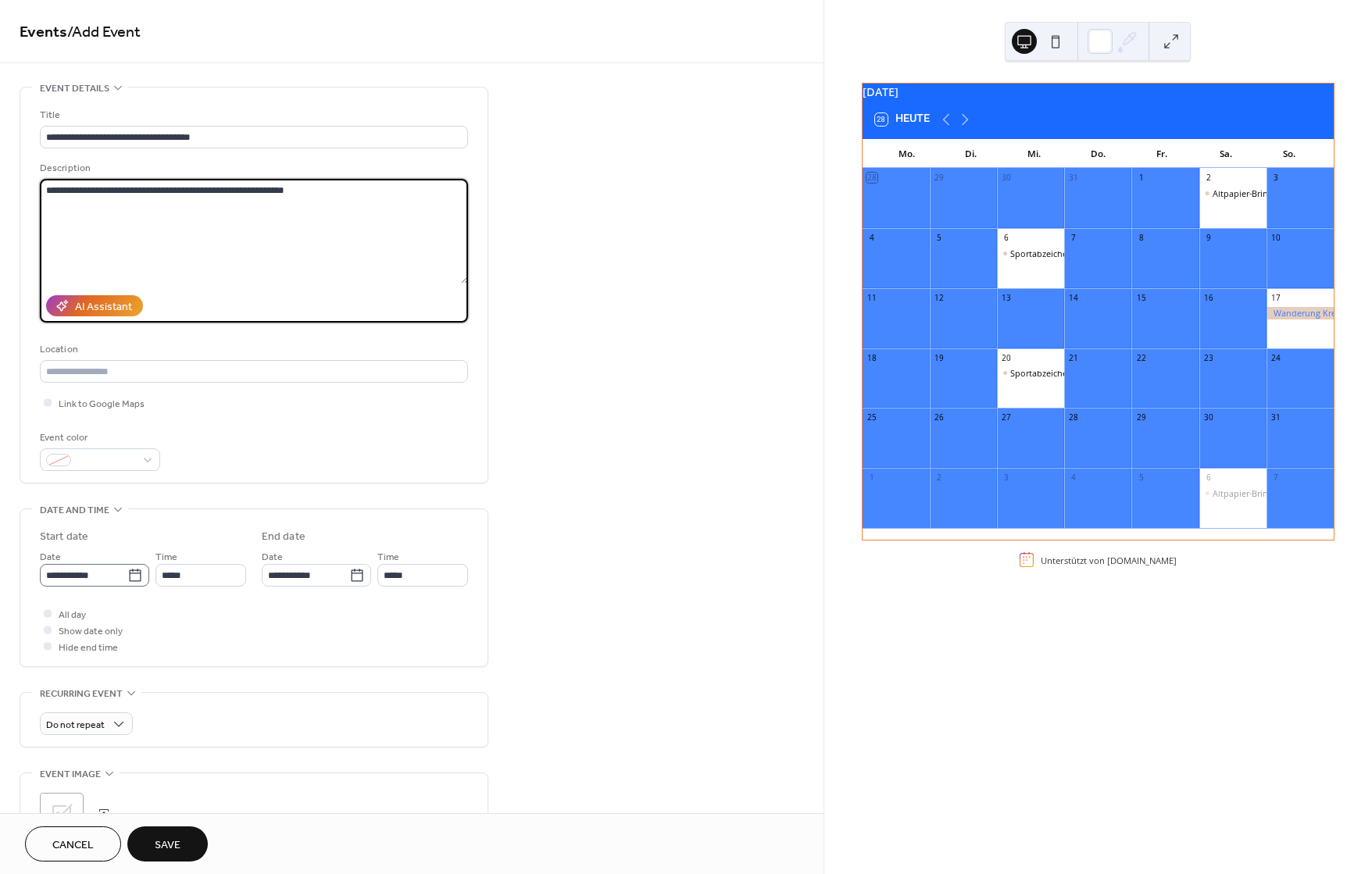 type on "**********" 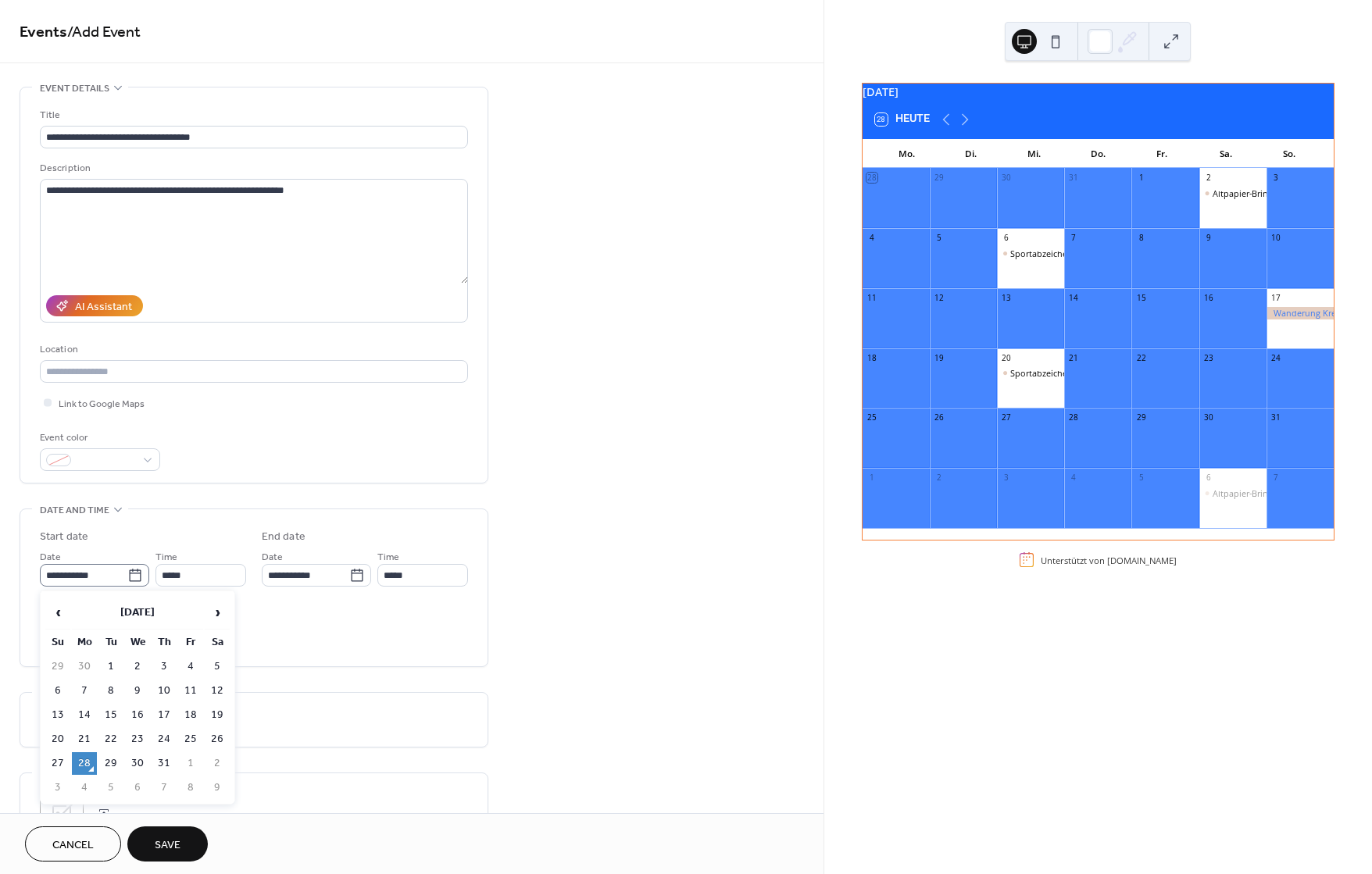 click 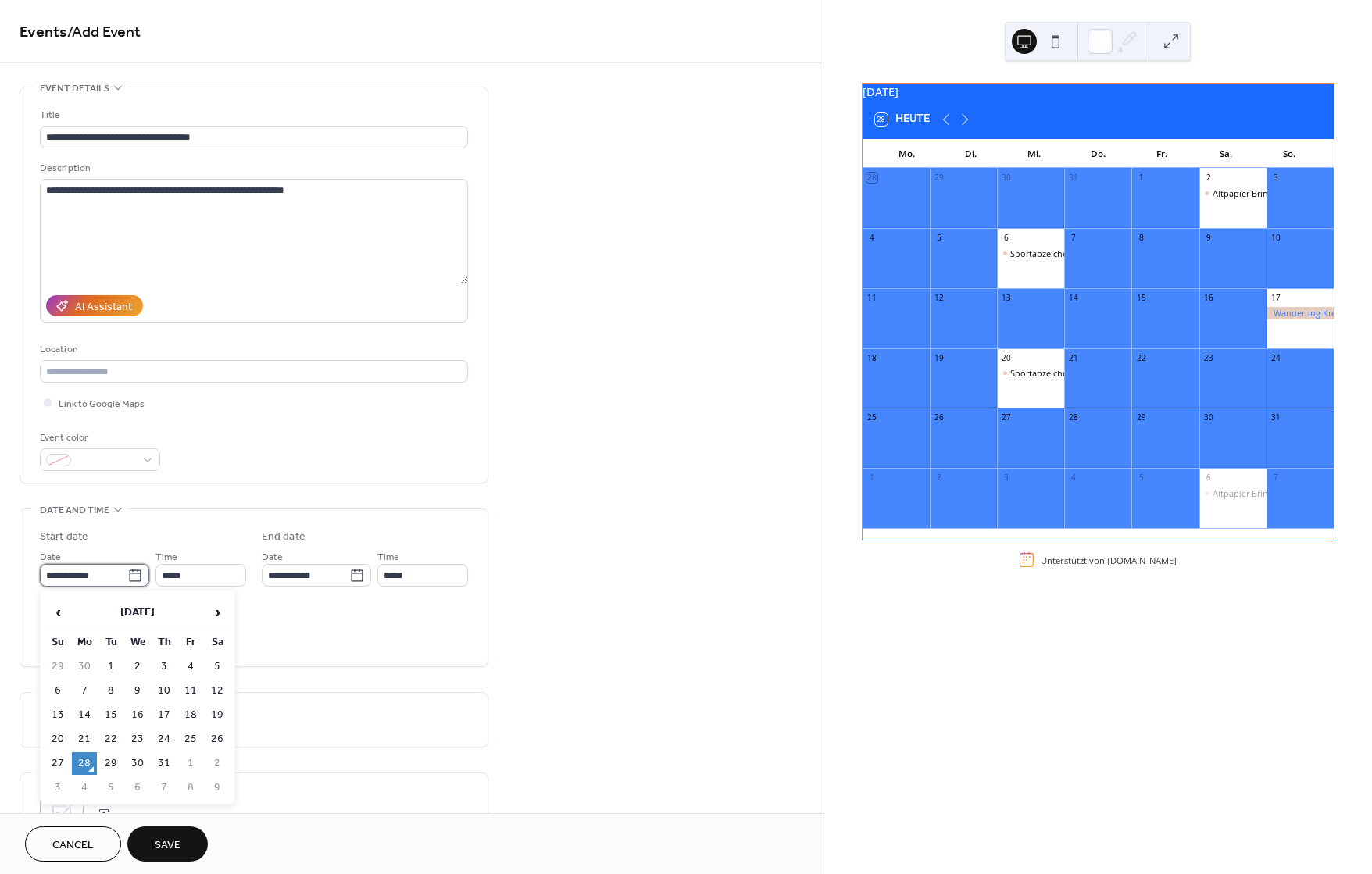 click on "**********" at bounding box center (84, 575) 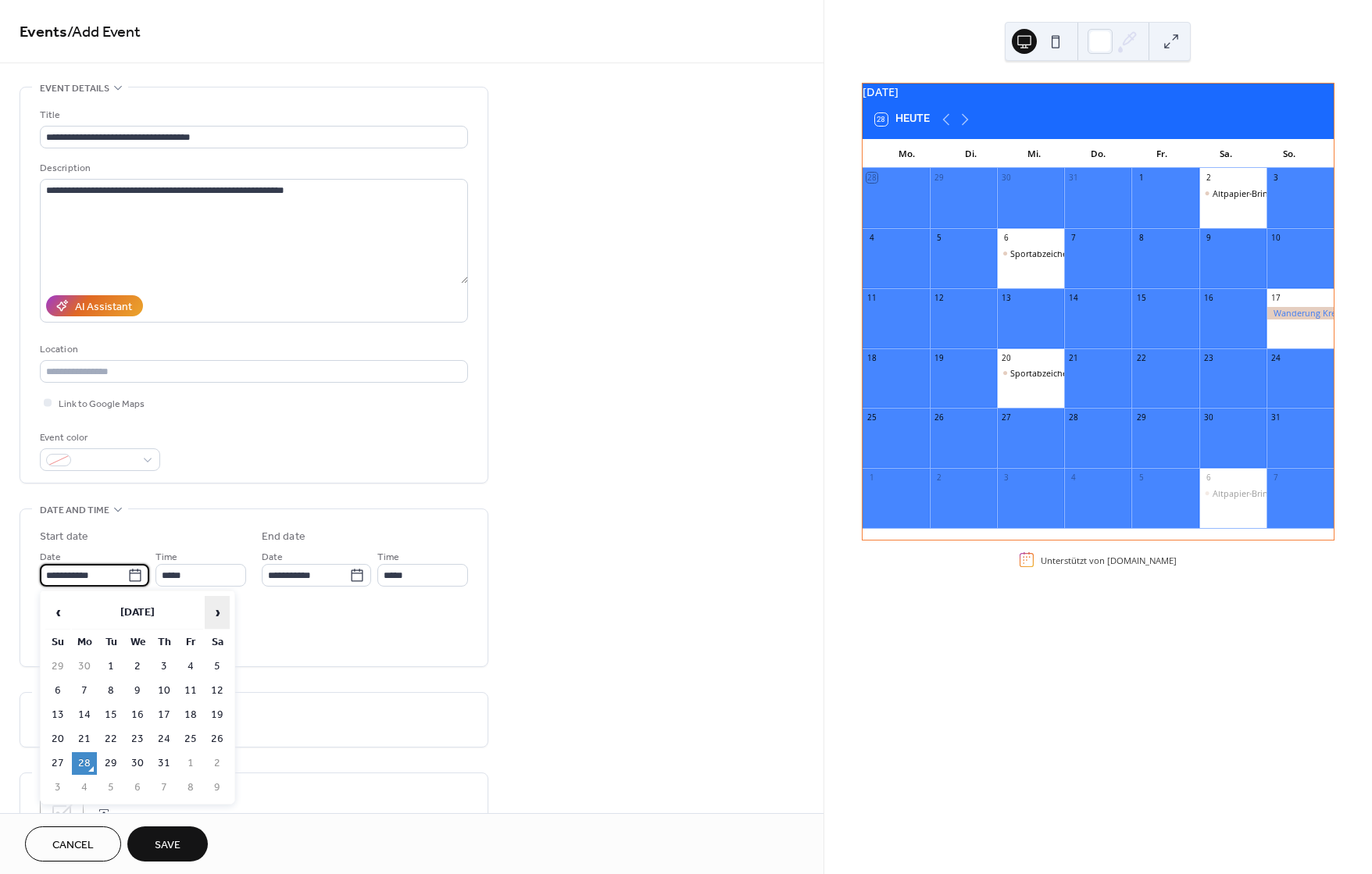 click on "›" at bounding box center [217, 612] 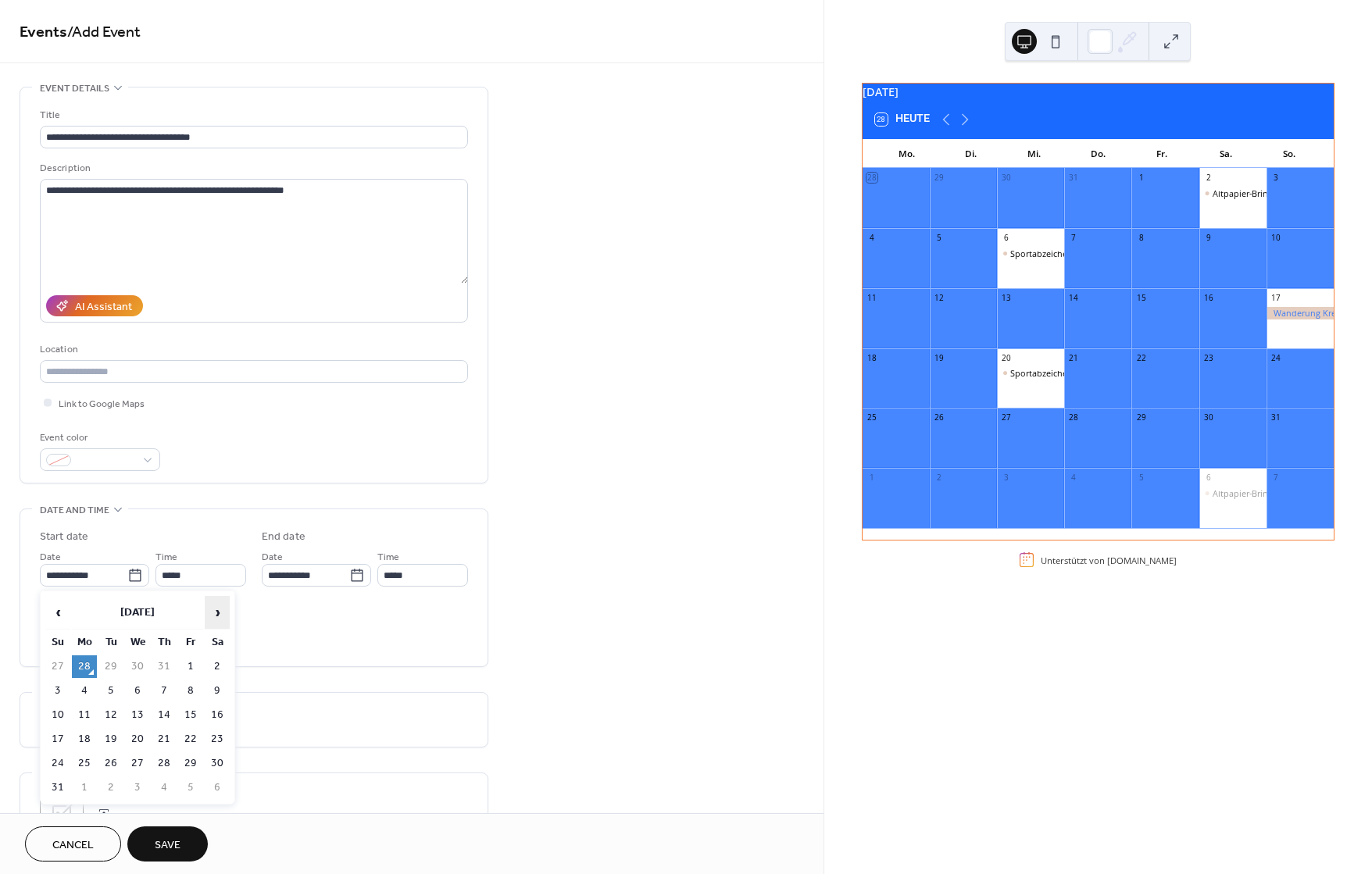click on "›" at bounding box center (217, 612) 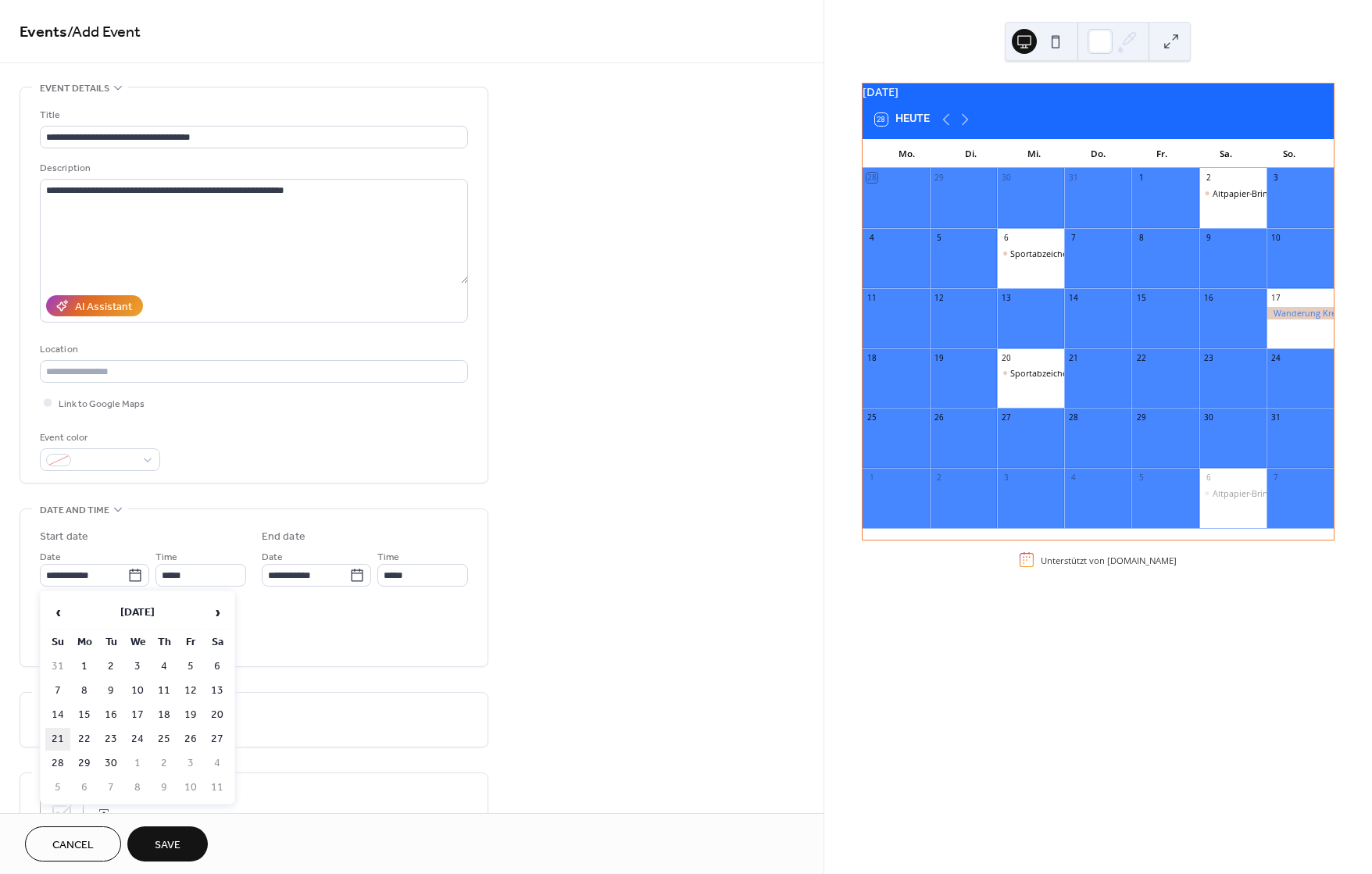 click on "21" at bounding box center (58, 739) 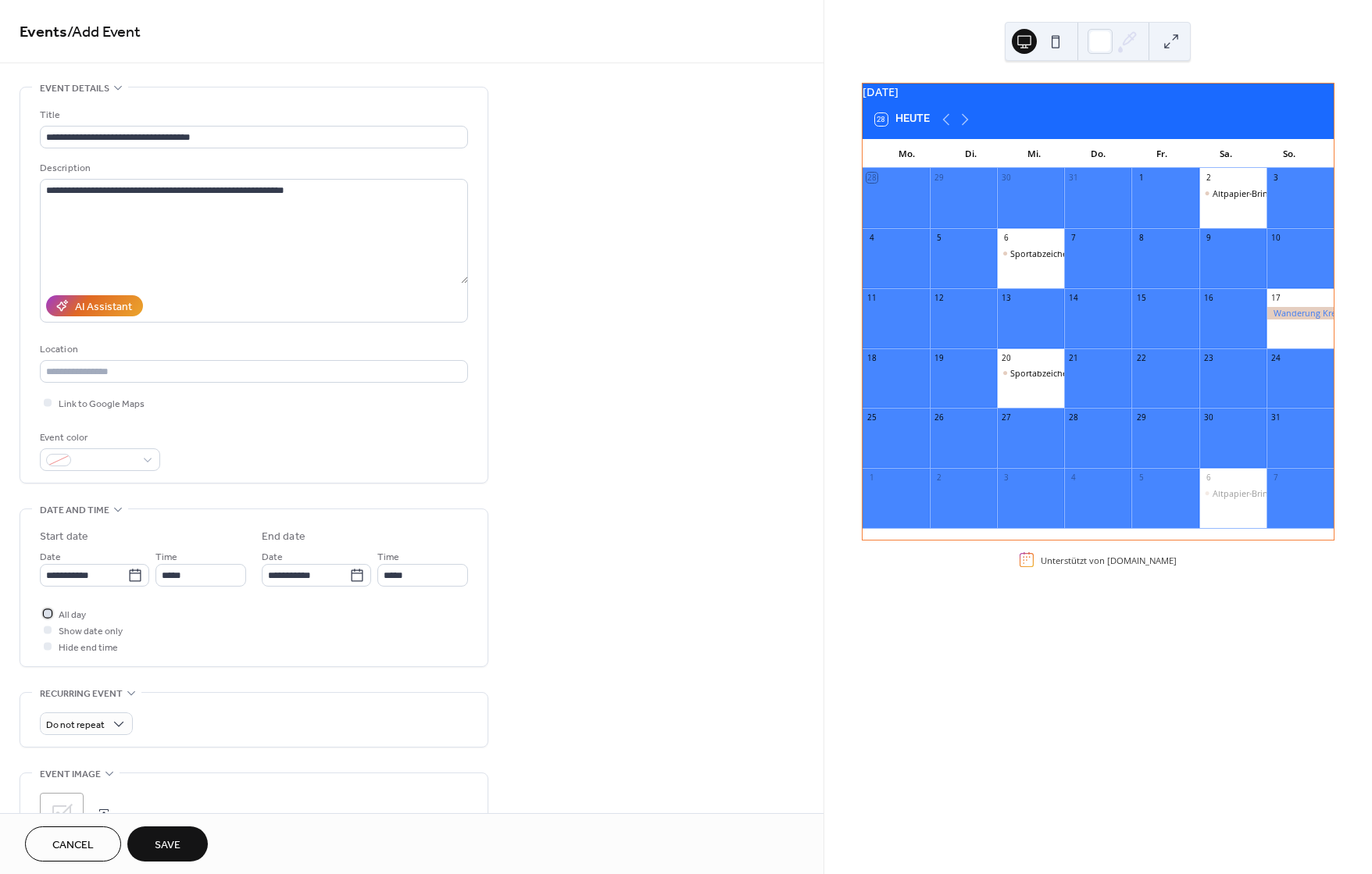 click at bounding box center [48, 613] 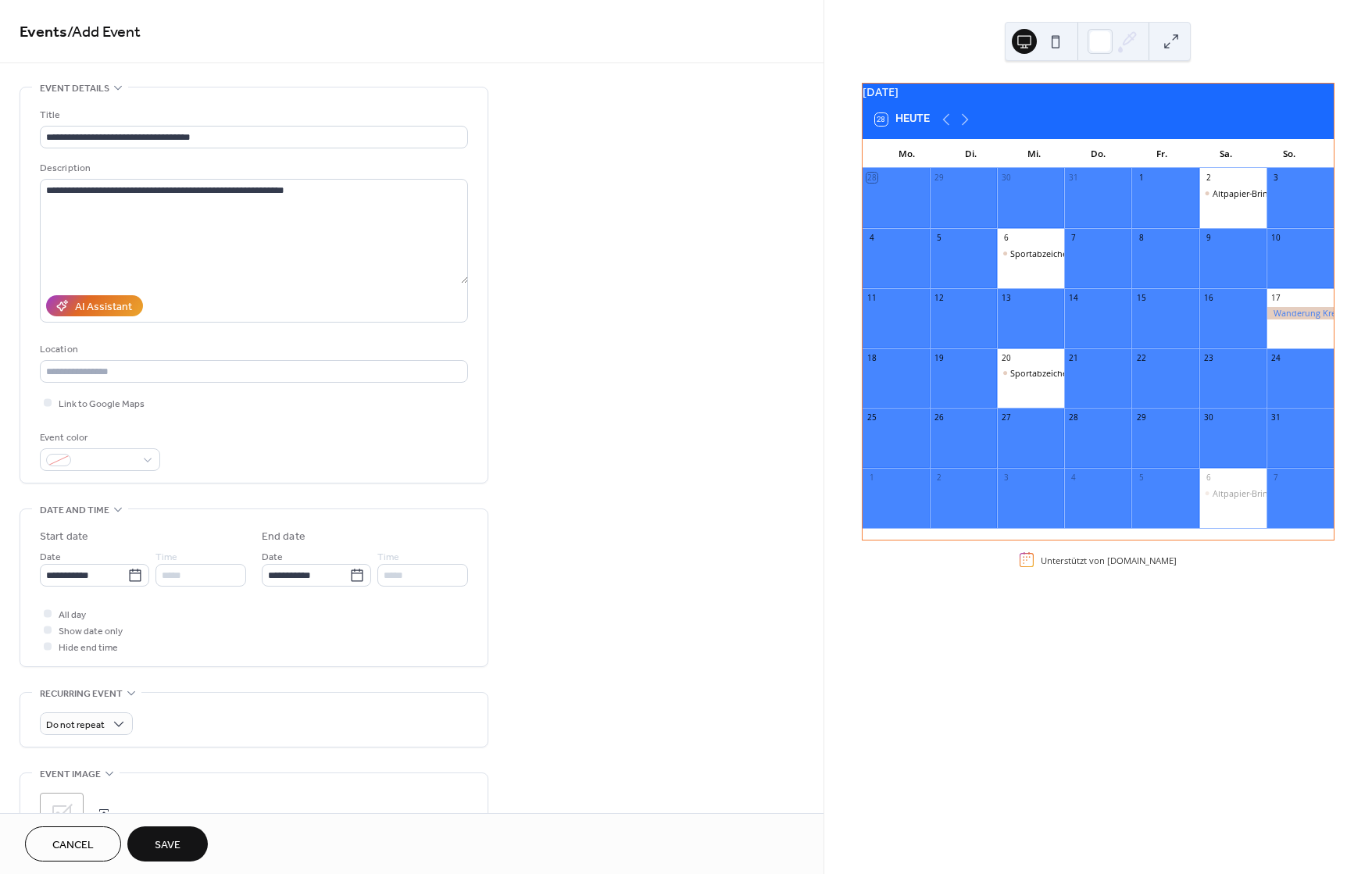 click on "Save" at bounding box center (167, 845) 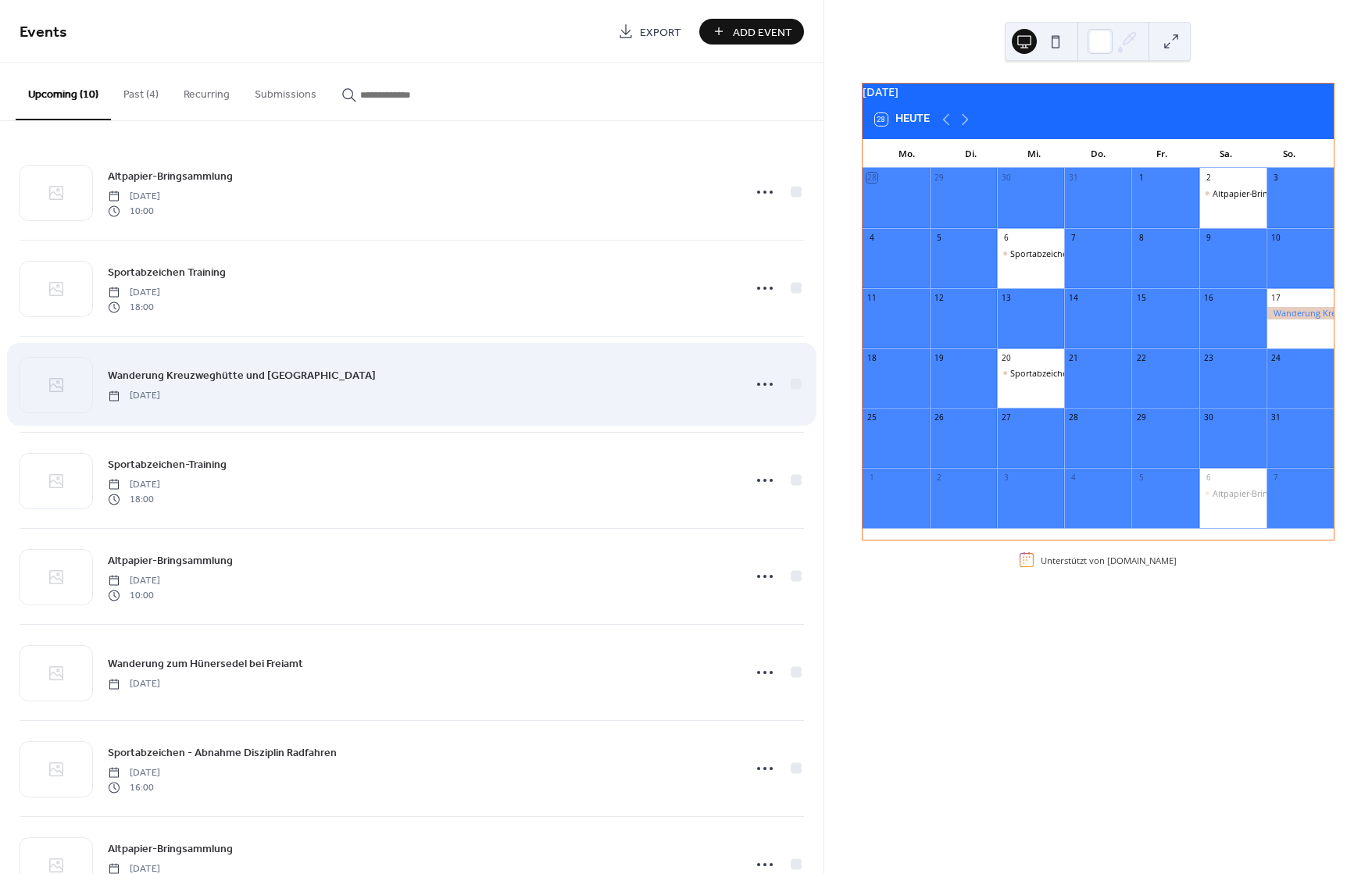 click on "Wanderung Kreuzweghütte und [GEOGRAPHIC_DATA]" at bounding box center (241, 376) 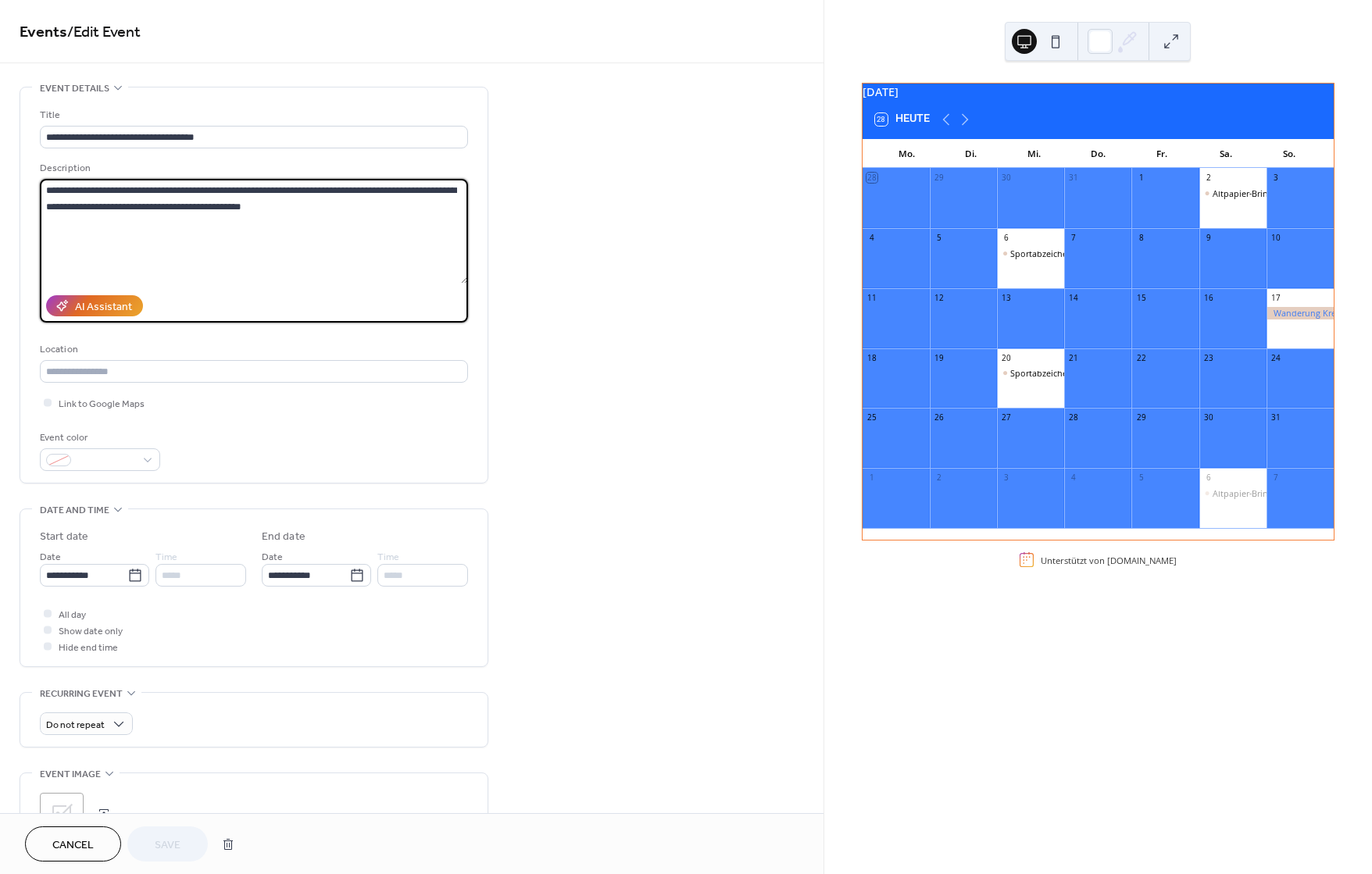 click on "**********" at bounding box center [254, 231] 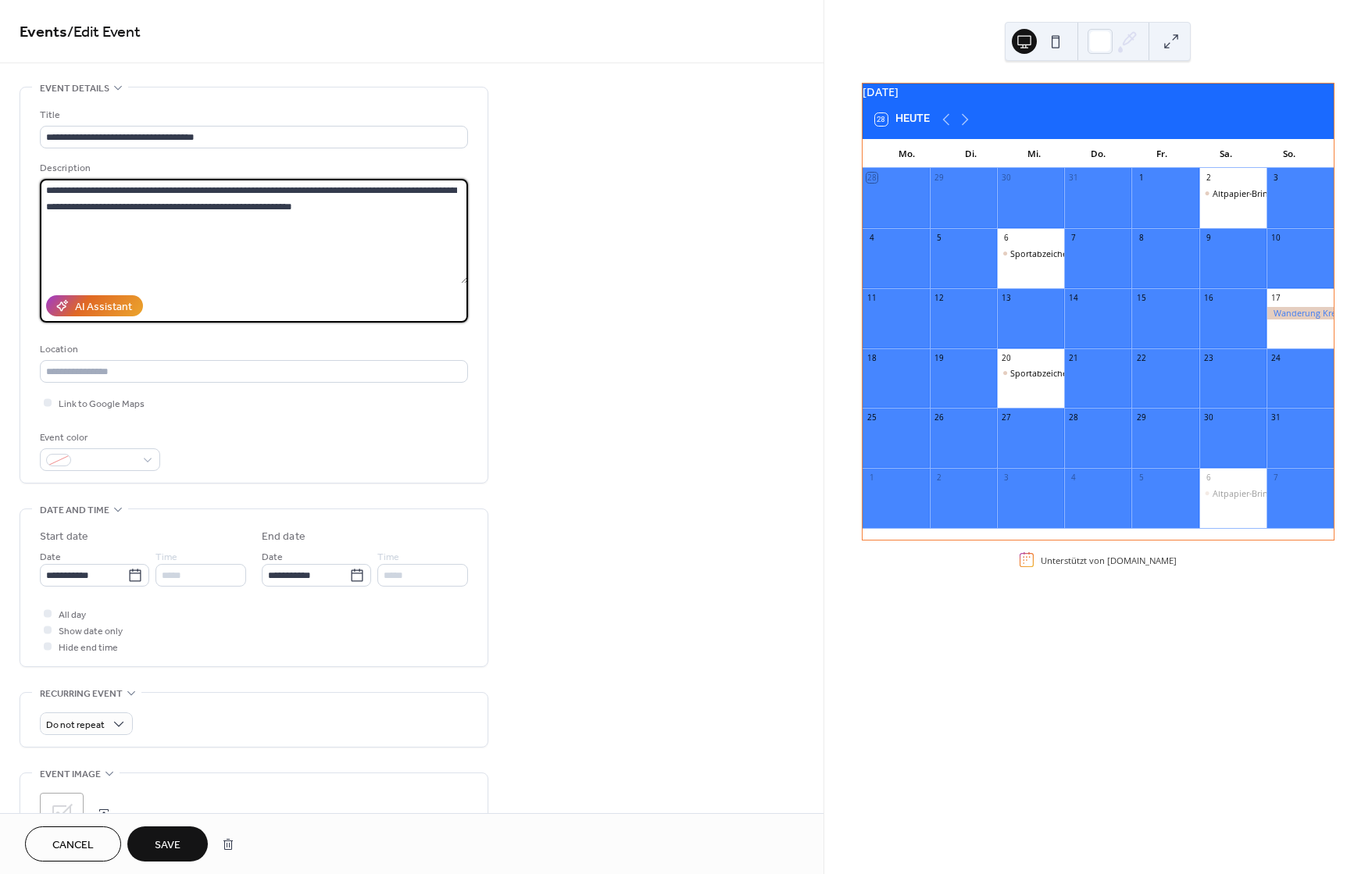 type on "**********" 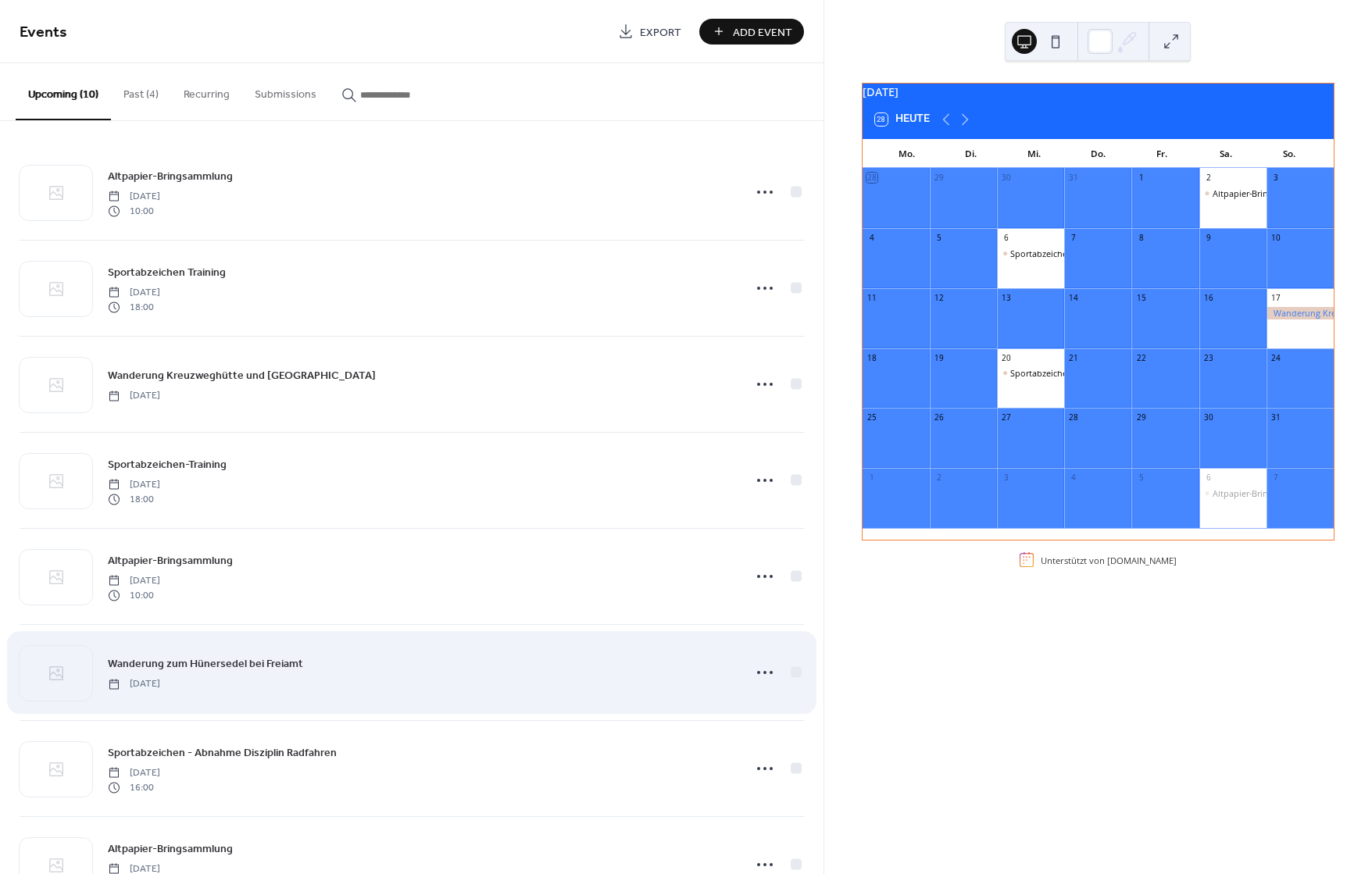 click on "Wanderung zum Hünersedel  bei Freiamt" at bounding box center [205, 664] 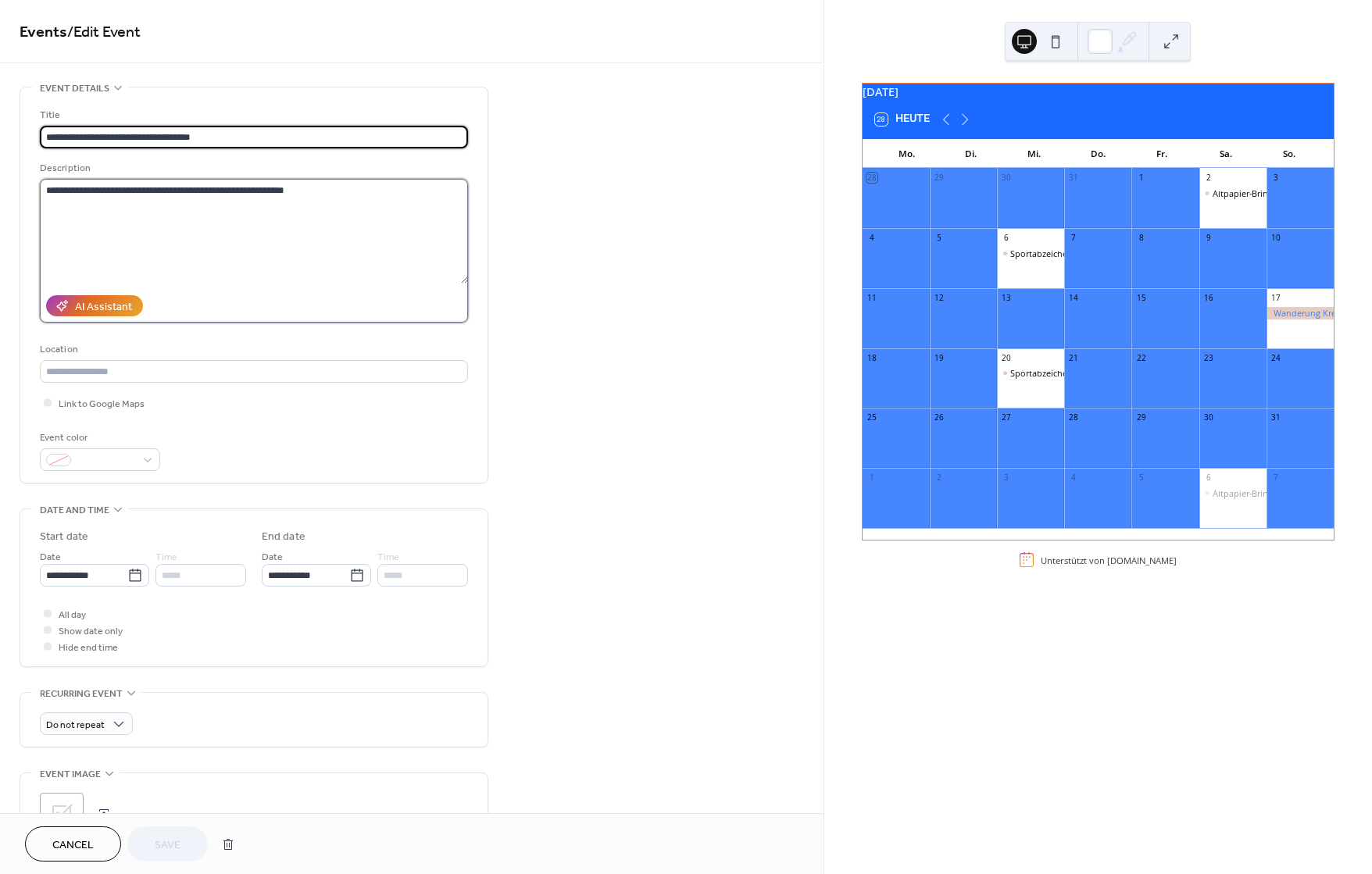 click on "**********" at bounding box center [254, 231] 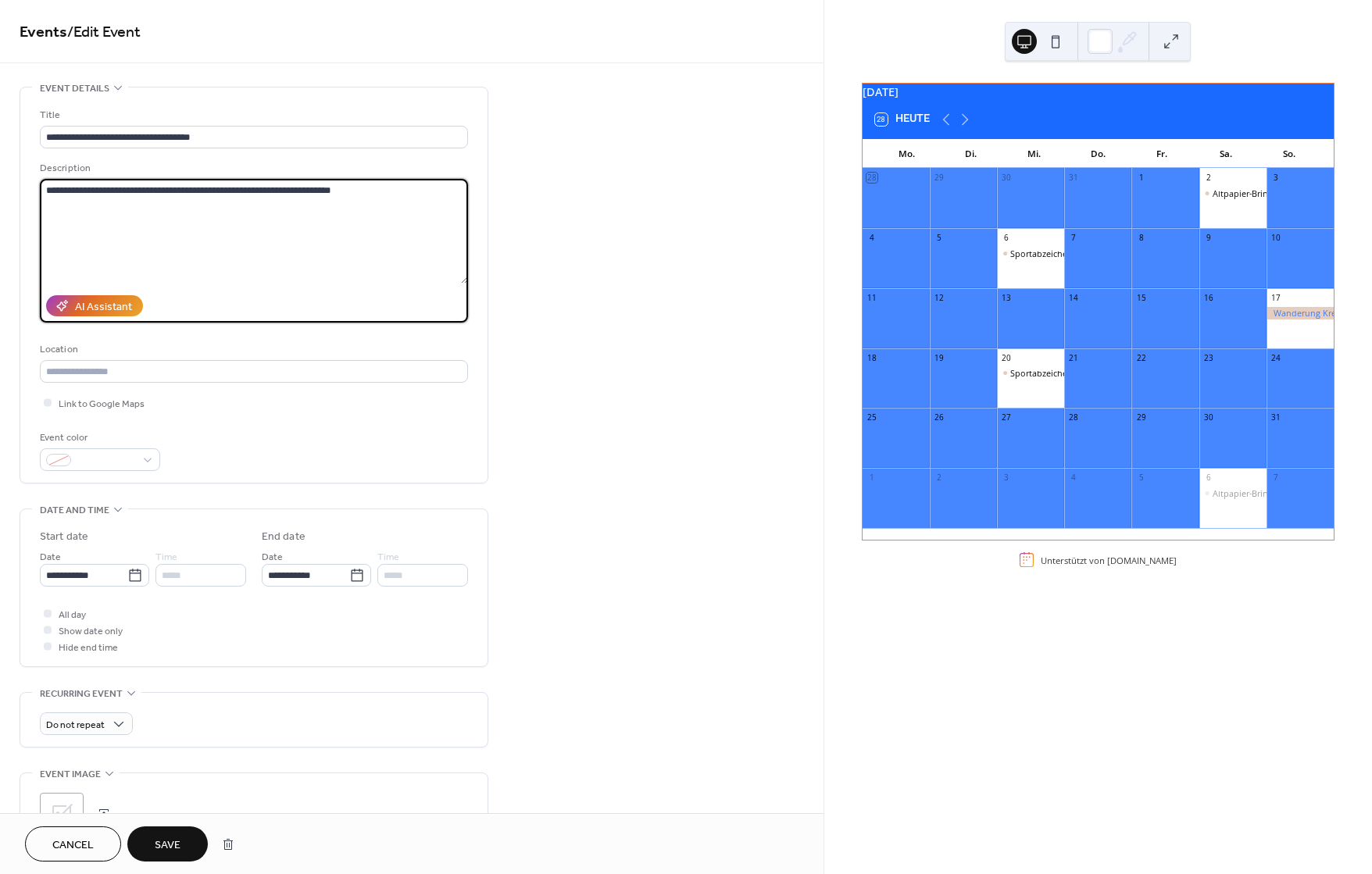 type on "**********" 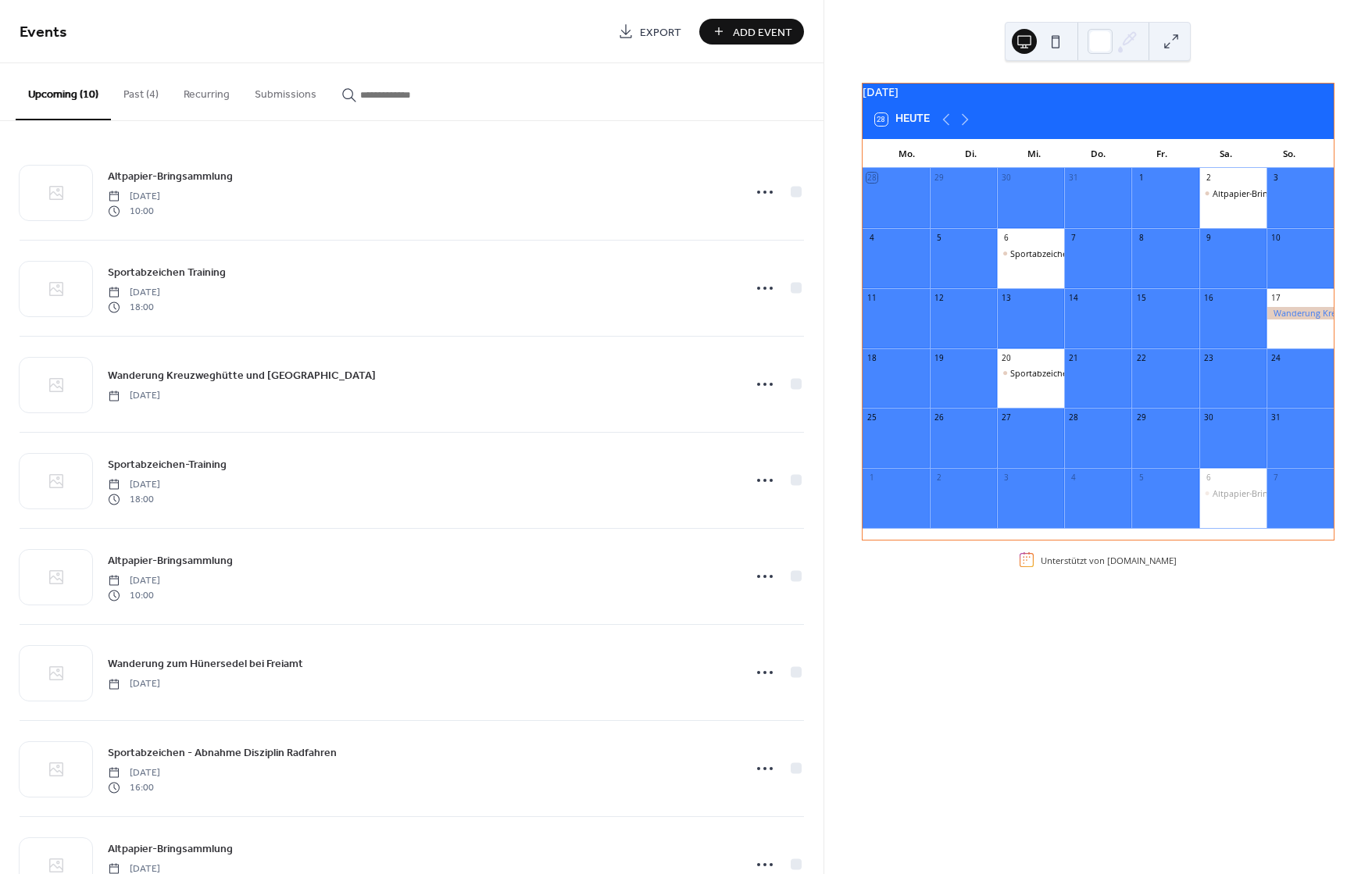 click on "Add Event" at bounding box center (763, 32) 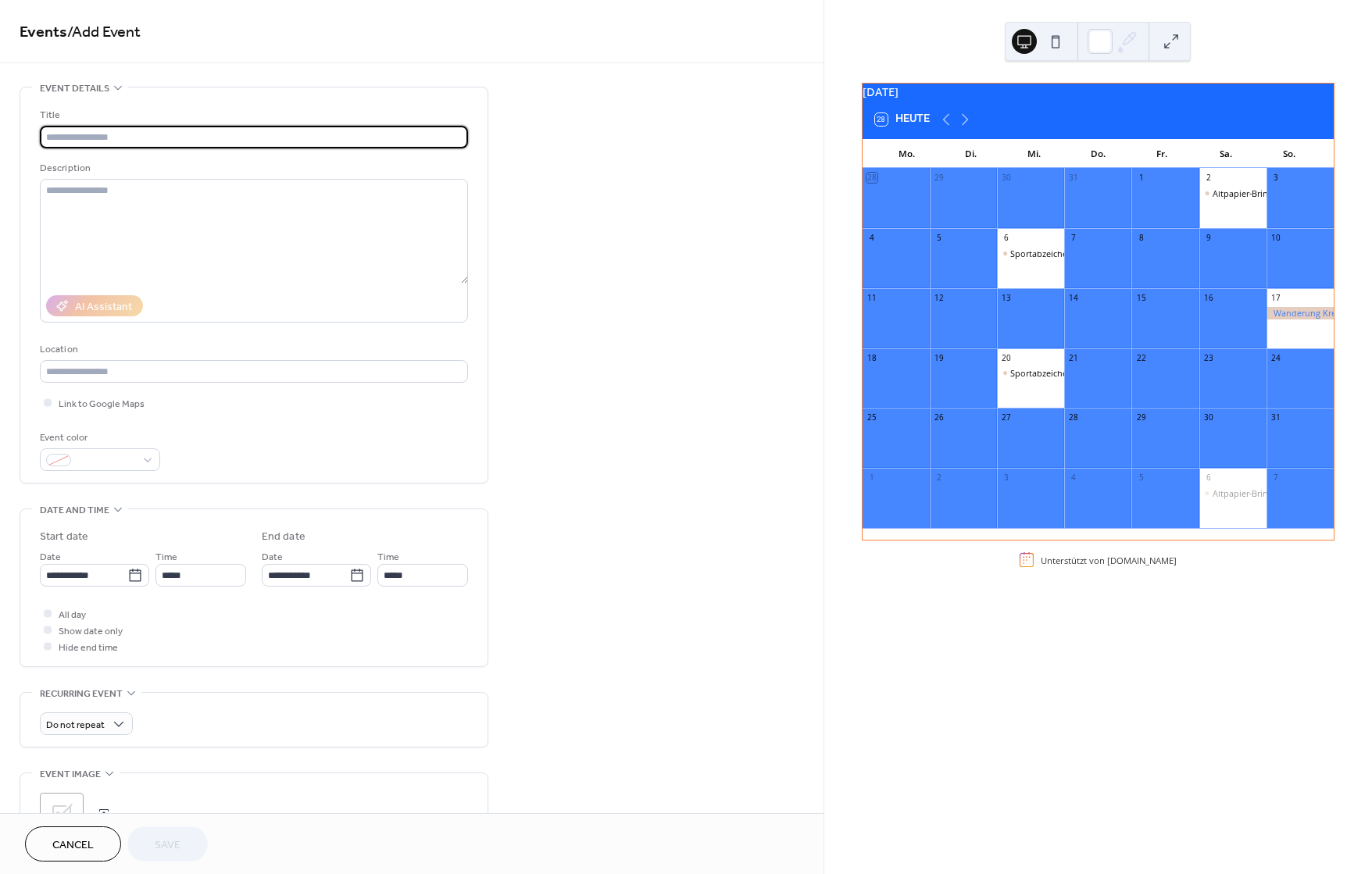 click at bounding box center [254, 137] 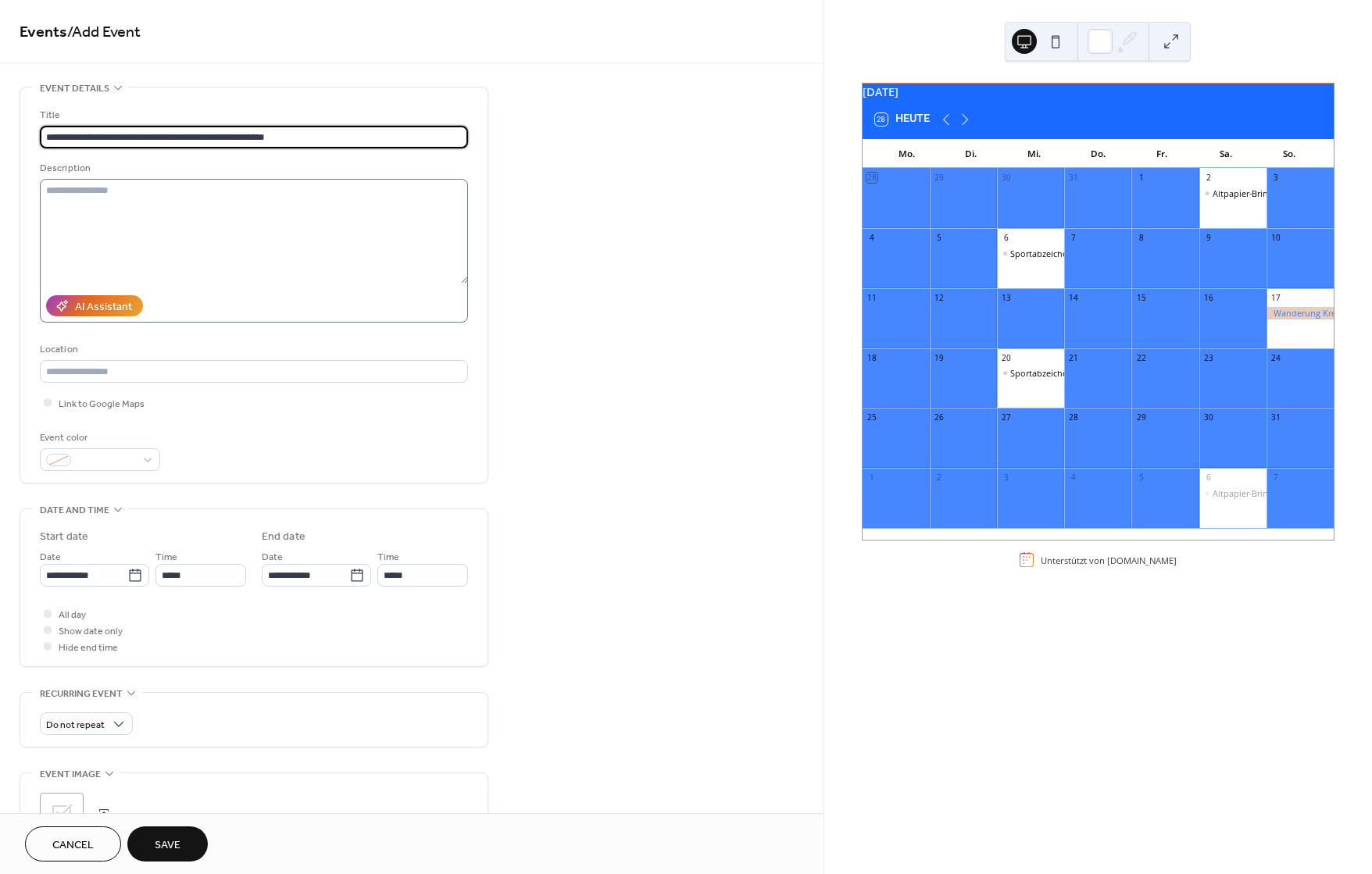 type on "**********" 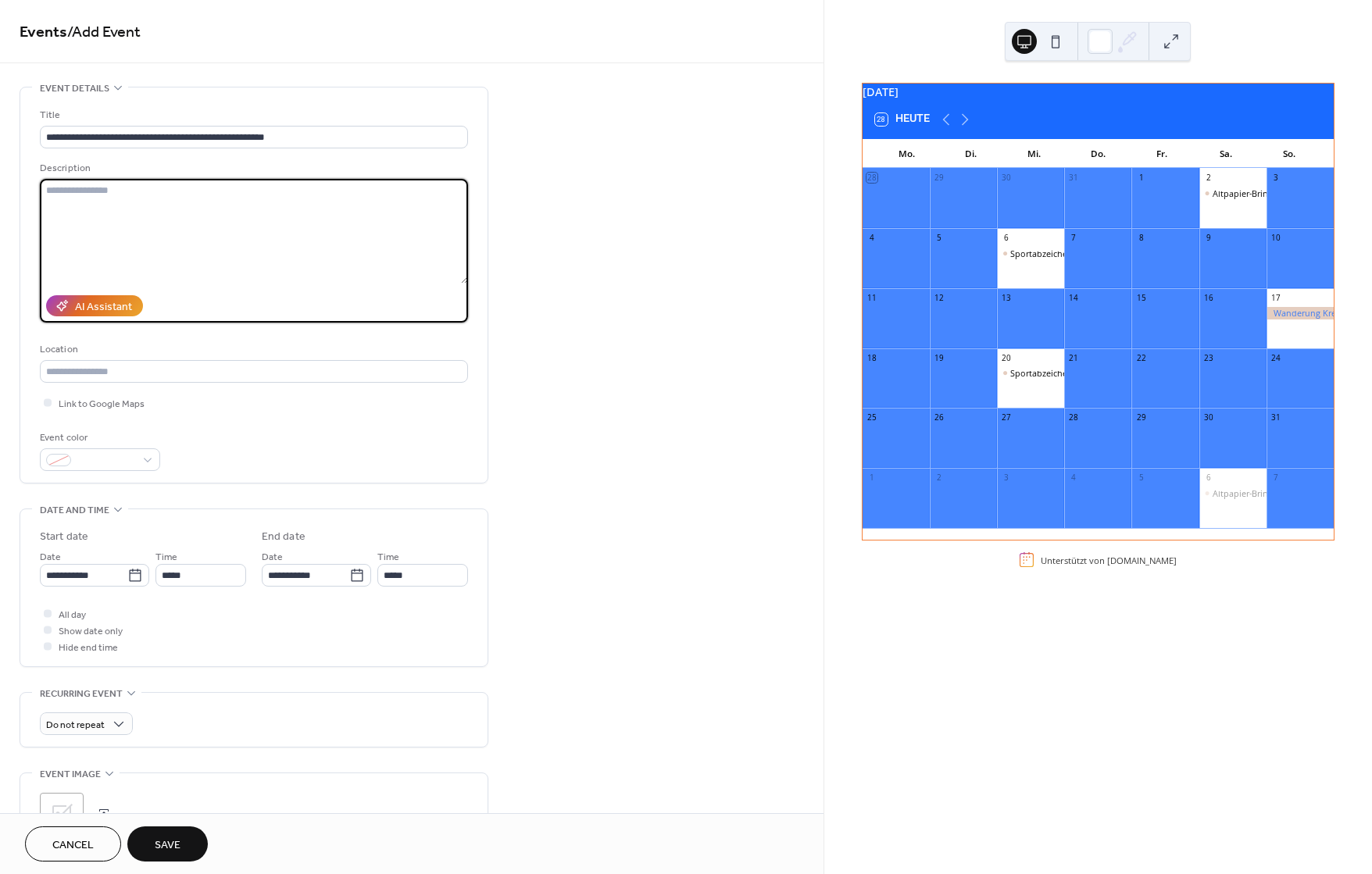 click at bounding box center (254, 231) 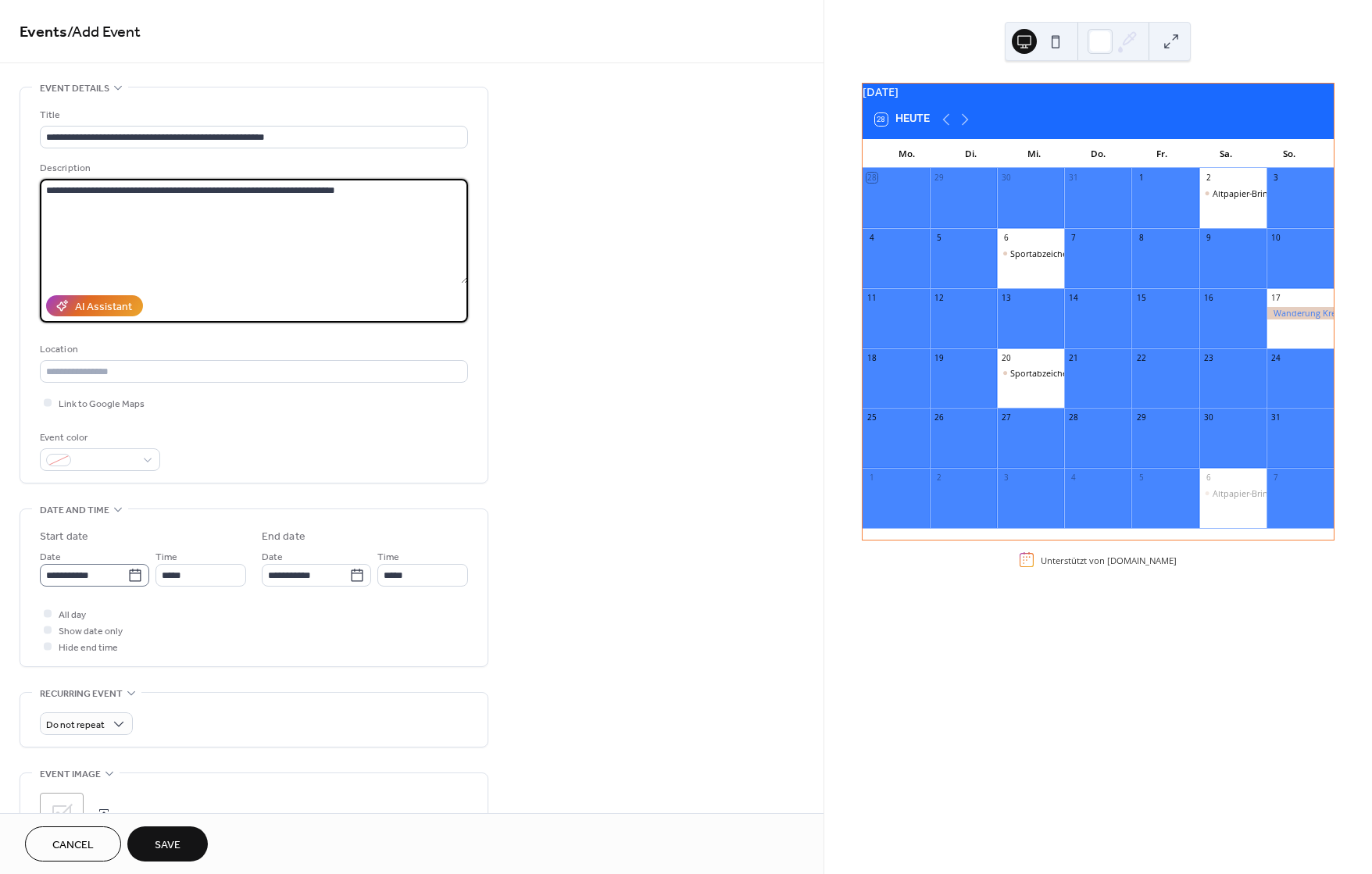 type on "**********" 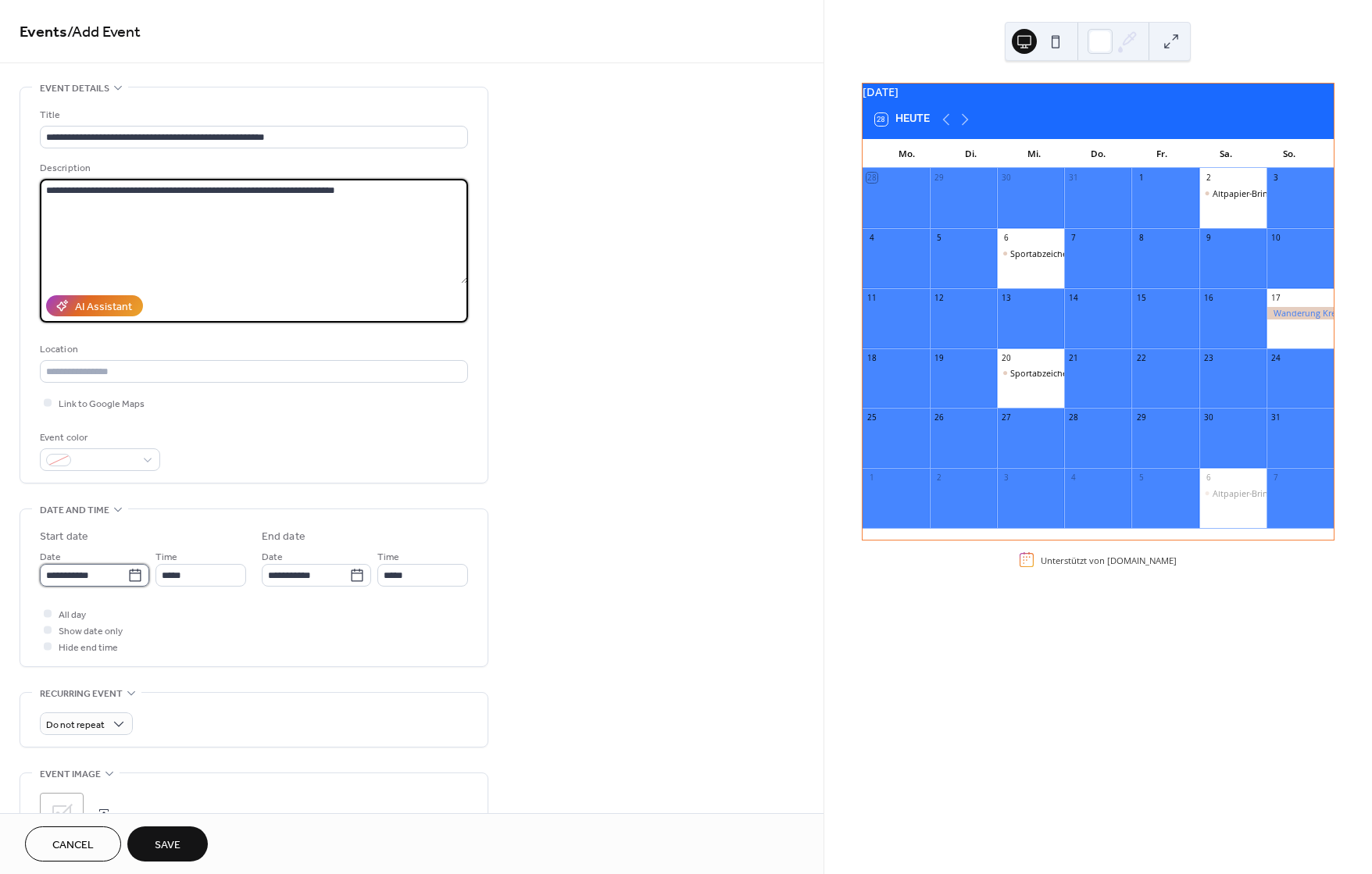 click on "**********" at bounding box center (84, 575) 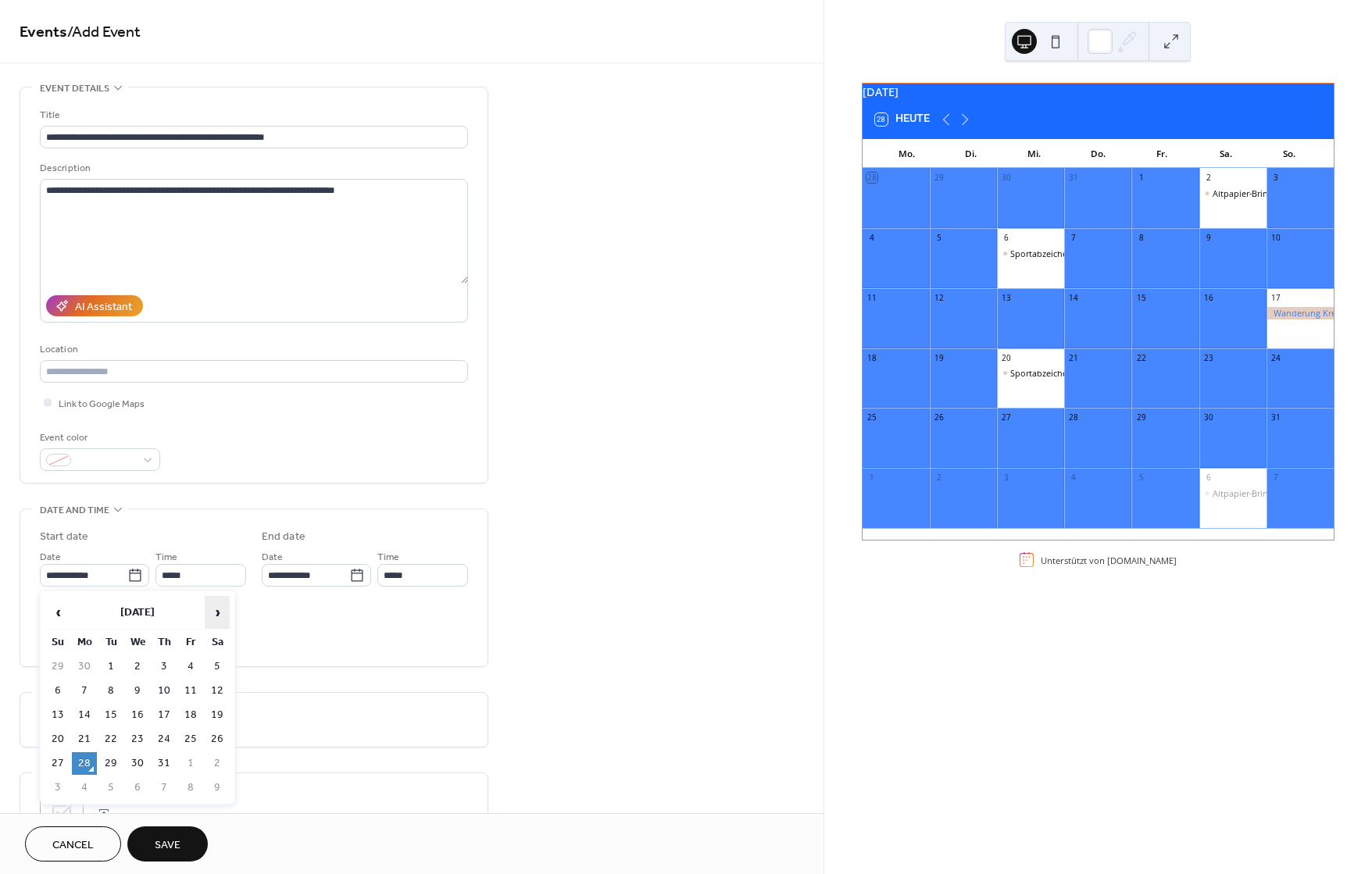 click on "›" at bounding box center (217, 612) 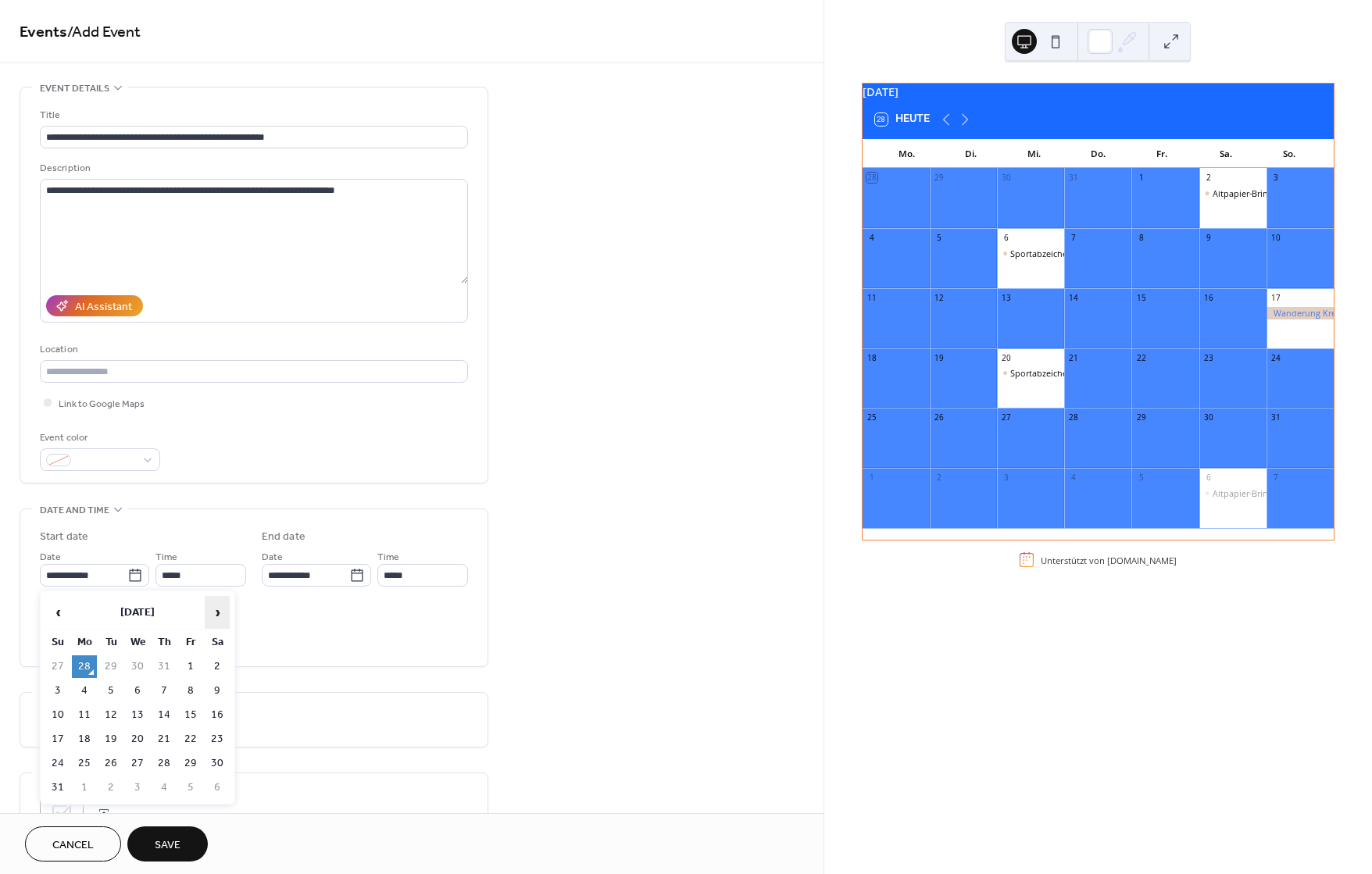 click on "›" at bounding box center [217, 612] 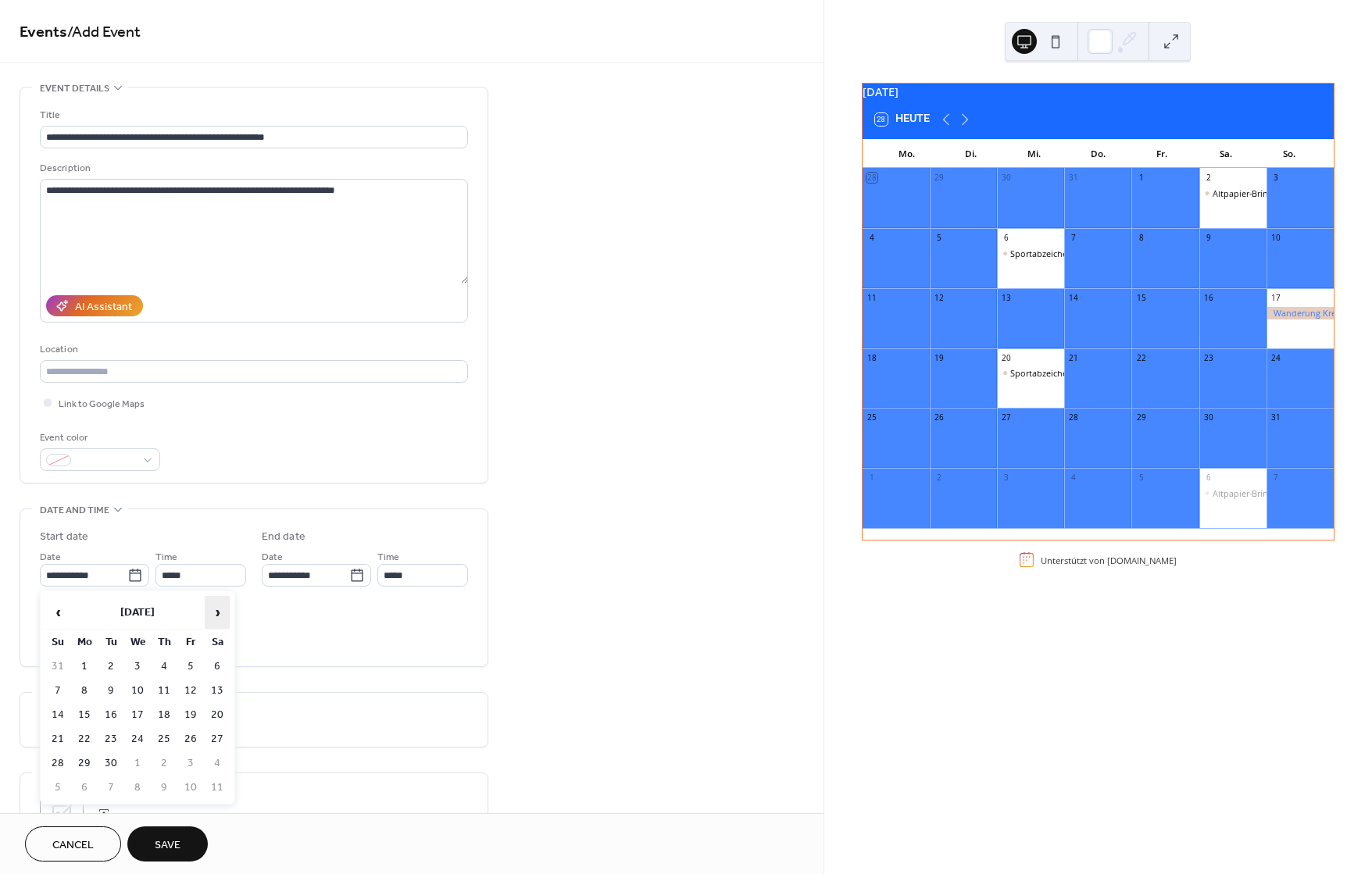 click on "›" at bounding box center [217, 612] 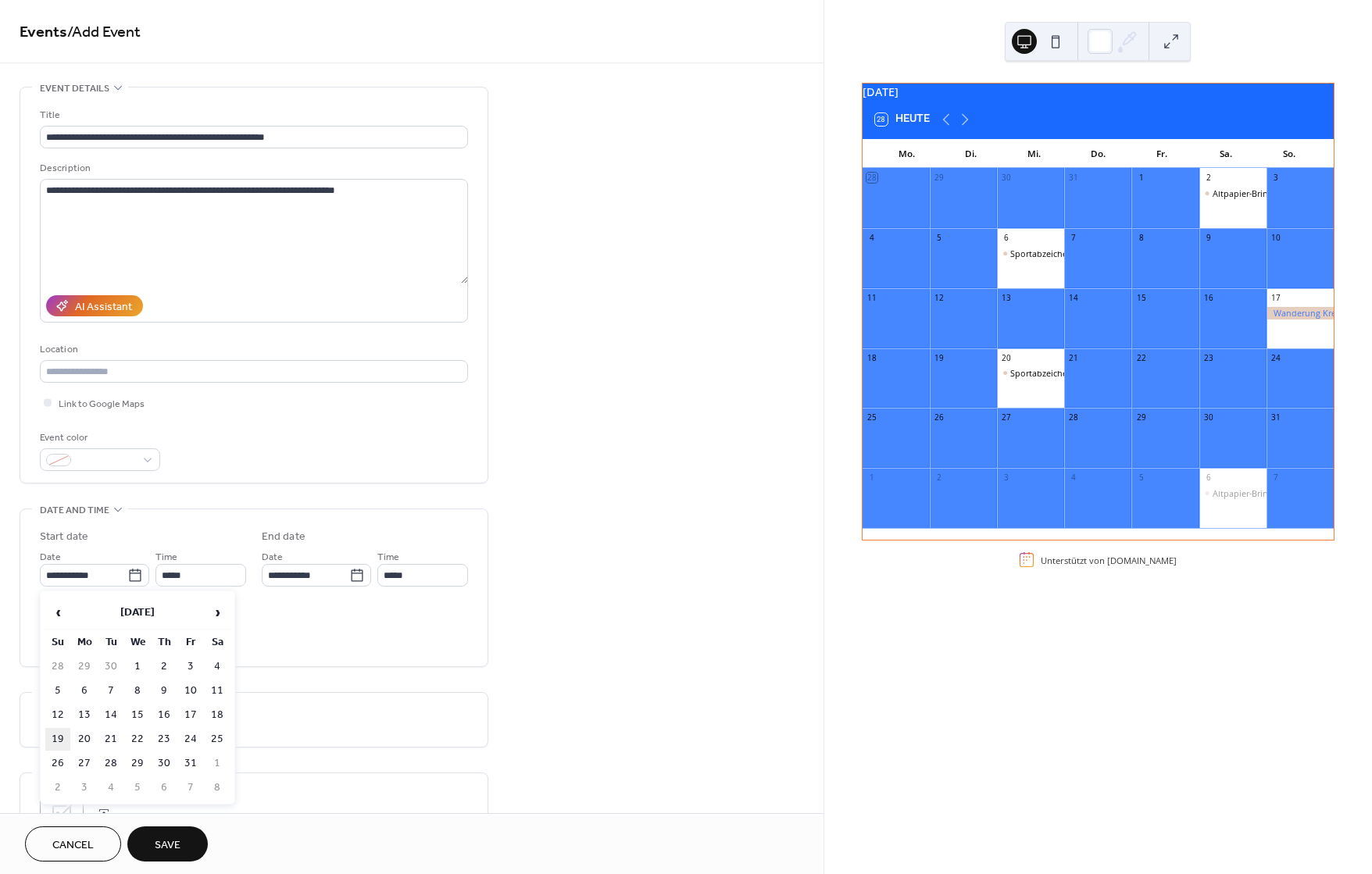 click on "19" at bounding box center (58, 739) 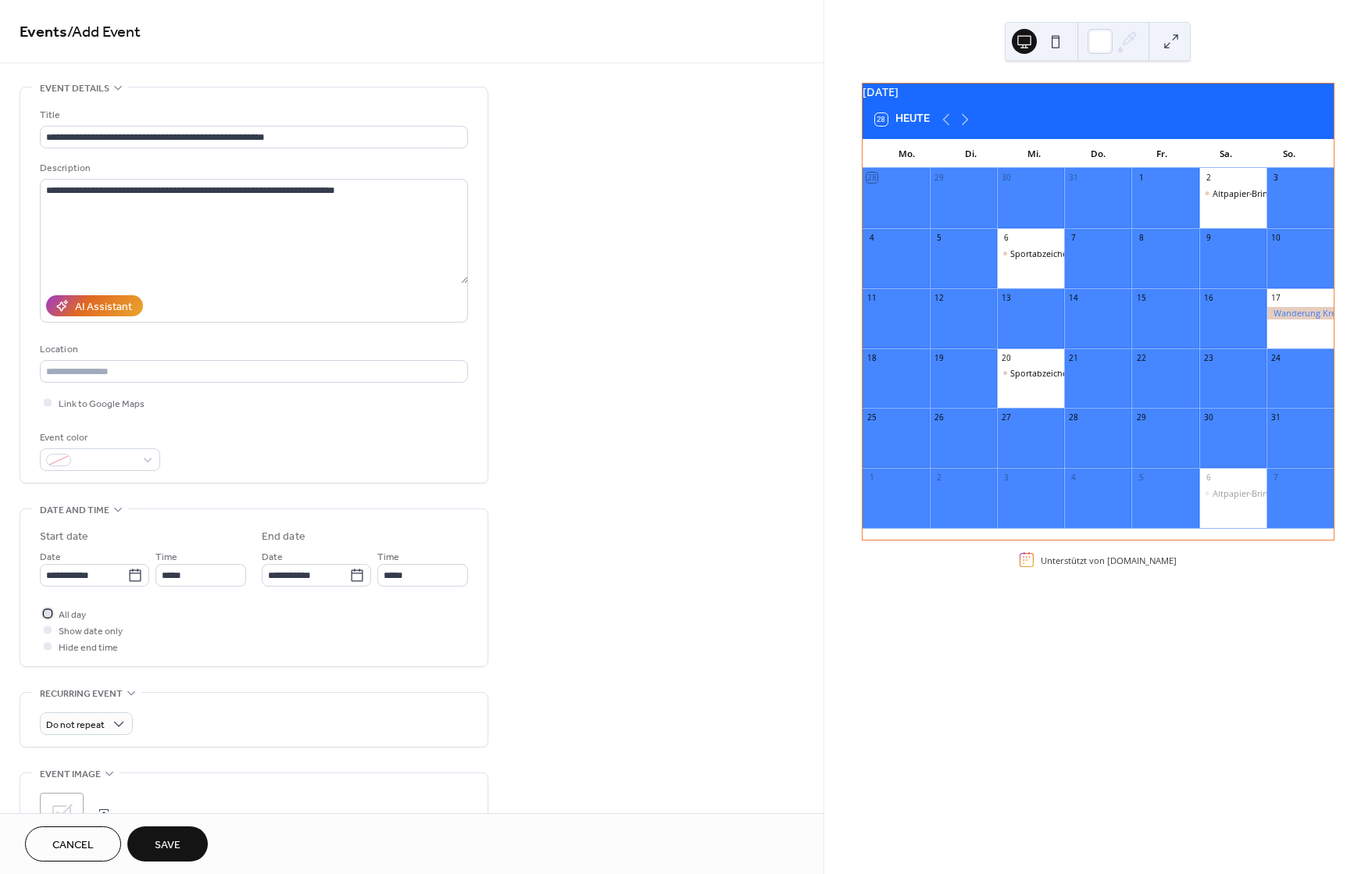 click at bounding box center [48, 613] 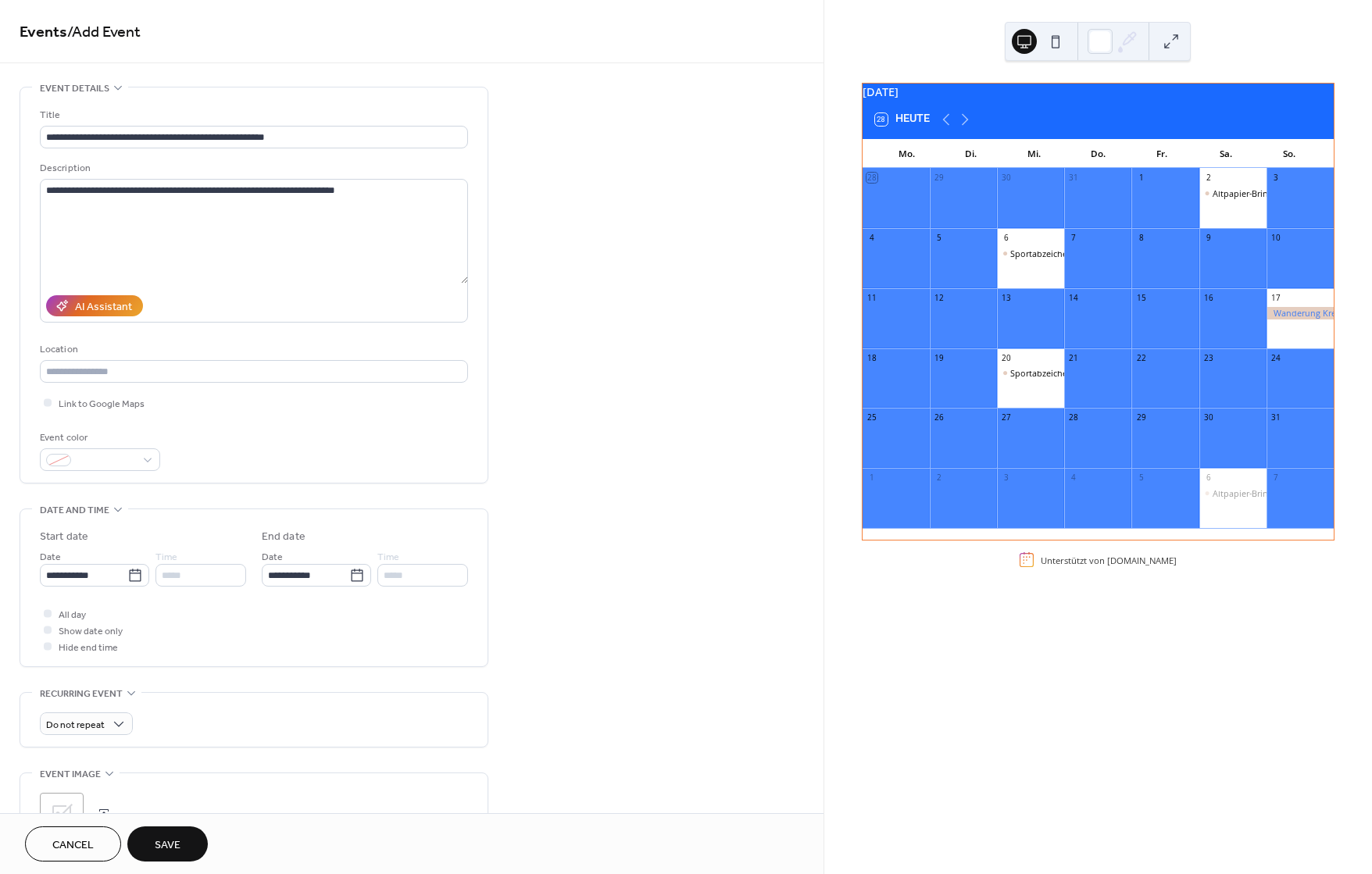 click on "Save" at bounding box center (167, 845) 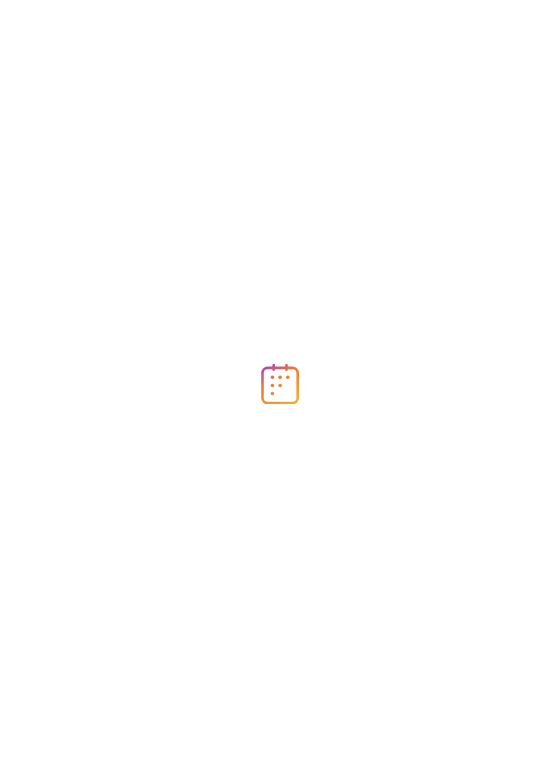 scroll, scrollTop: 0, scrollLeft: 0, axis: both 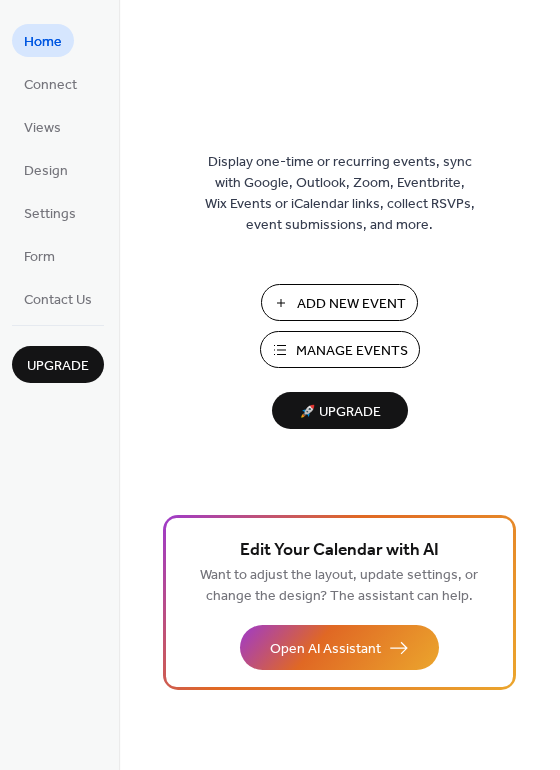 click on "Add New Event" at bounding box center (351, 304) 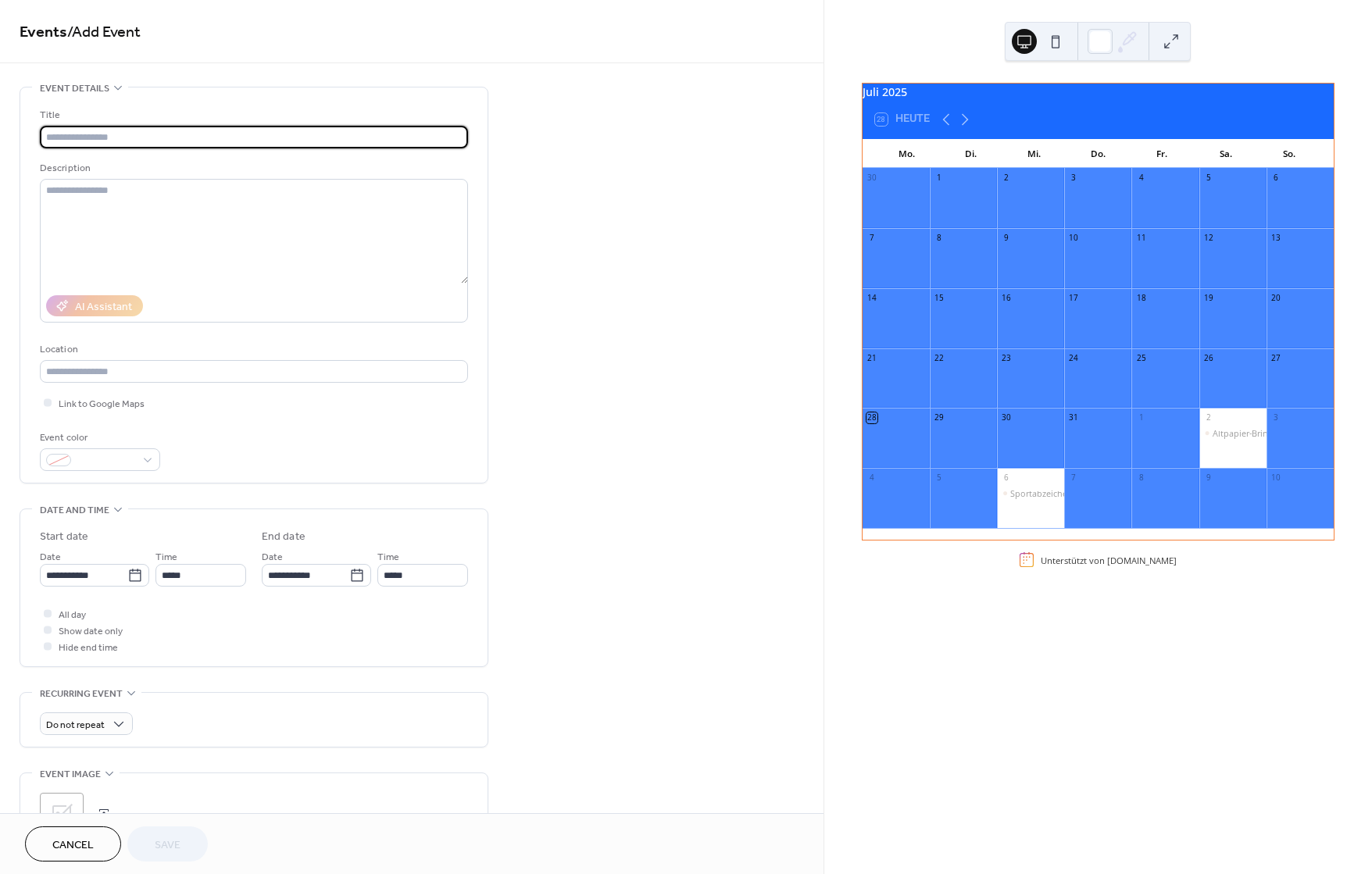 scroll, scrollTop: 0, scrollLeft: 0, axis: both 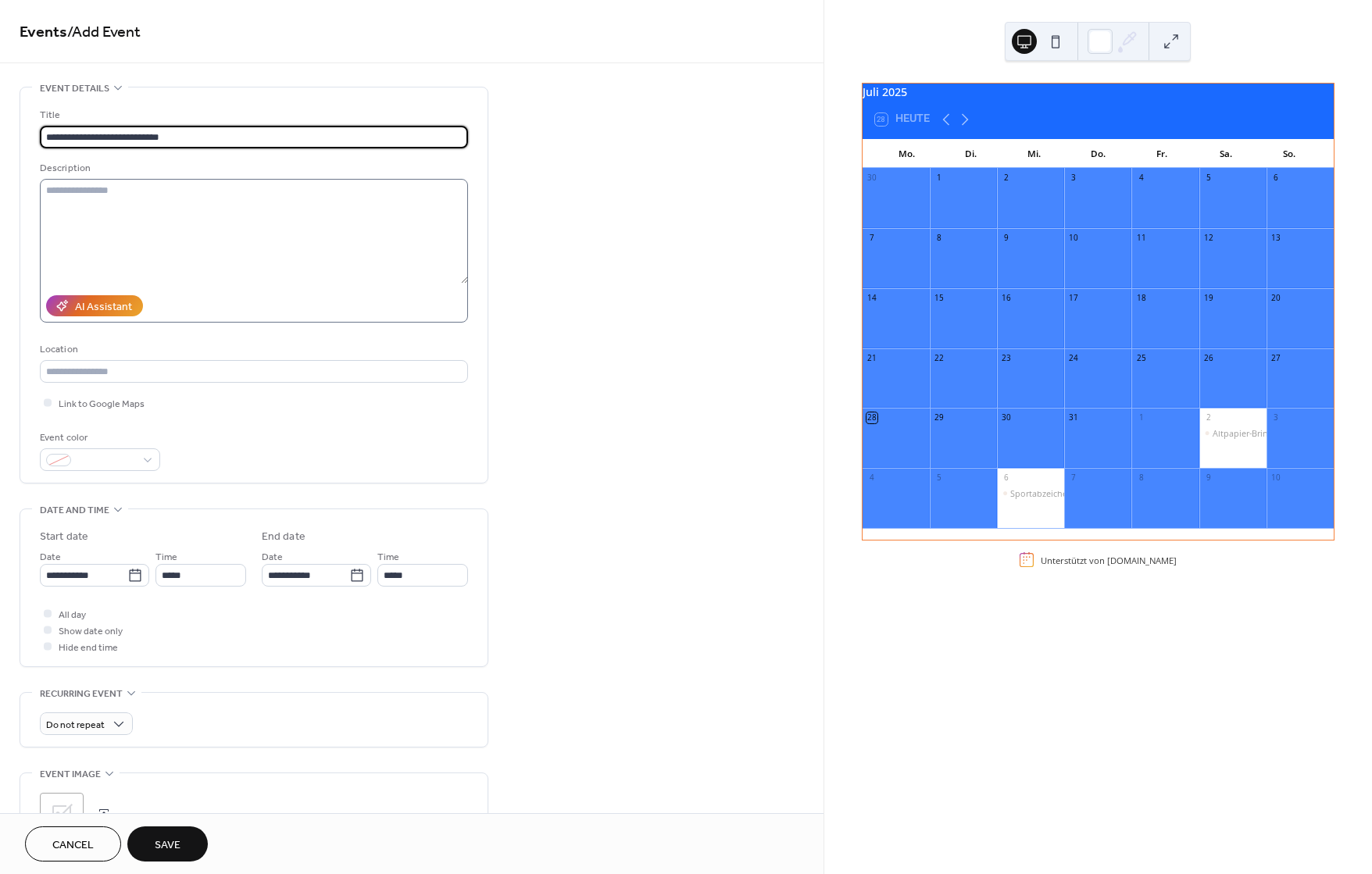 type on "**********" 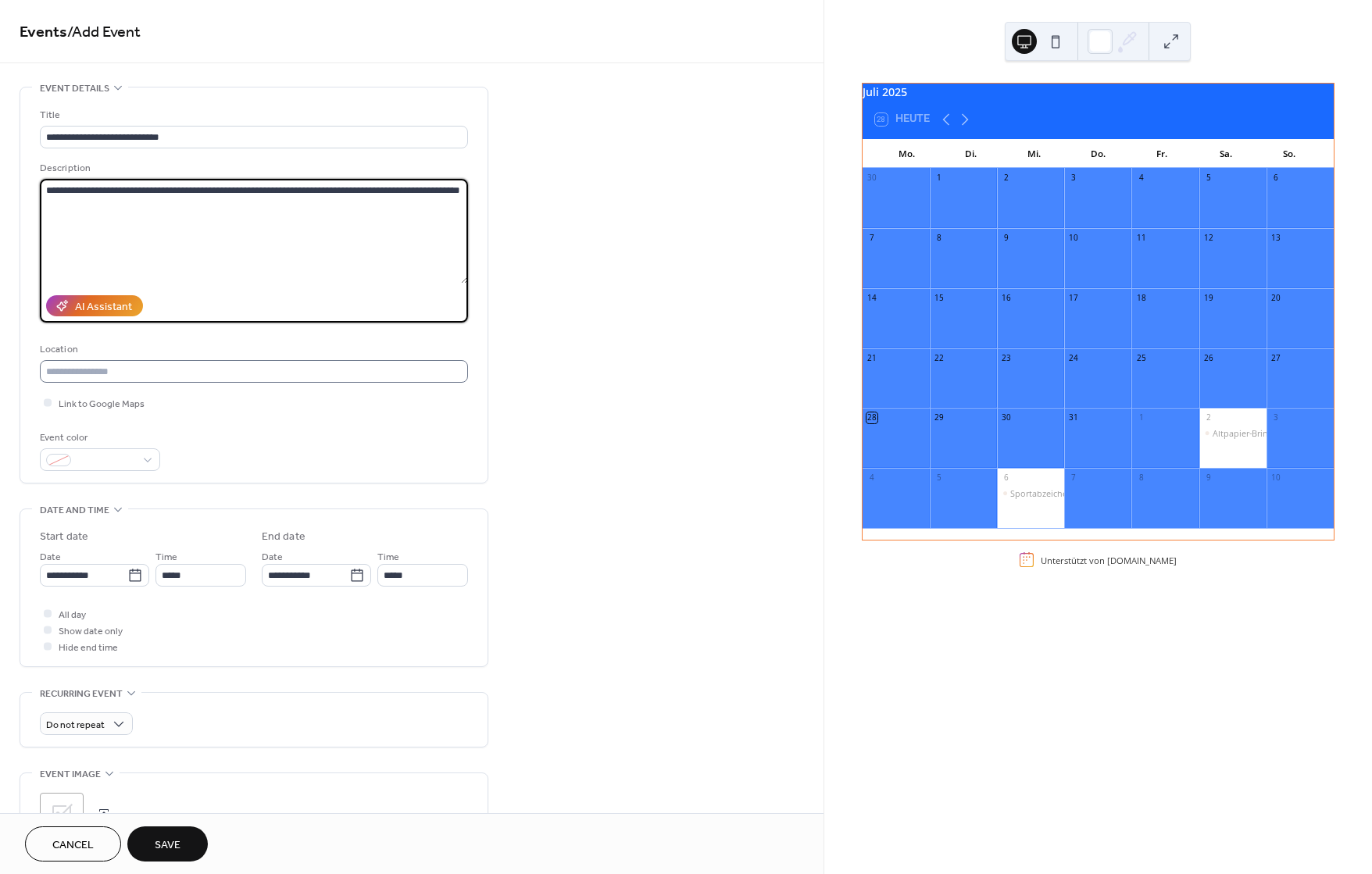 type on "**********" 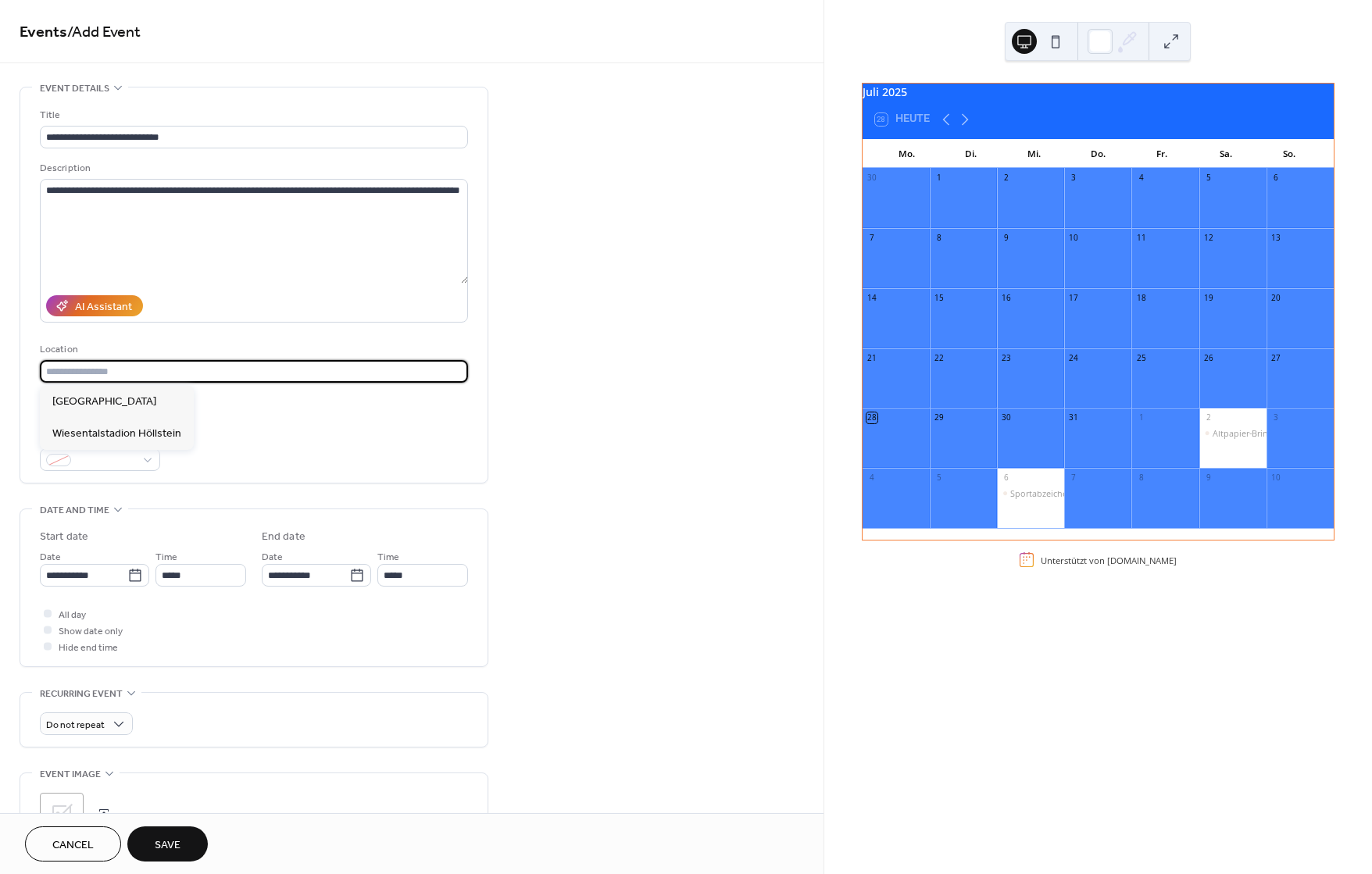 click at bounding box center (254, 371) 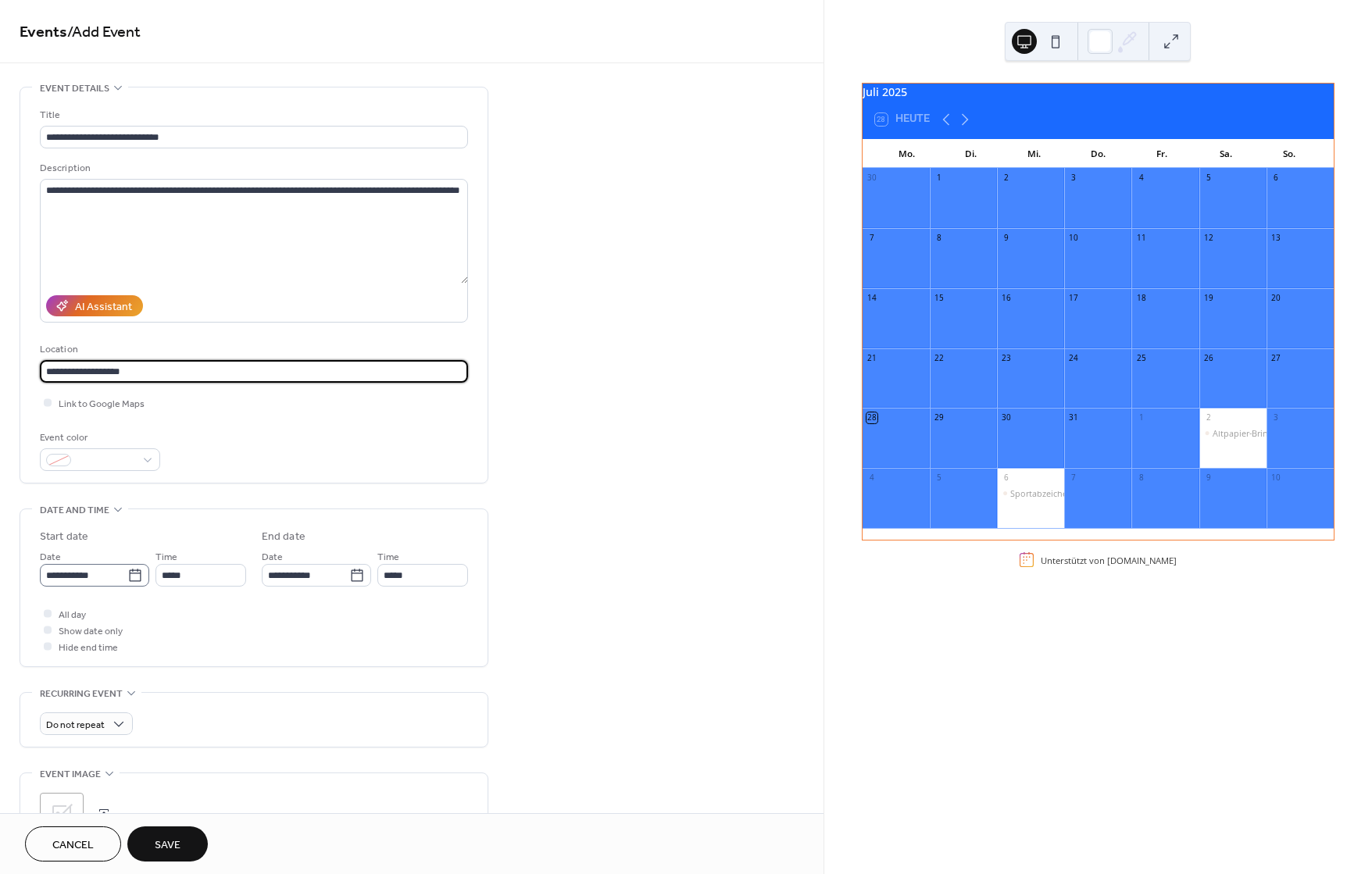 type on "**********" 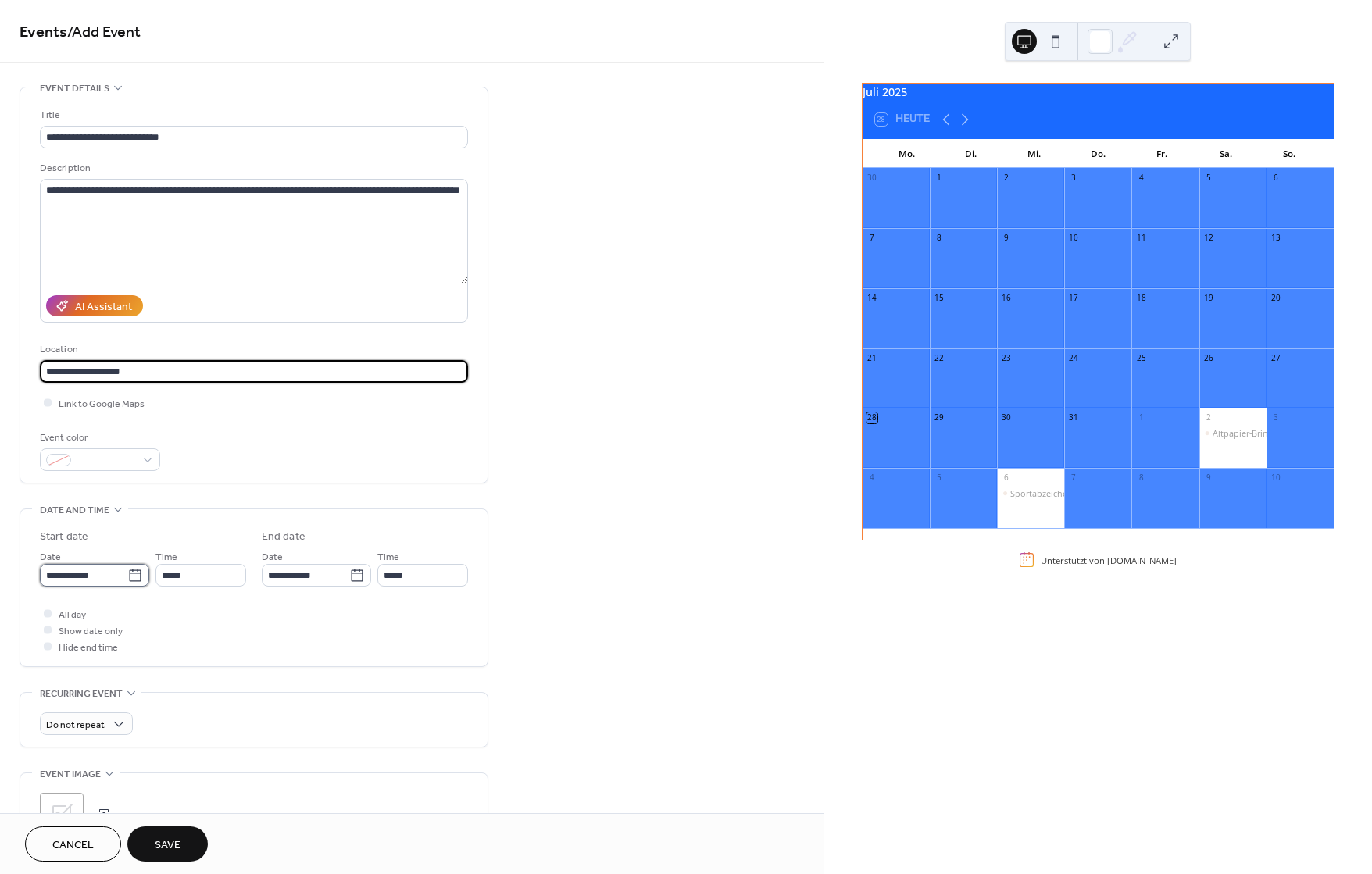 click on "**********" at bounding box center [84, 575] 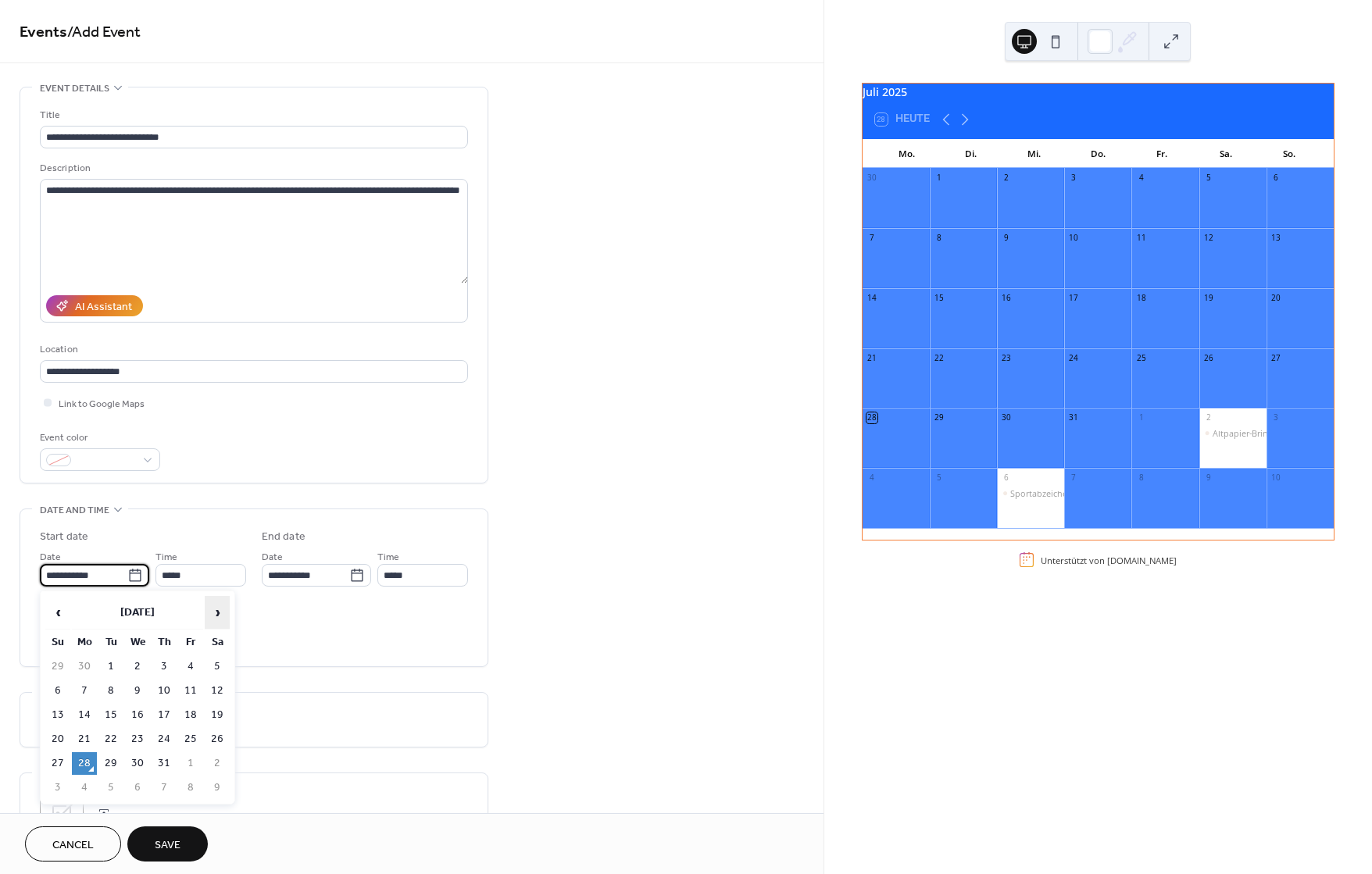 click on "›" at bounding box center (217, 612) 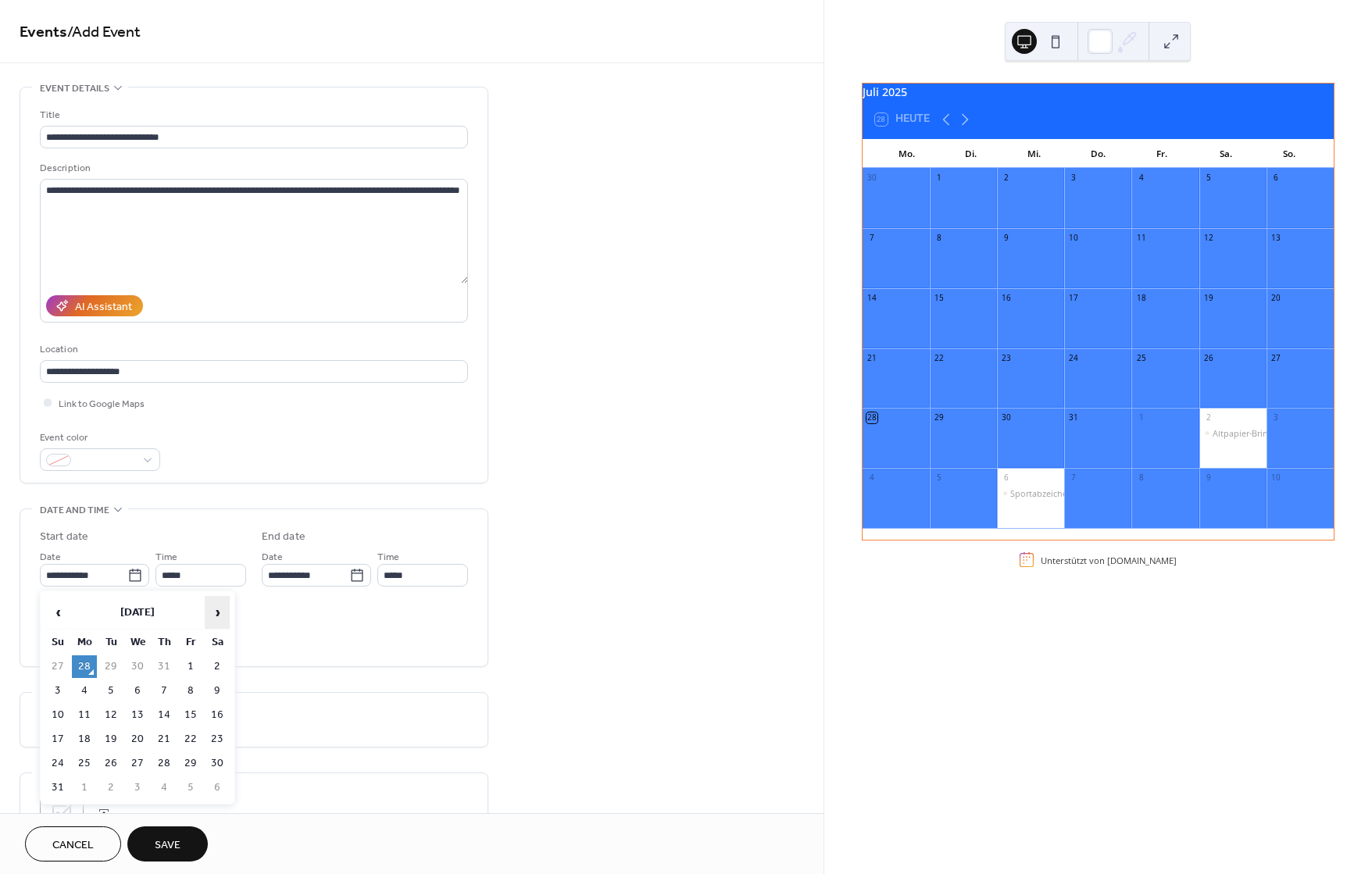 click on "›" at bounding box center [217, 612] 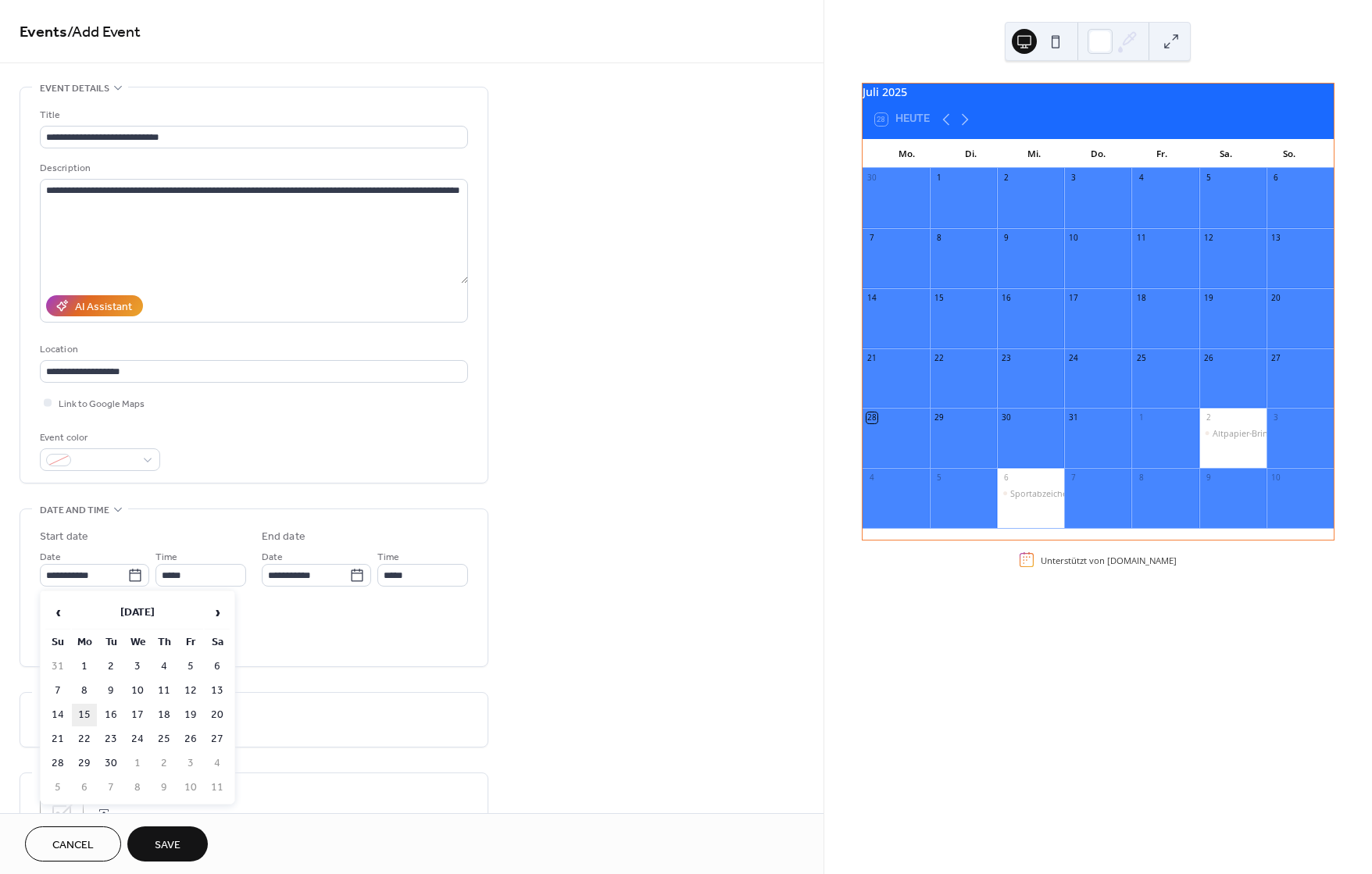 click on "15" at bounding box center [84, 715] 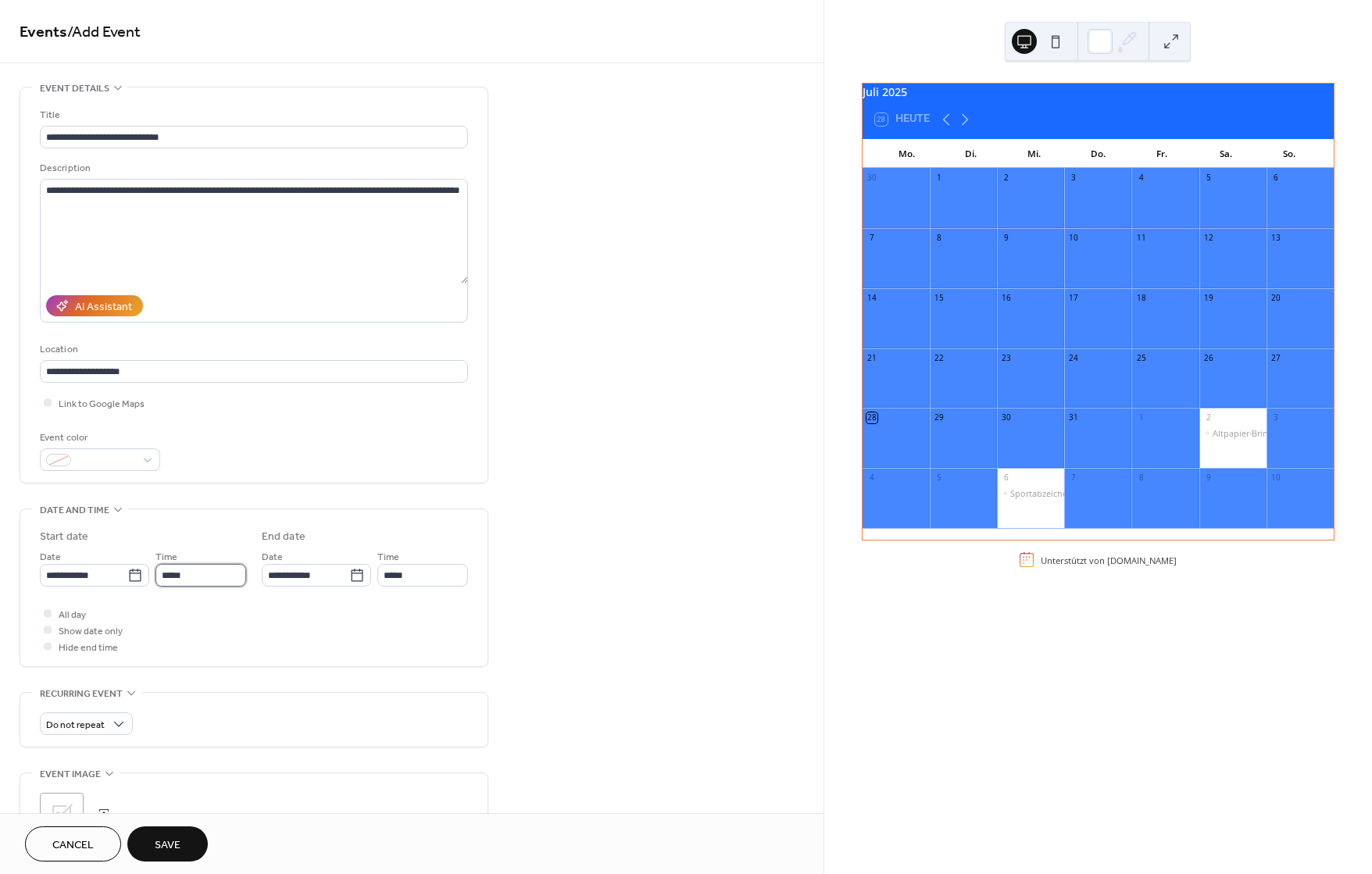 click on "*****" at bounding box center [201, 575] 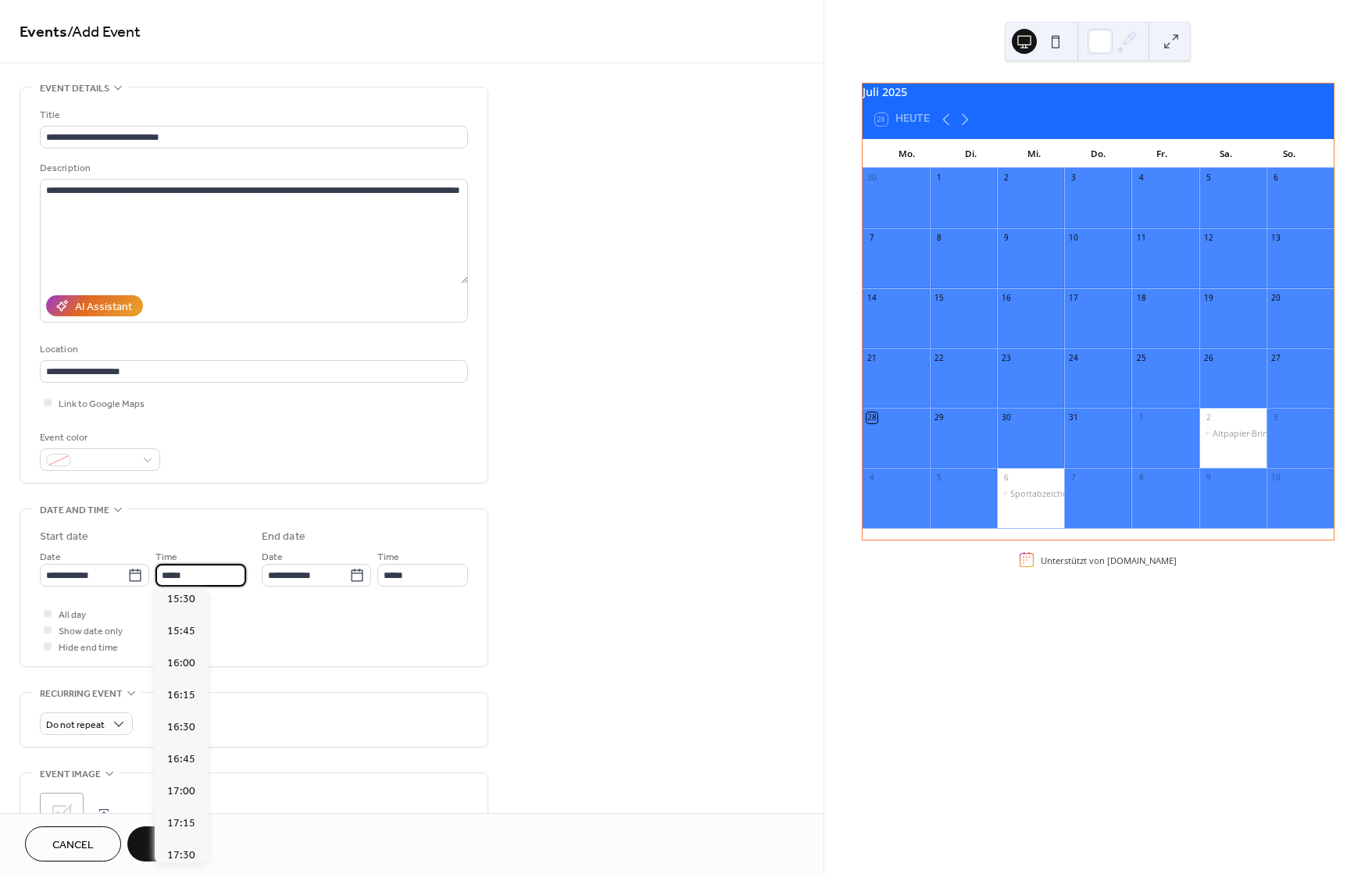 scroll, scrollTop: 2084, scrollLeft: 0, axis: vertical 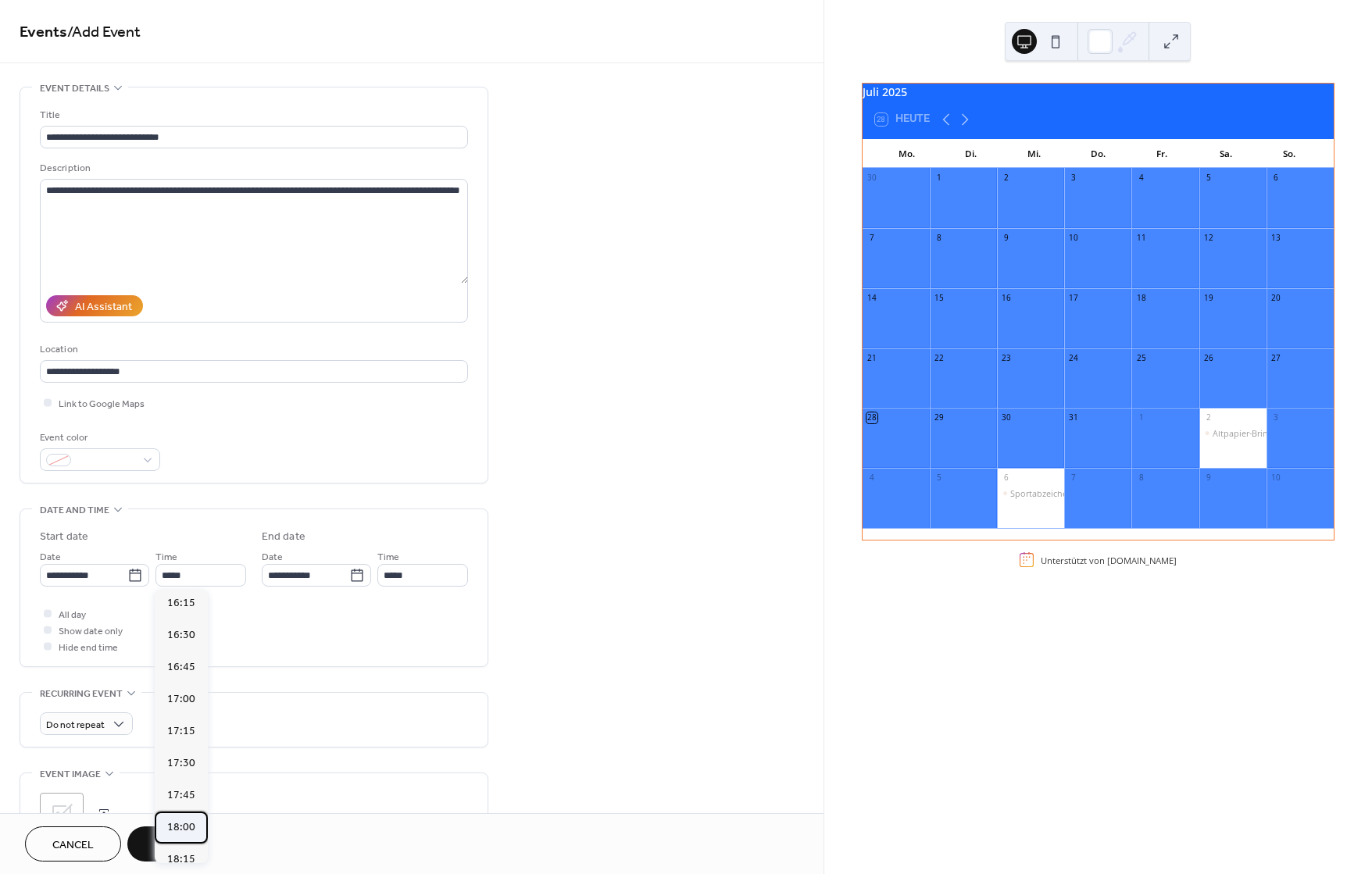 click on "18:00" at bounding box center [181, 827] 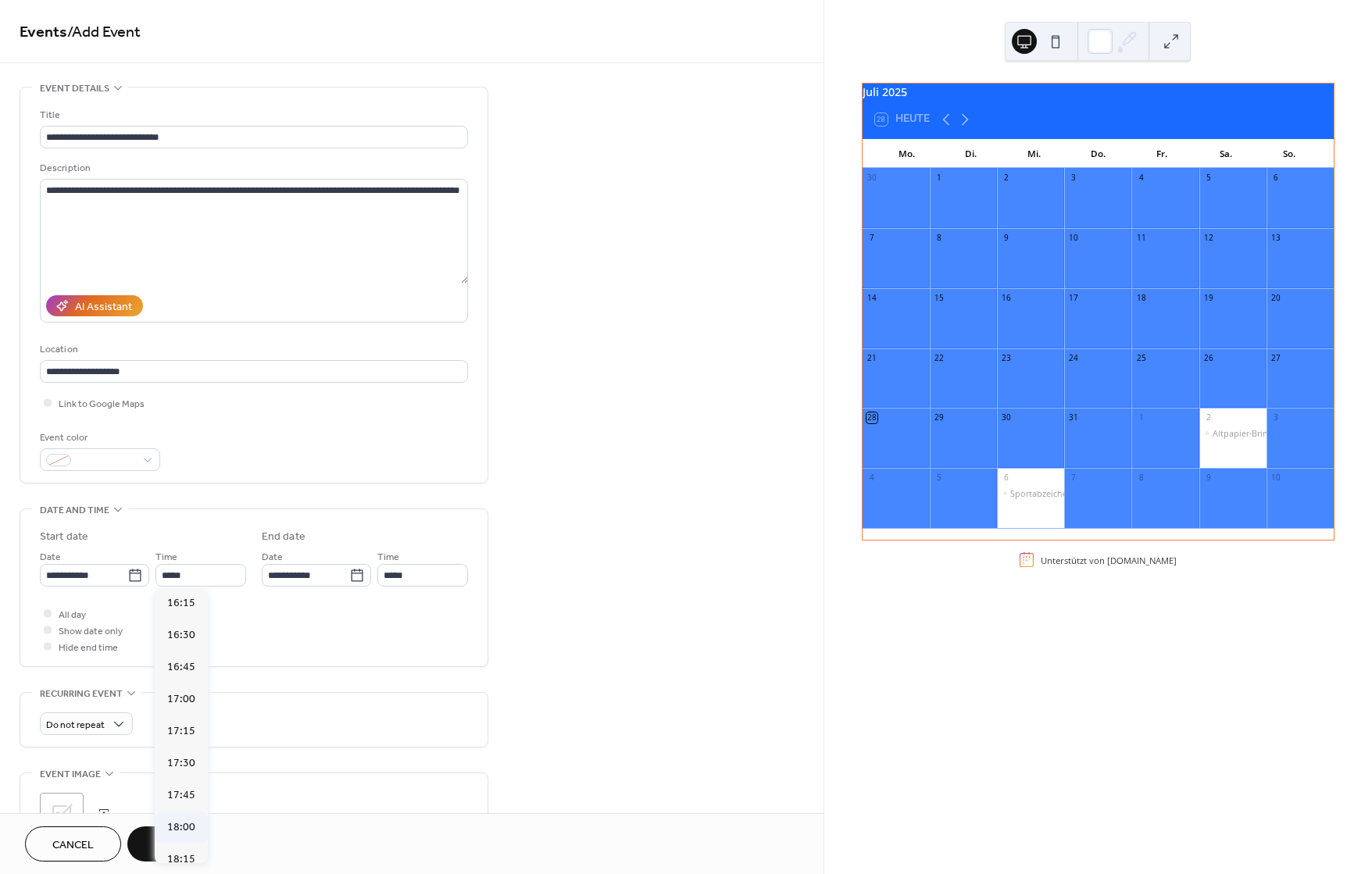 type on "*****" 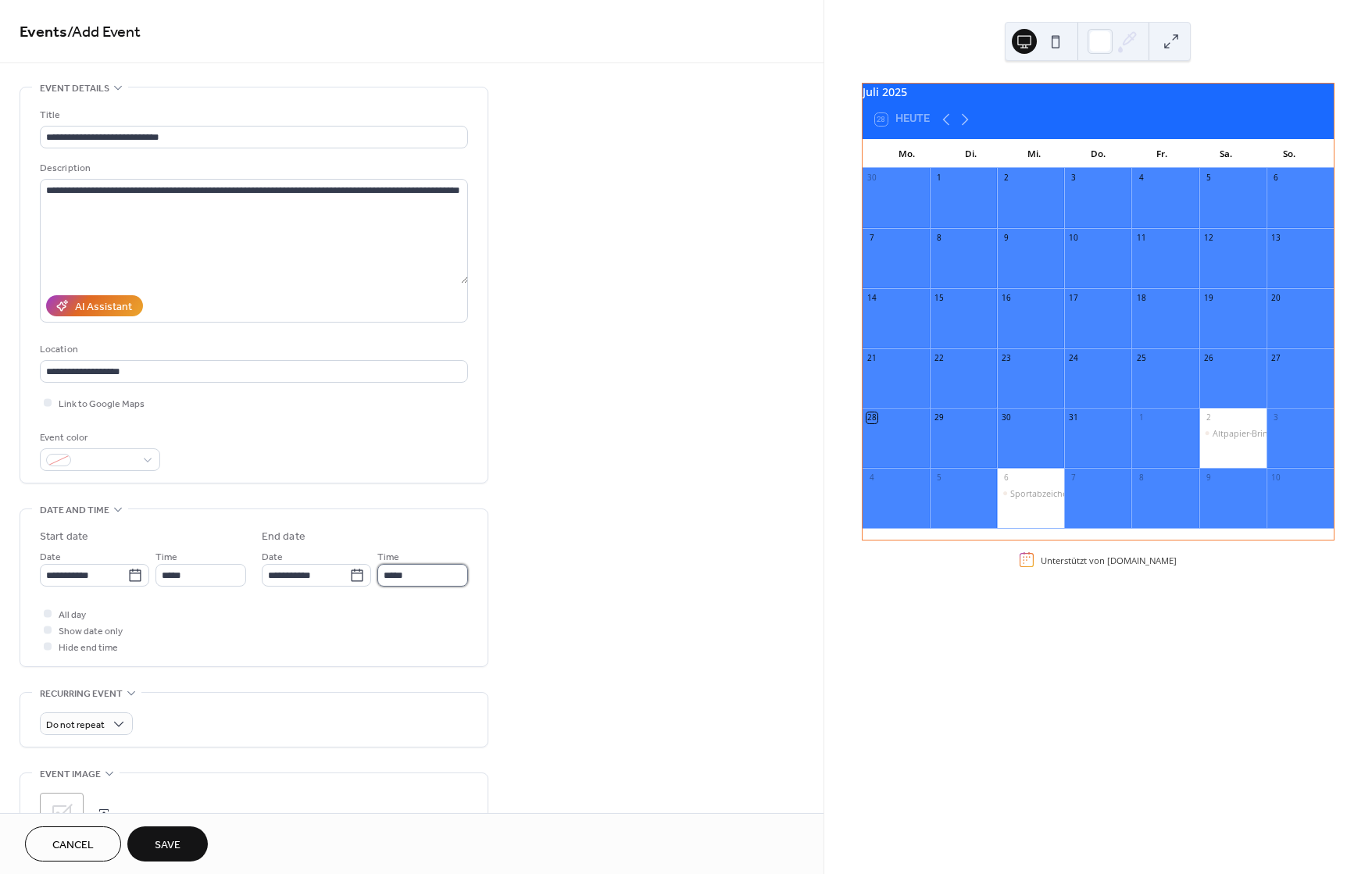 click on "*****" at bounding box center (423, 575) 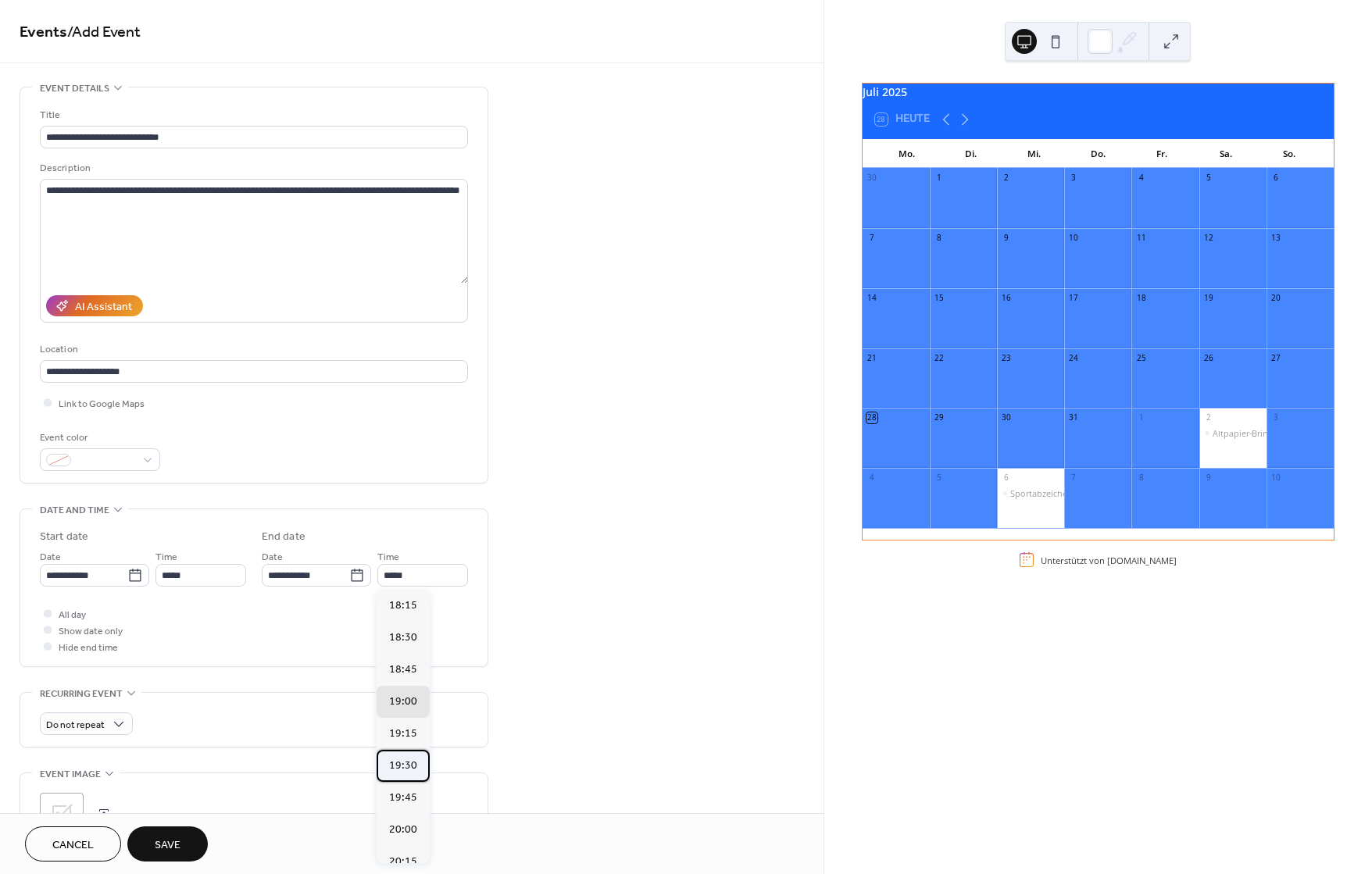 click on "19:30" at bounding box center [403, 765] 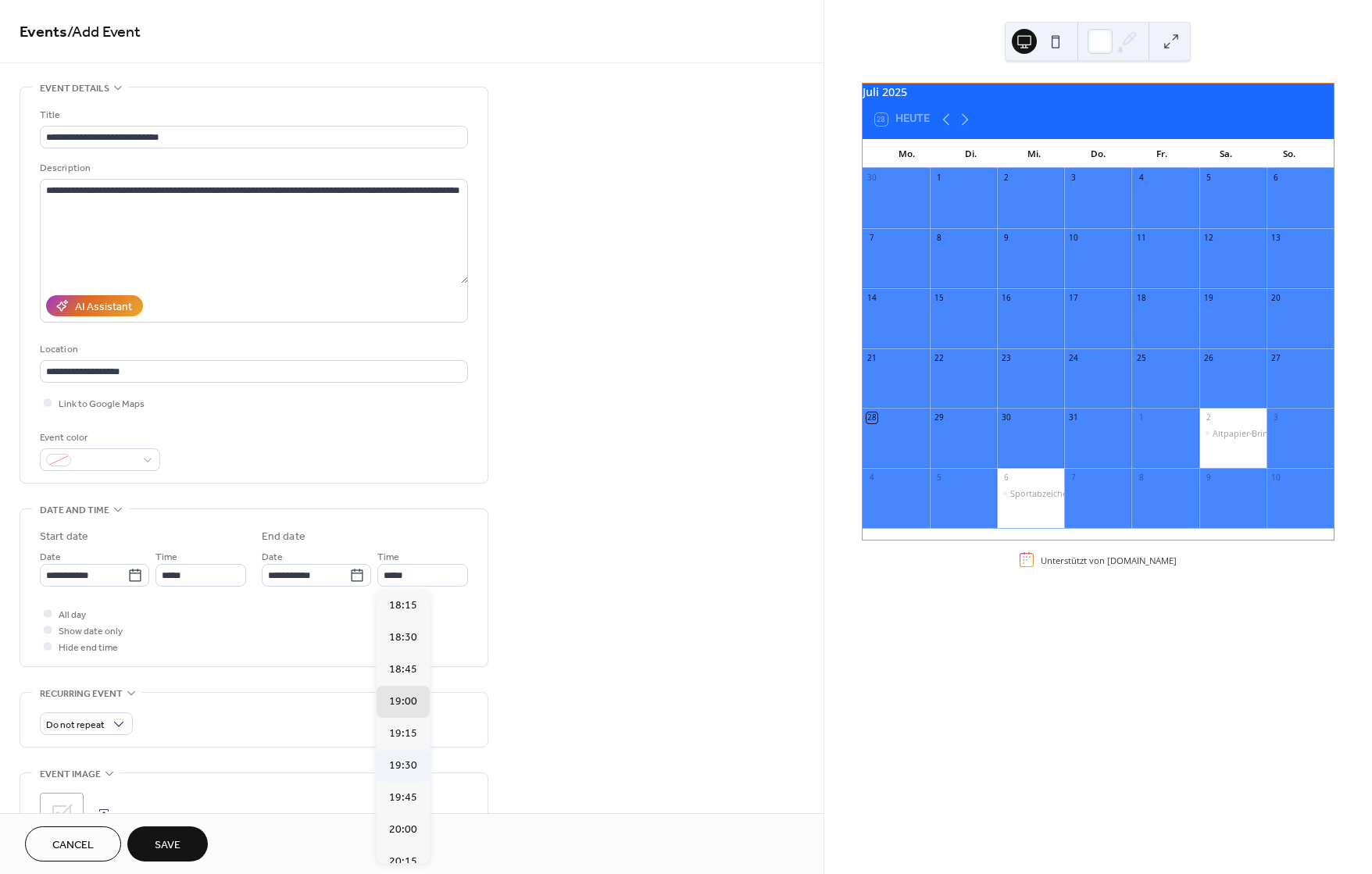 type on "*****" 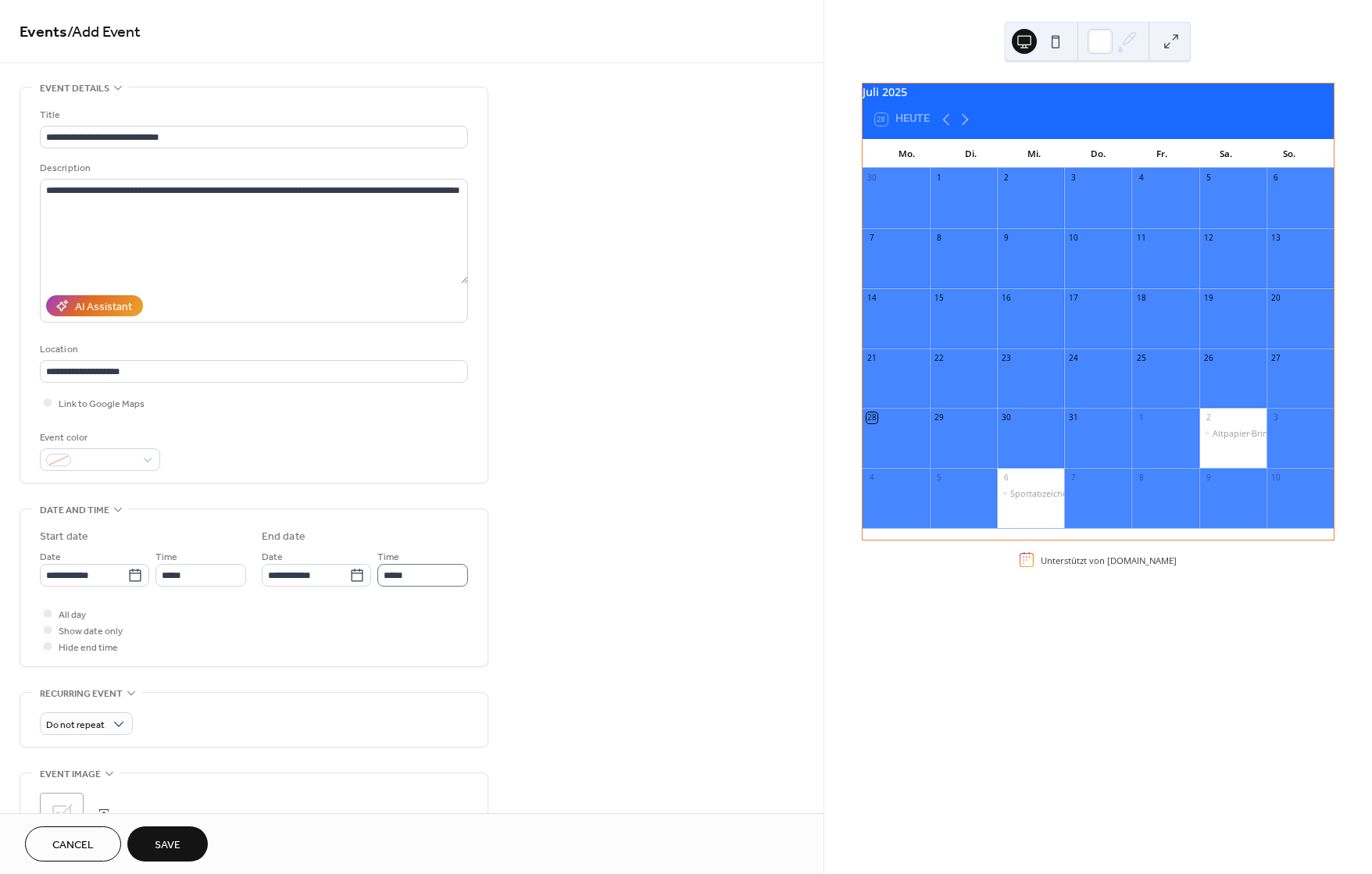 scroll, scrollTop: 1, scrollLeft: 0, axis: vertical 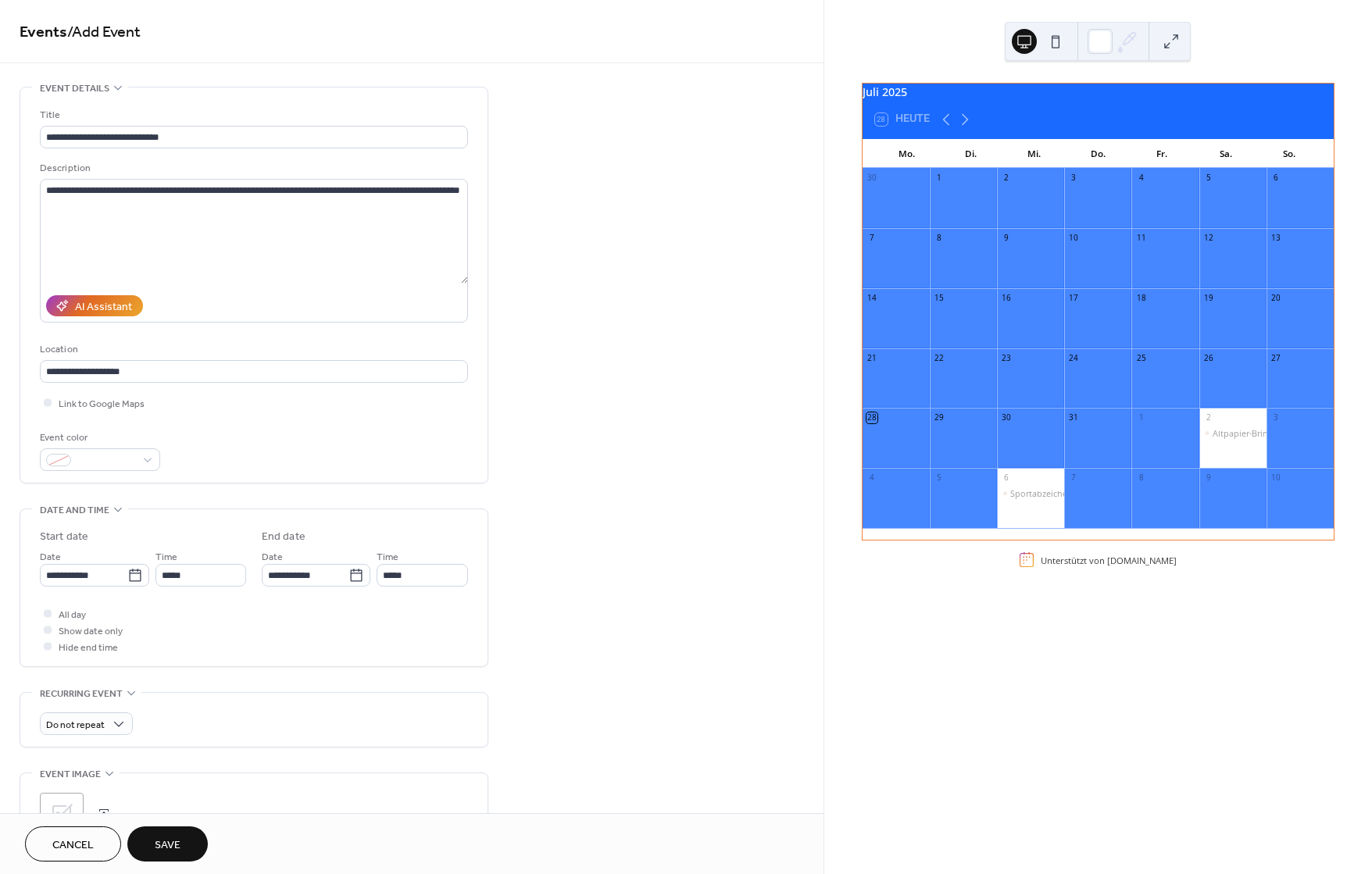 click on "Save" at bounding box center (167, 845) 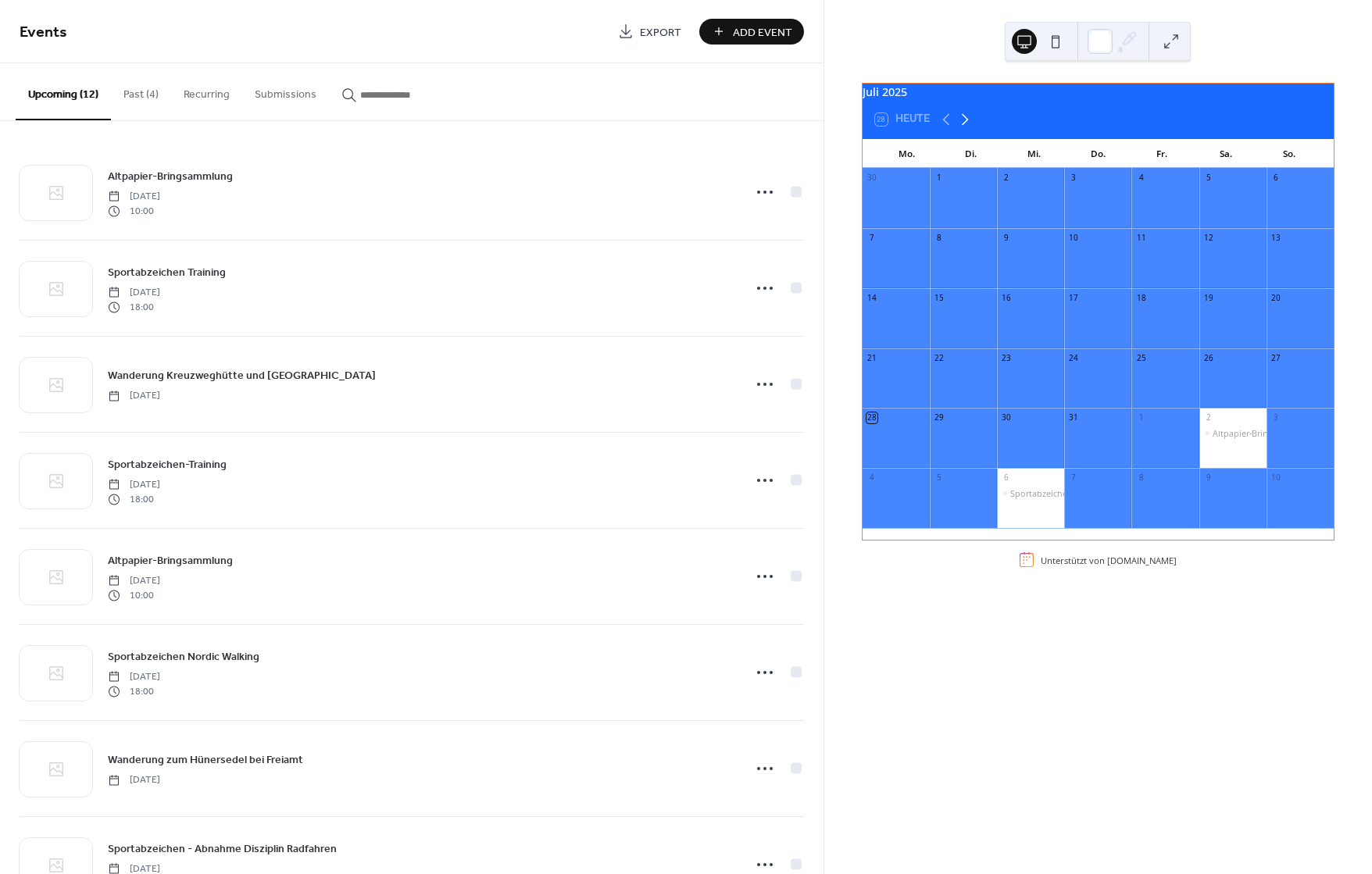 click 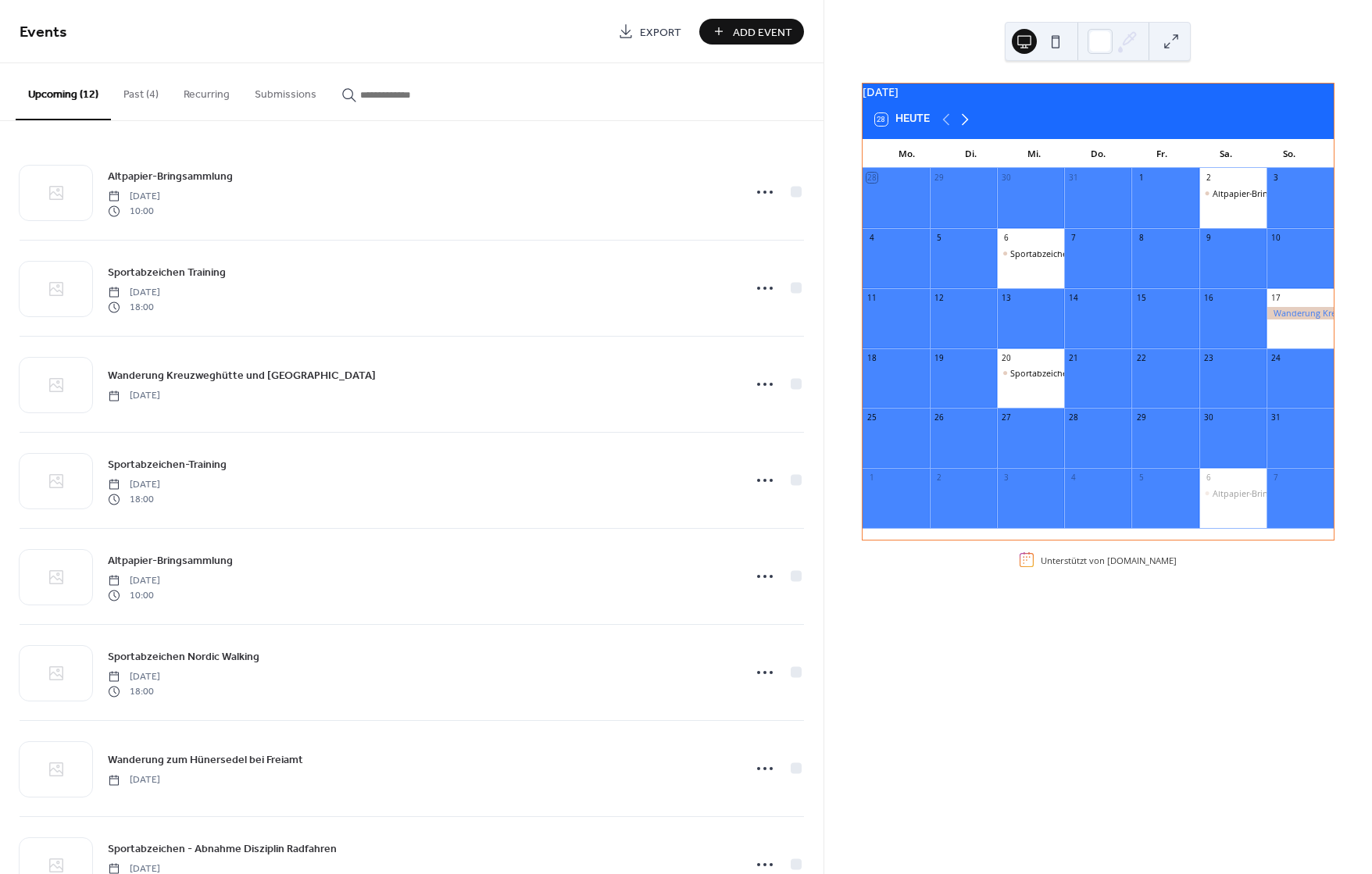 click 